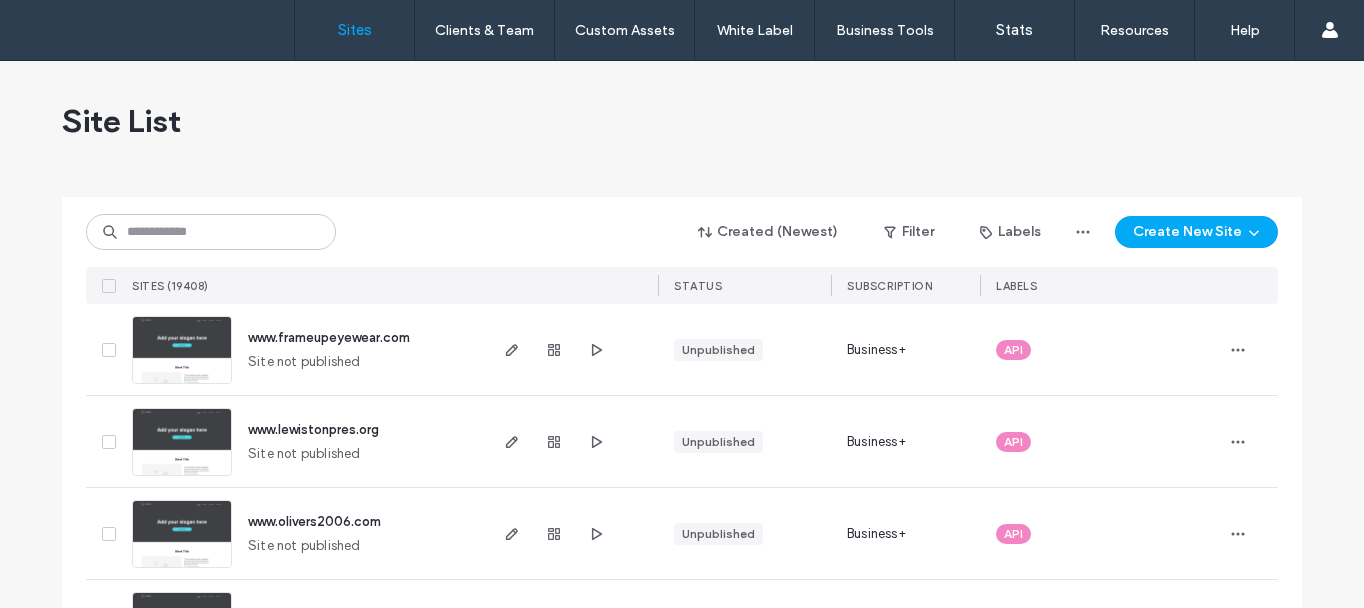 scroll, scrollTop: 0, scrollLeft: 0, axis: both 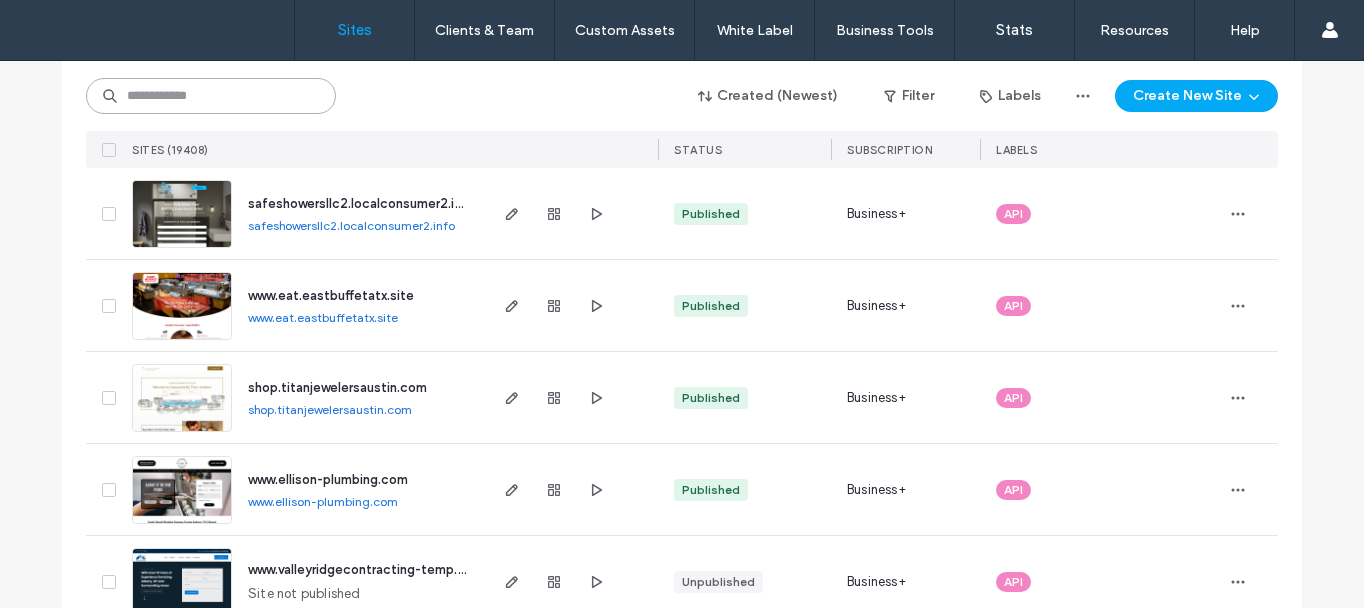 click at bounding box center (211, 96) 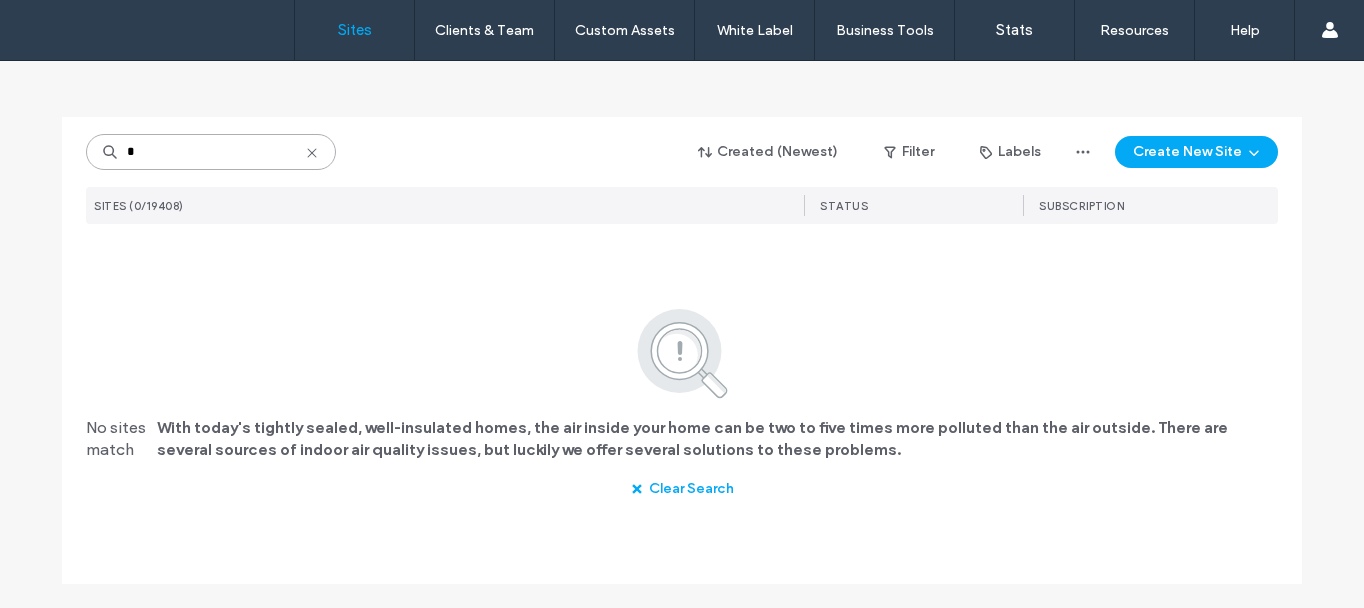 scroll, scrollTop: 0, scrollLeft: 0, axis: both 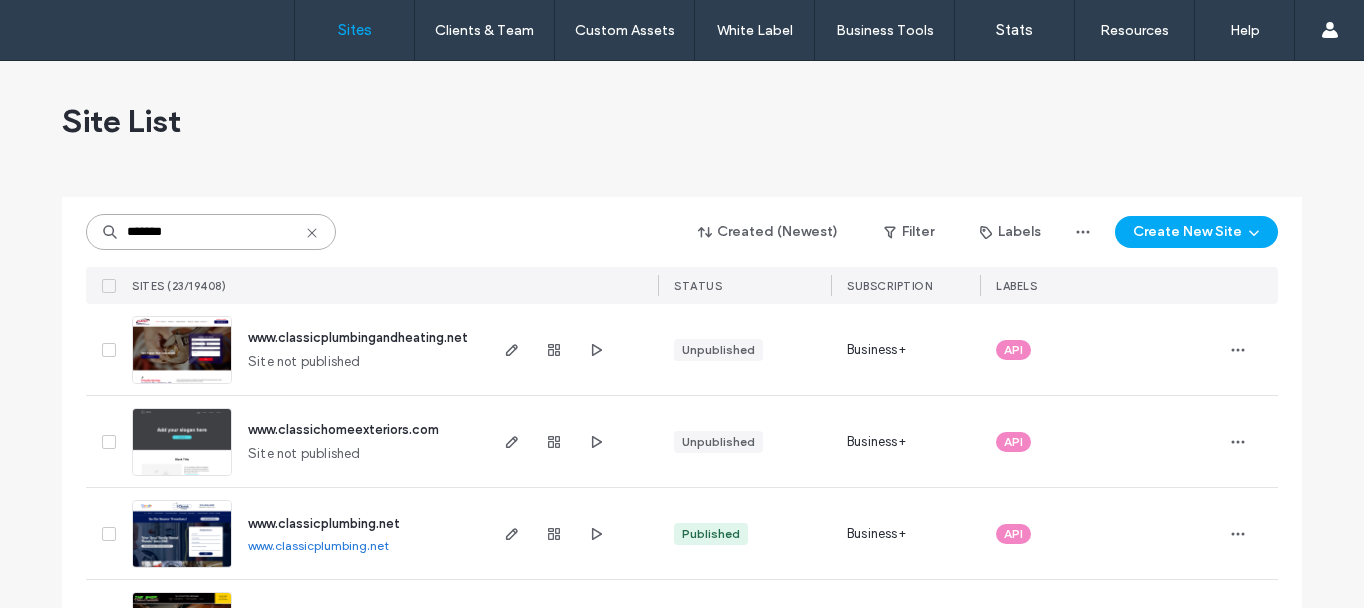 type on "*******" 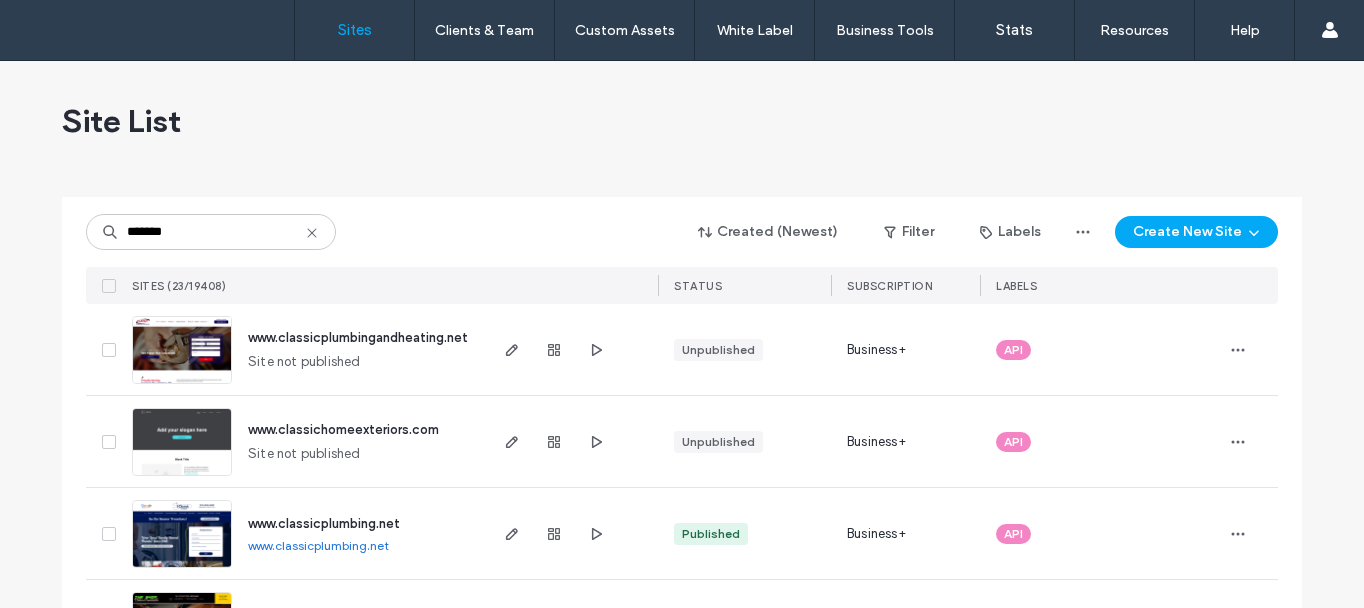 click at bounding box center [182, 385] 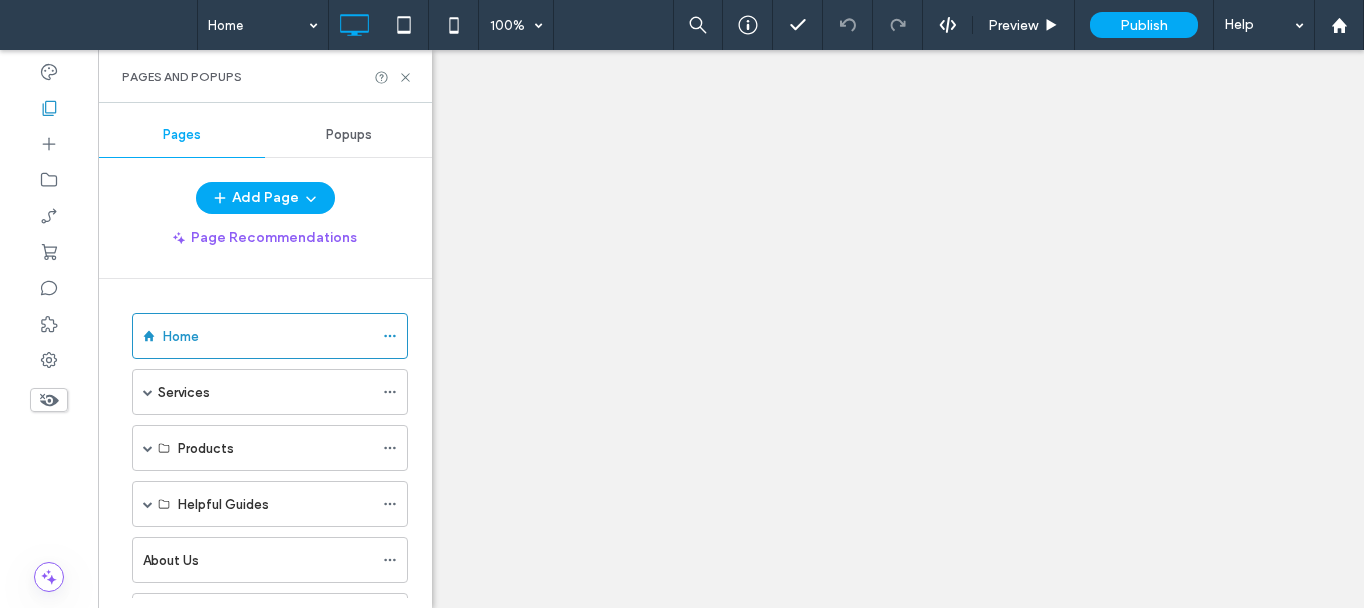 scroll, scrollTop: 0, scrollLeft: 0, axis: both 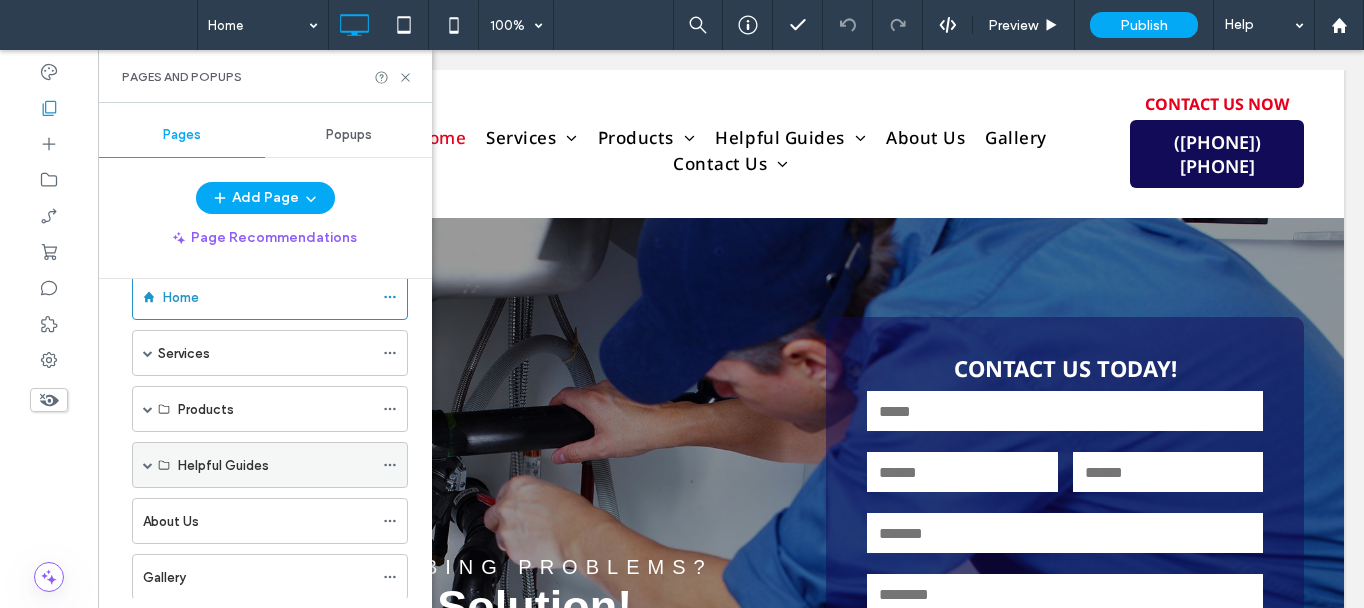 click at bounding box center (148, 465) 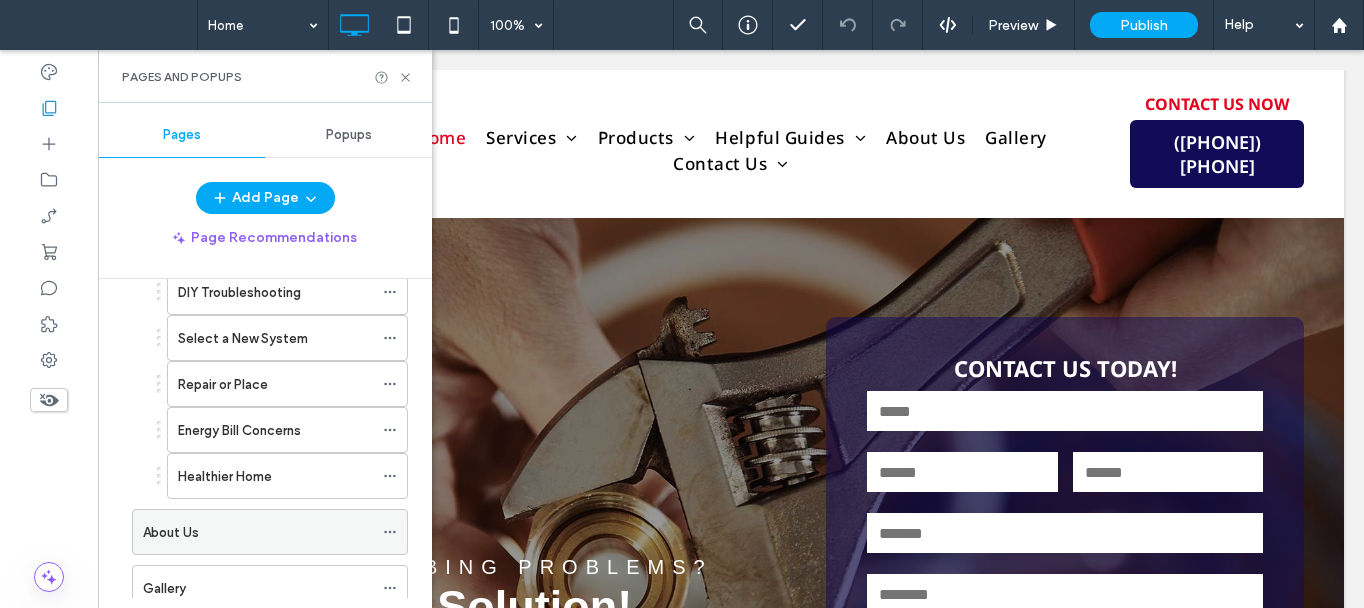 scroll, scrollTop: 339, scrollLeft: 0, axis: vertical 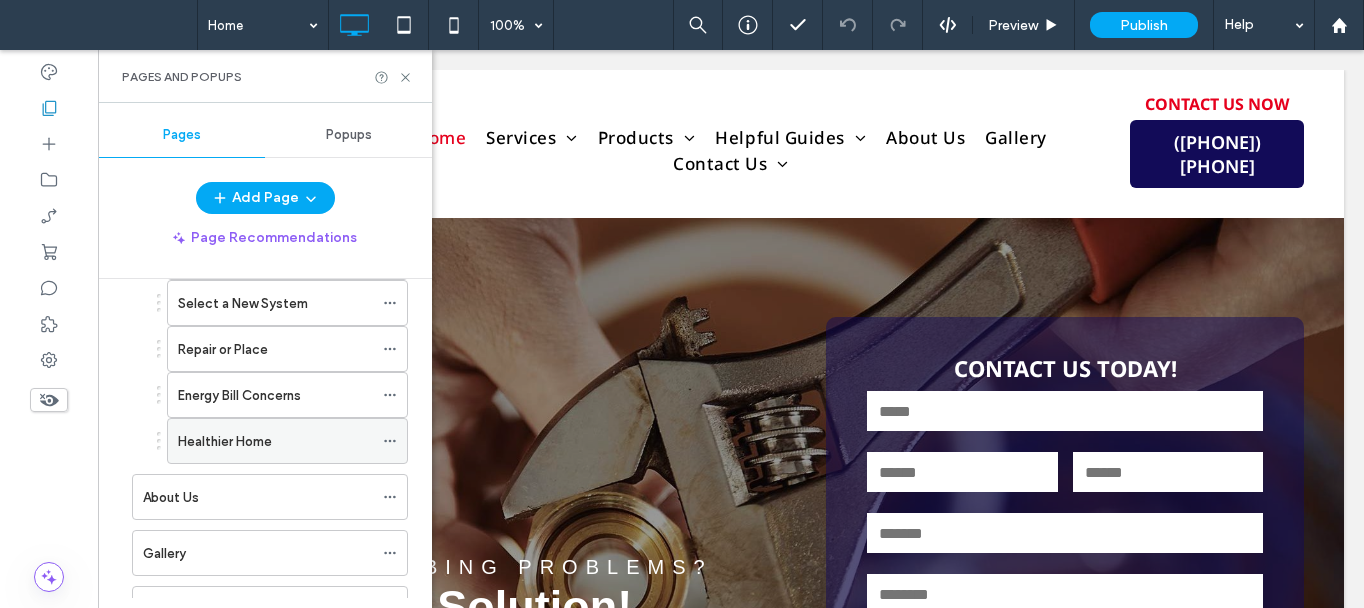 click on "Healthier Home" at bounding box center (225, 441) 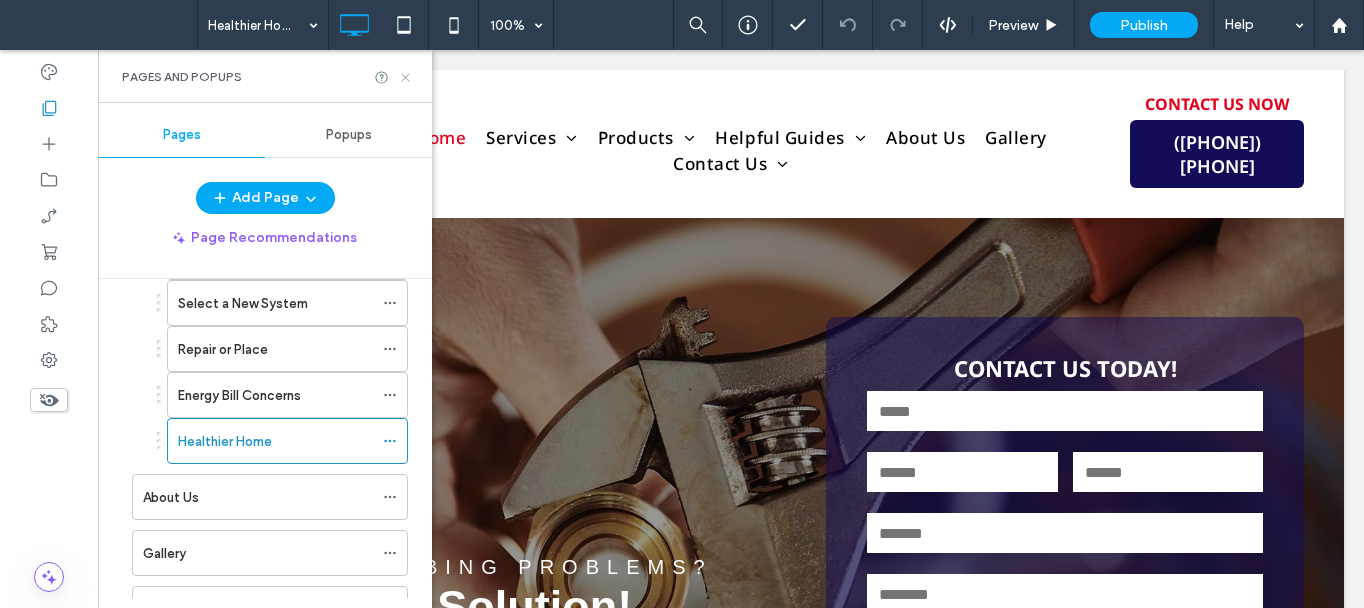 click 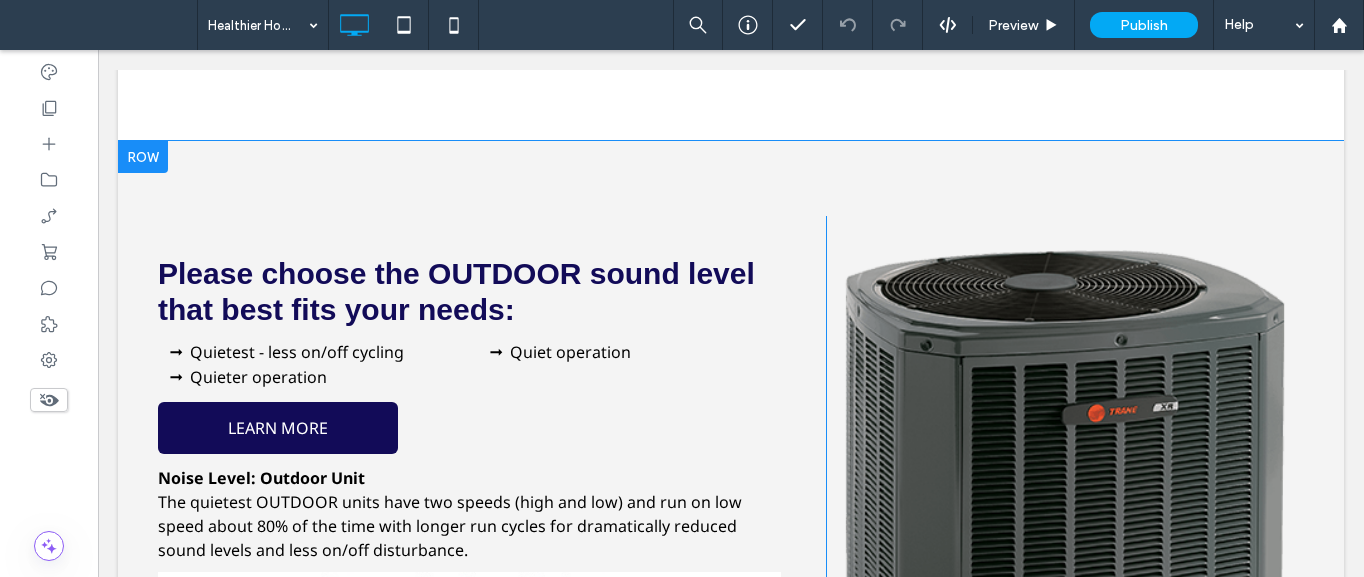 scroll, scrollTop: 5820, scrollLeft: 0, axis: vertical 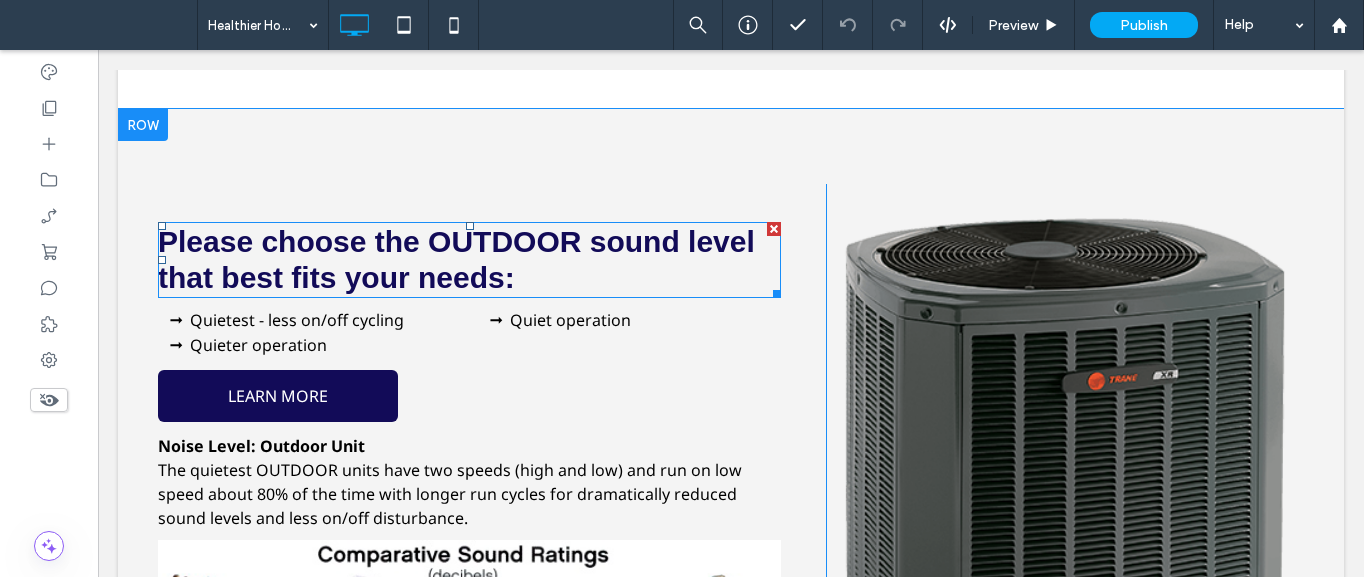click on "Please choose the OUTDOOR sound level that best fits your needs:" at bounding box center (456, 259) 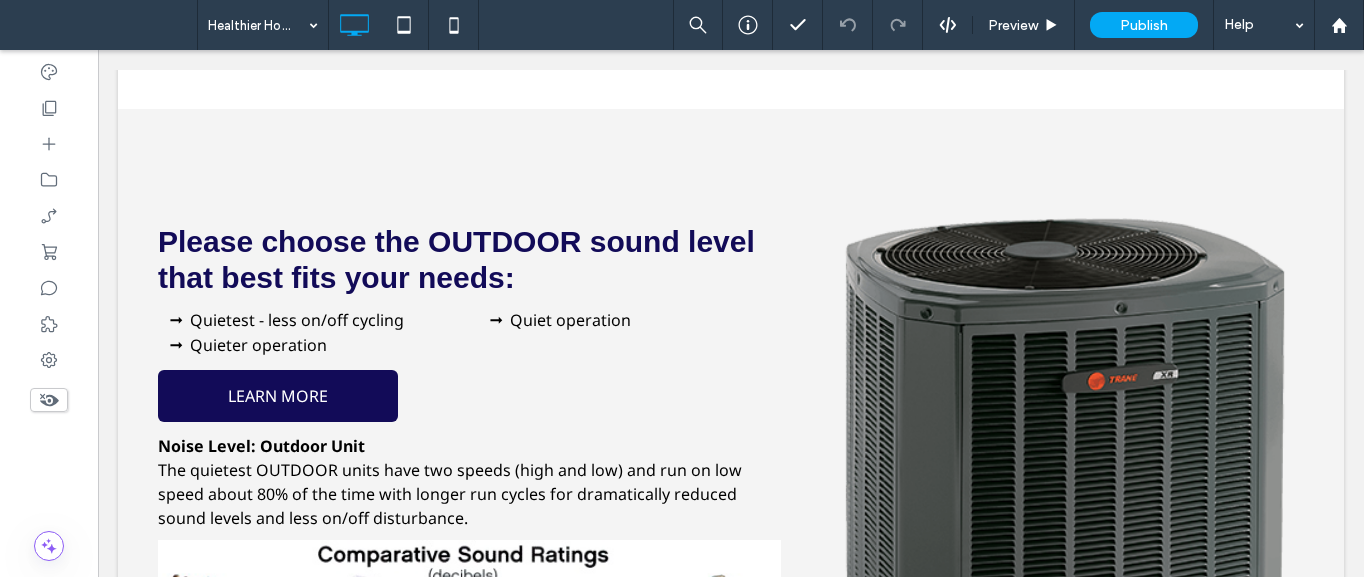 click on "Please choose the OUTDOOR sound level that best fits your needs:" at bounding box center [456, 259] 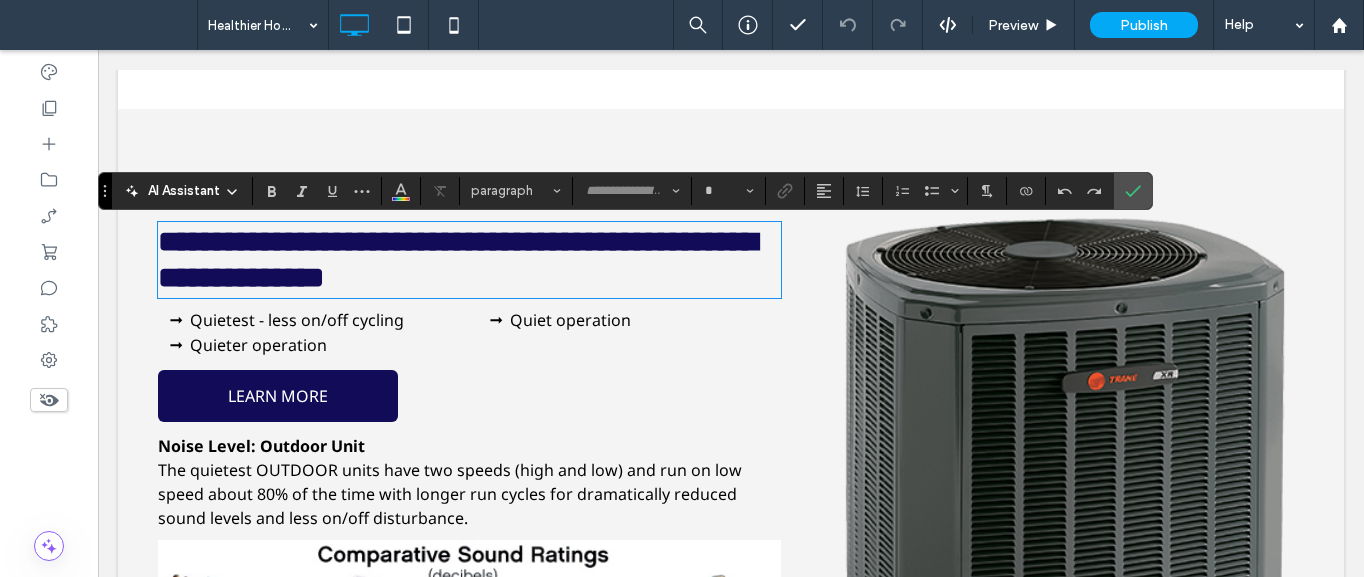 type on "*********" 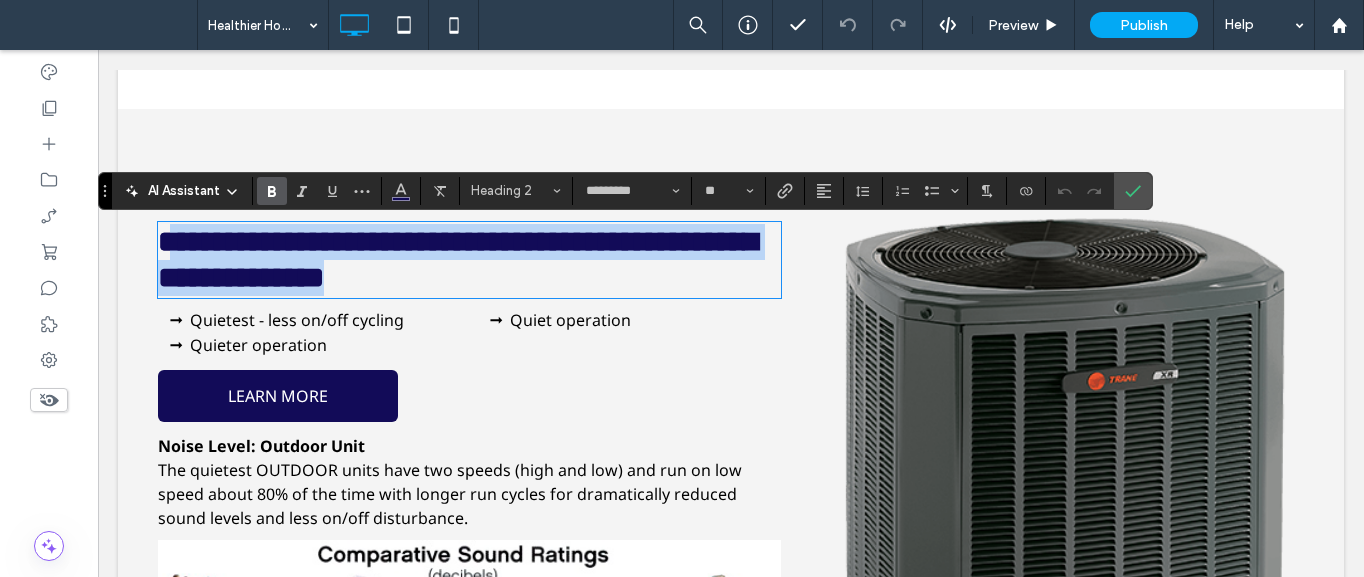 drag, startPoint x: 178, startPoint y: 241, endPoint x: 708, endPoint y: 326, distance: 536.77277 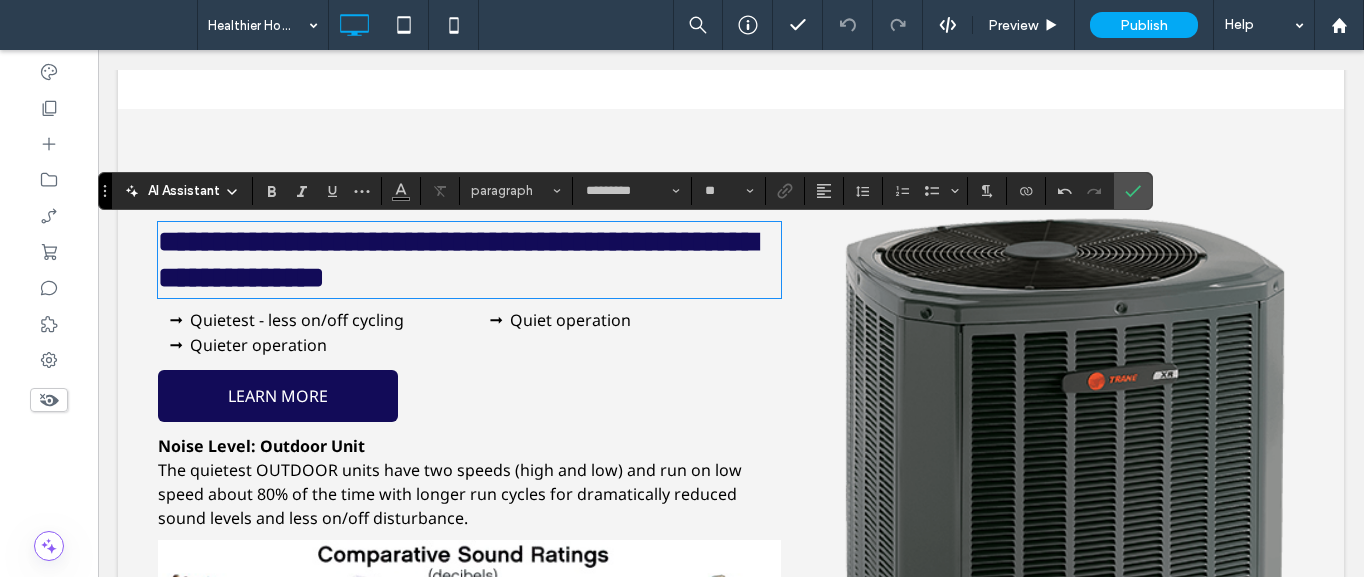 scroll, scrollTop: 0, scrollLeft: 0, axis: both 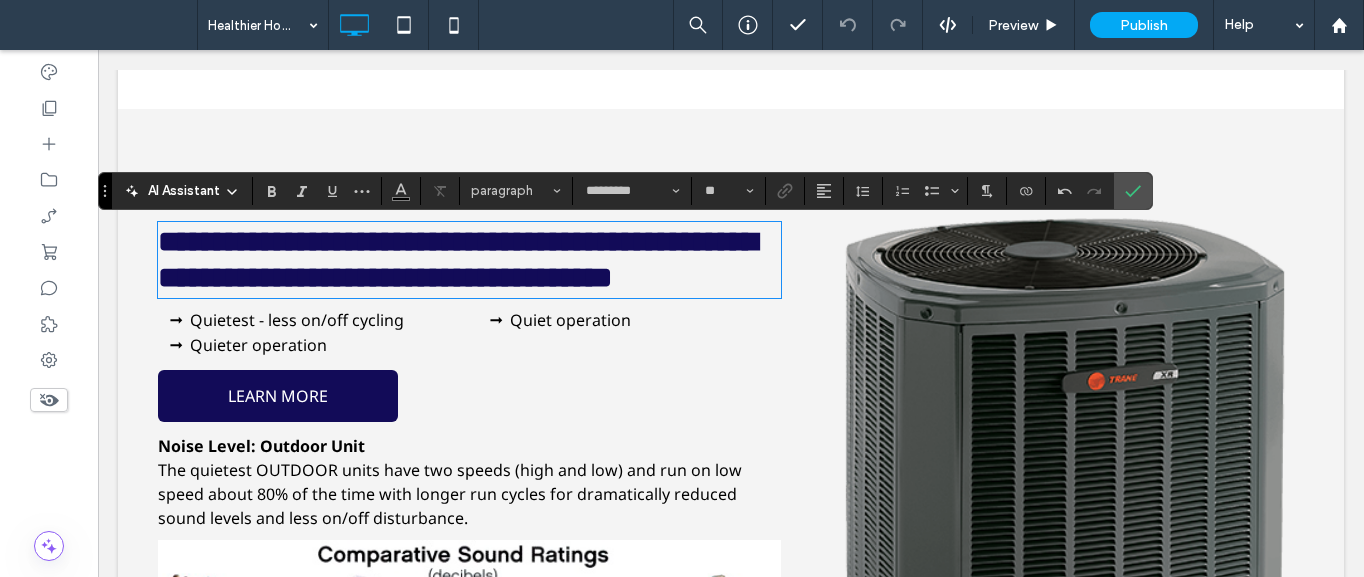 type on "*********" 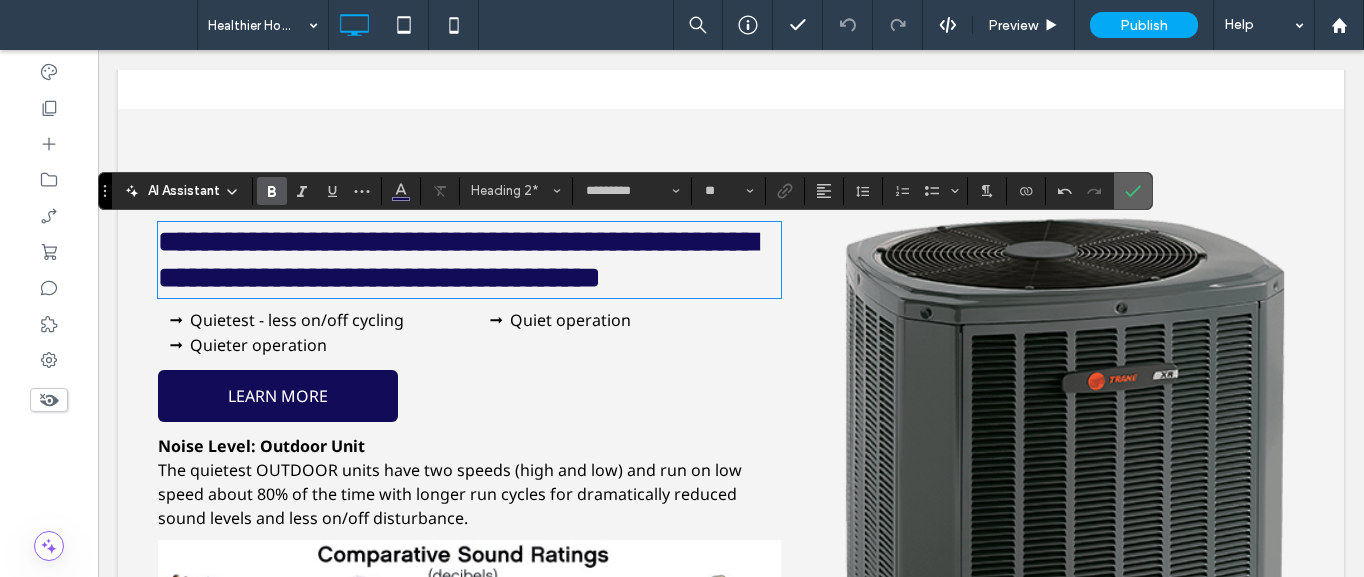 click at bounding box center [1133, 191] 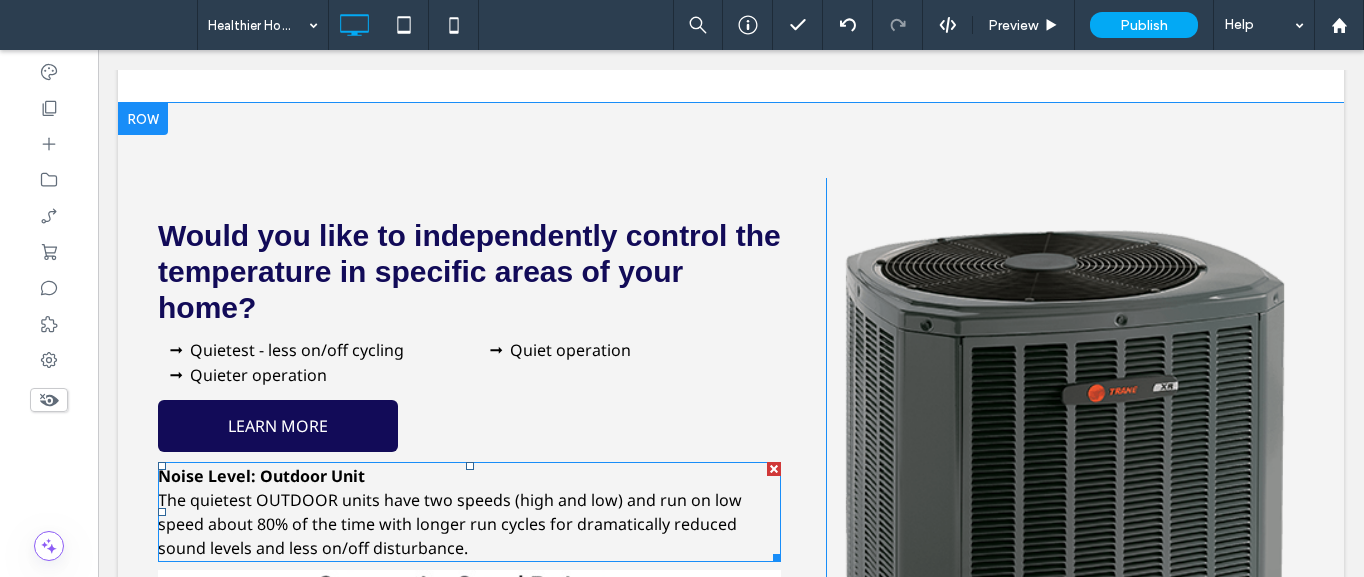 scroll, scrollTop: 5920, scrollLeft: 0, axis: vertical 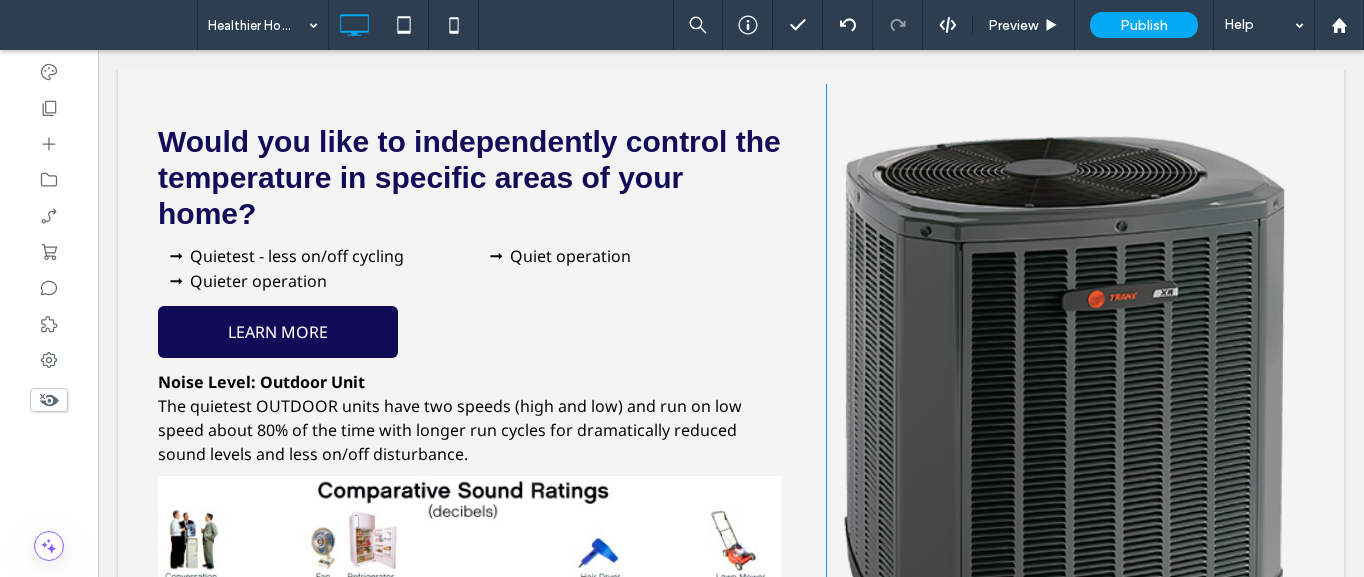click on "Quieter operation" at bounding box center [258, 281] 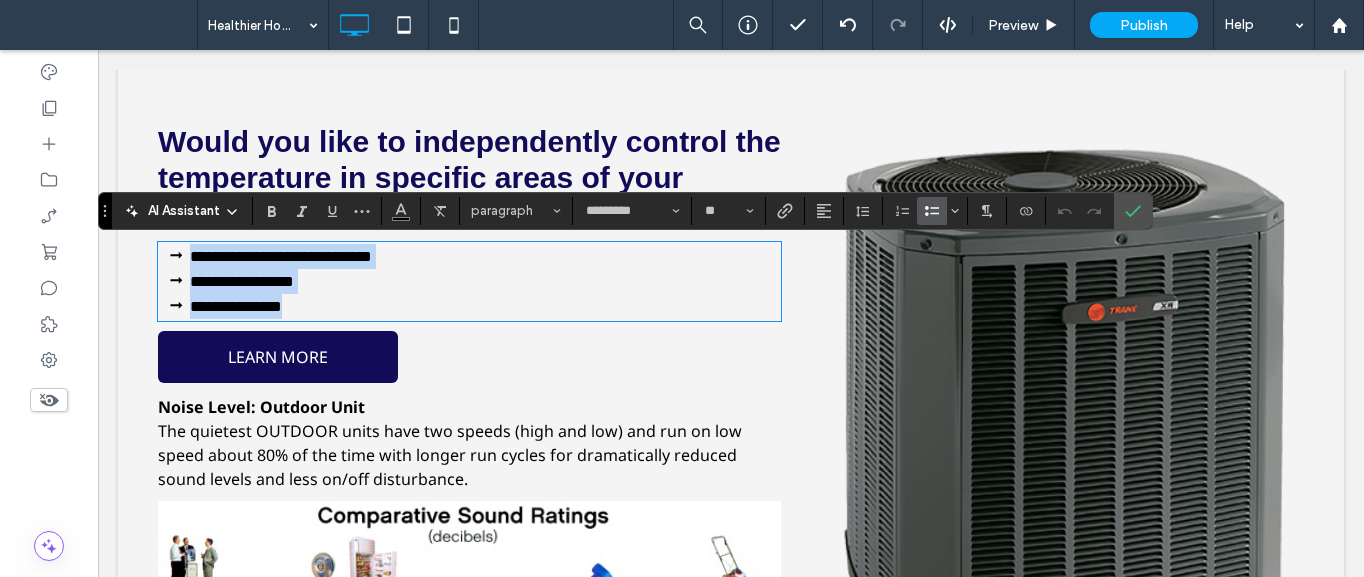 paste 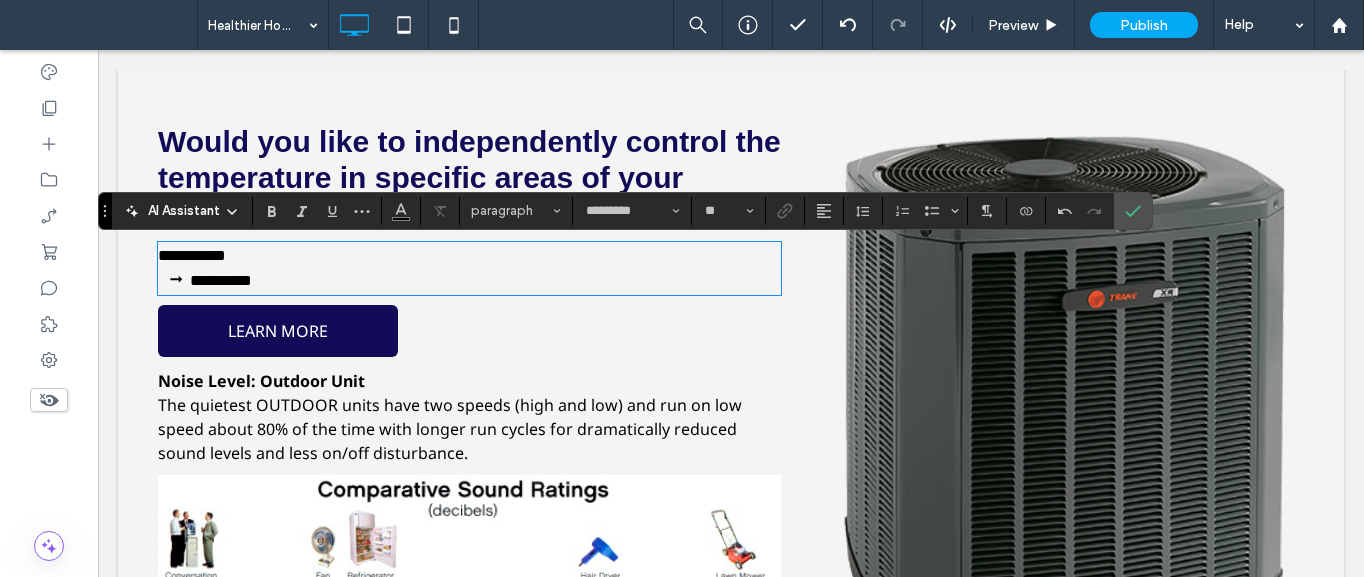 scroll, scrollTop: 0, scrollLeft: 0, axis: both 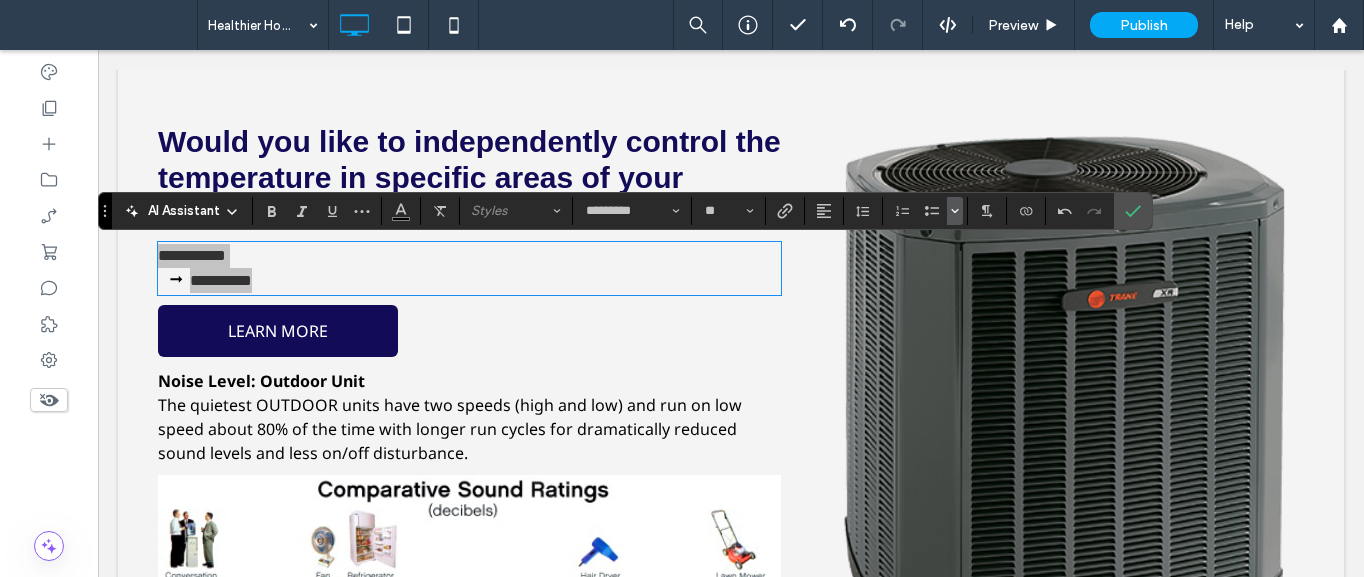 click 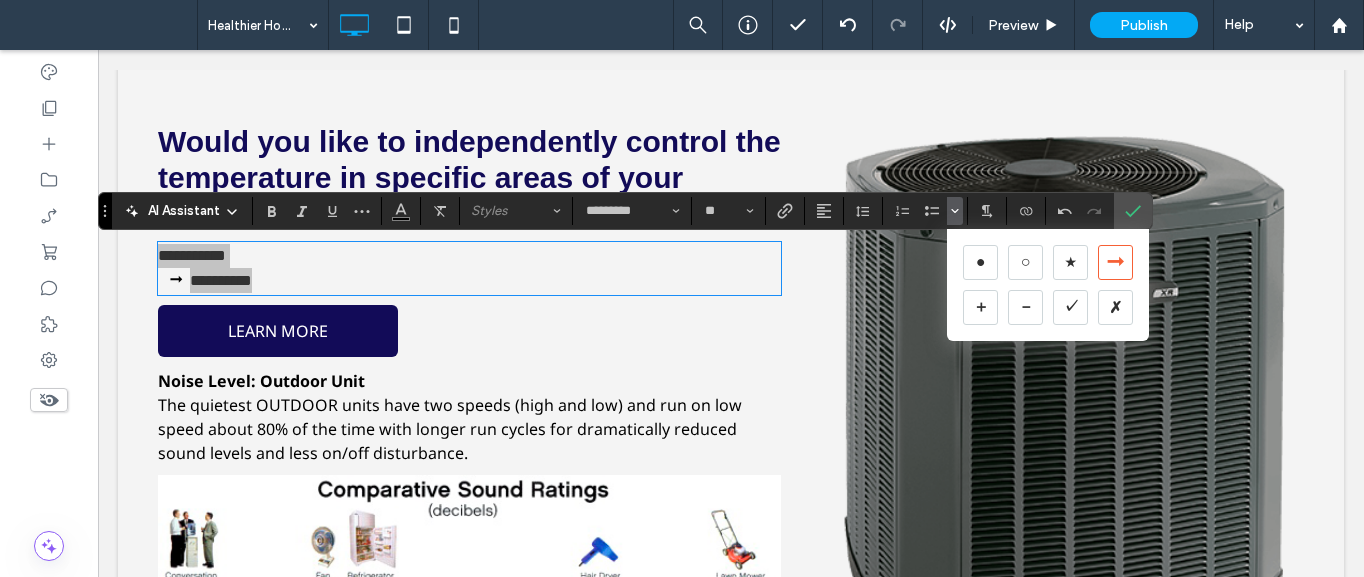 click on "➞" at bounding box center (1115, 262) 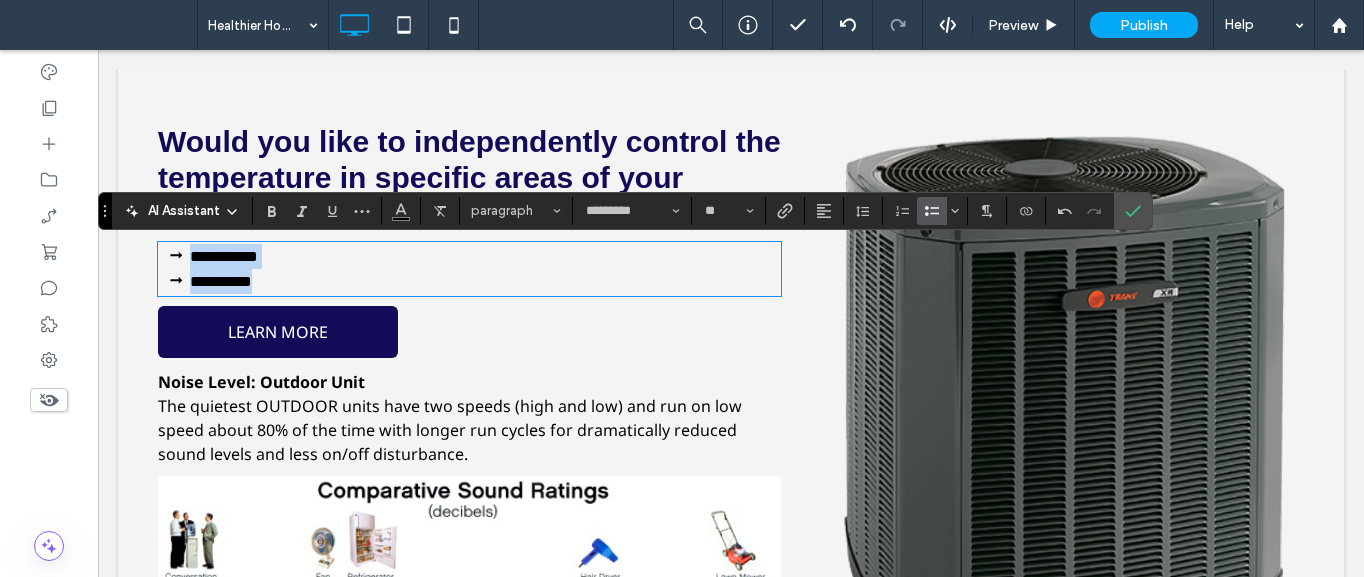 click on "**********" at bounding box center (310, 269) 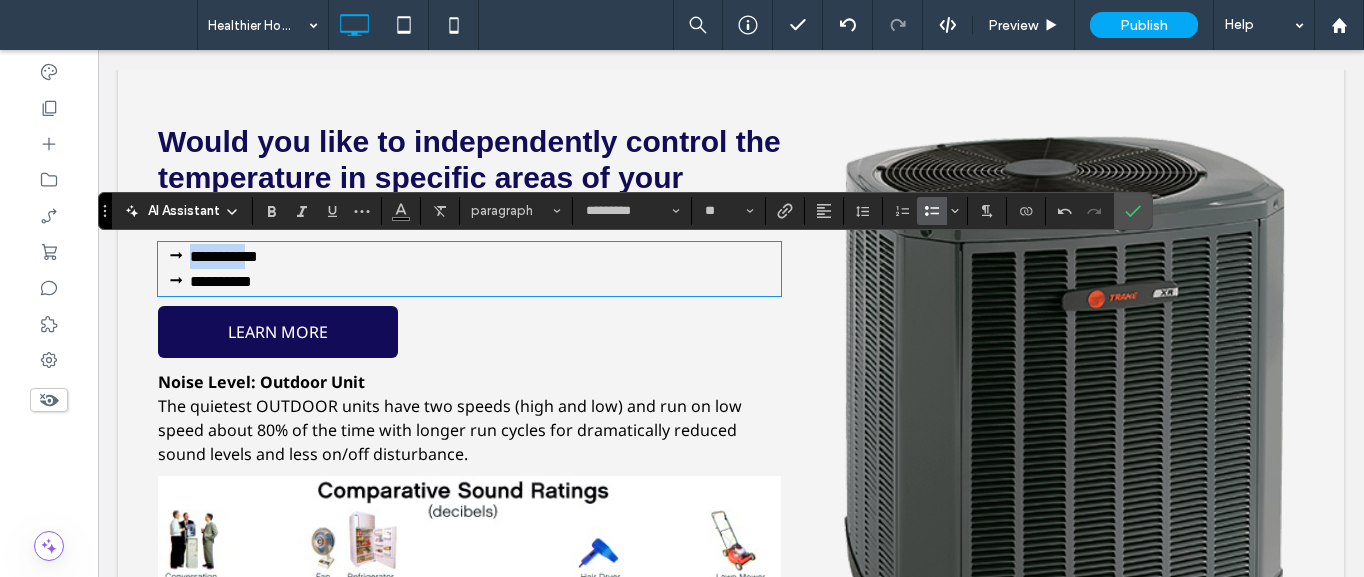 drag, startPoint x: 235, startPoint y: 257, endPoint x: 239, endPoint y: 270, distance: 13.601471 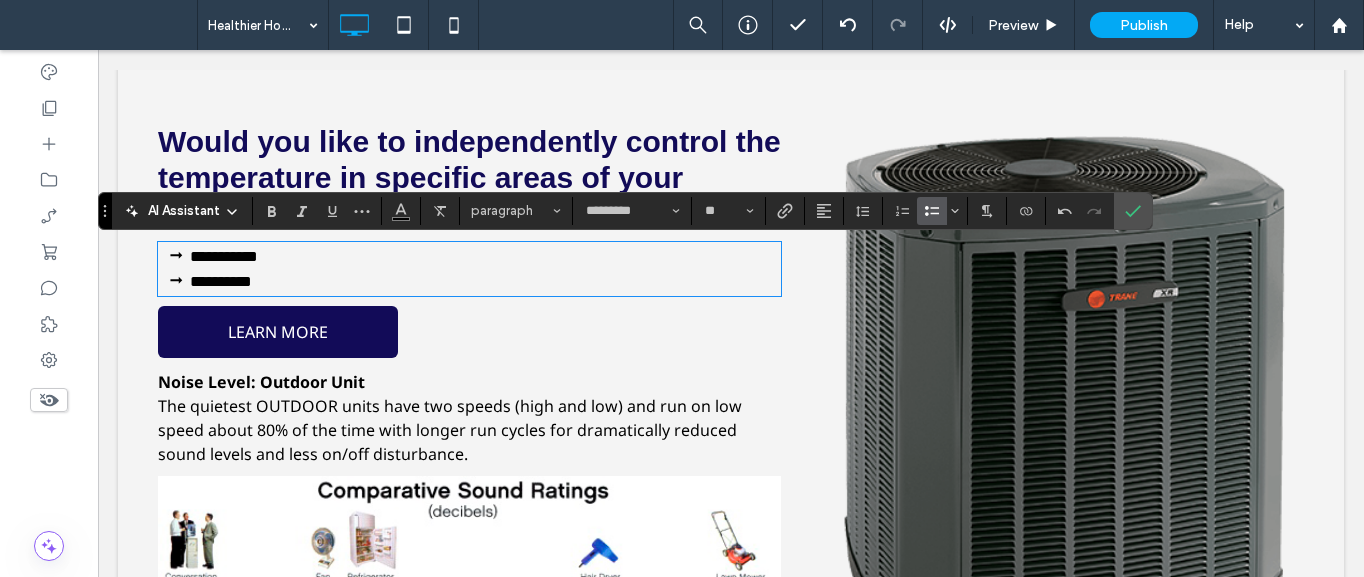 click on "**********" at bounding box center [326, 281] 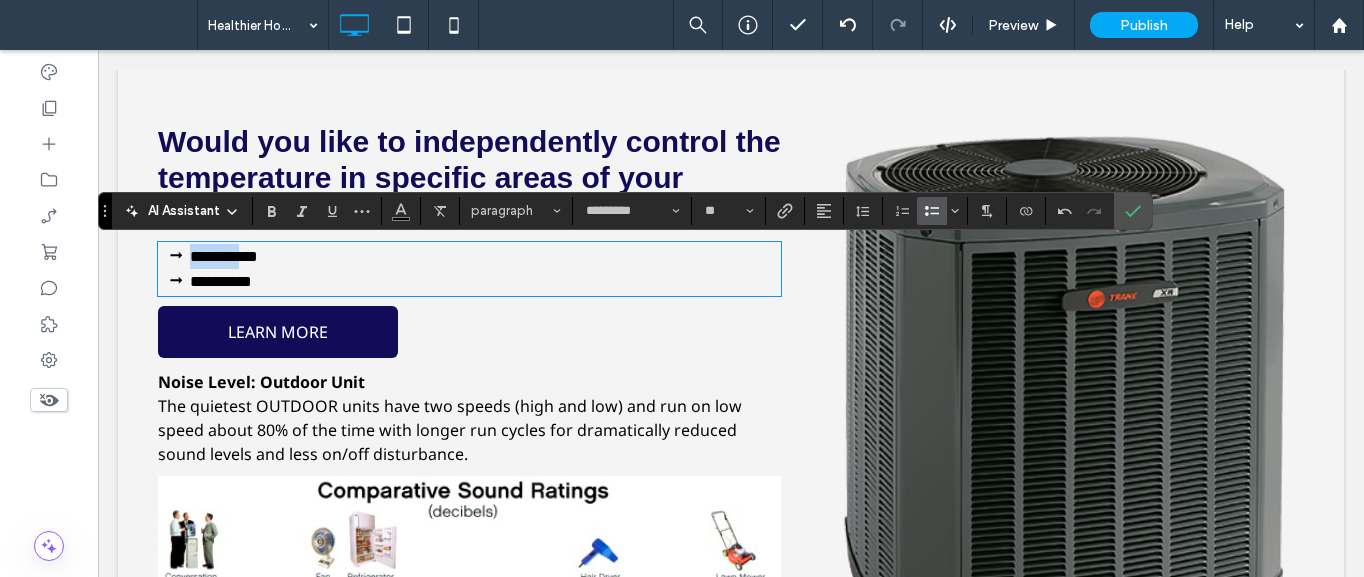 drag, startPoint x: 227, startPoint y: 258, endPoint x: 134, endPoint y: 259, distance: 93.00538 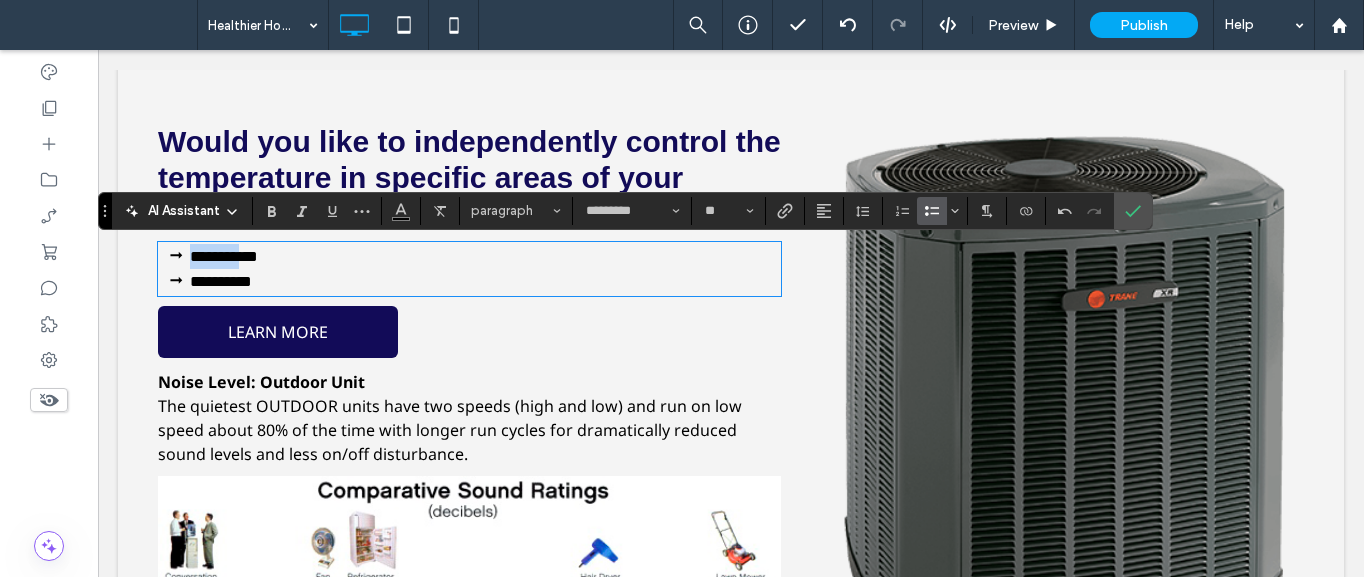 click on "**********" at bounding box center [731, 402] 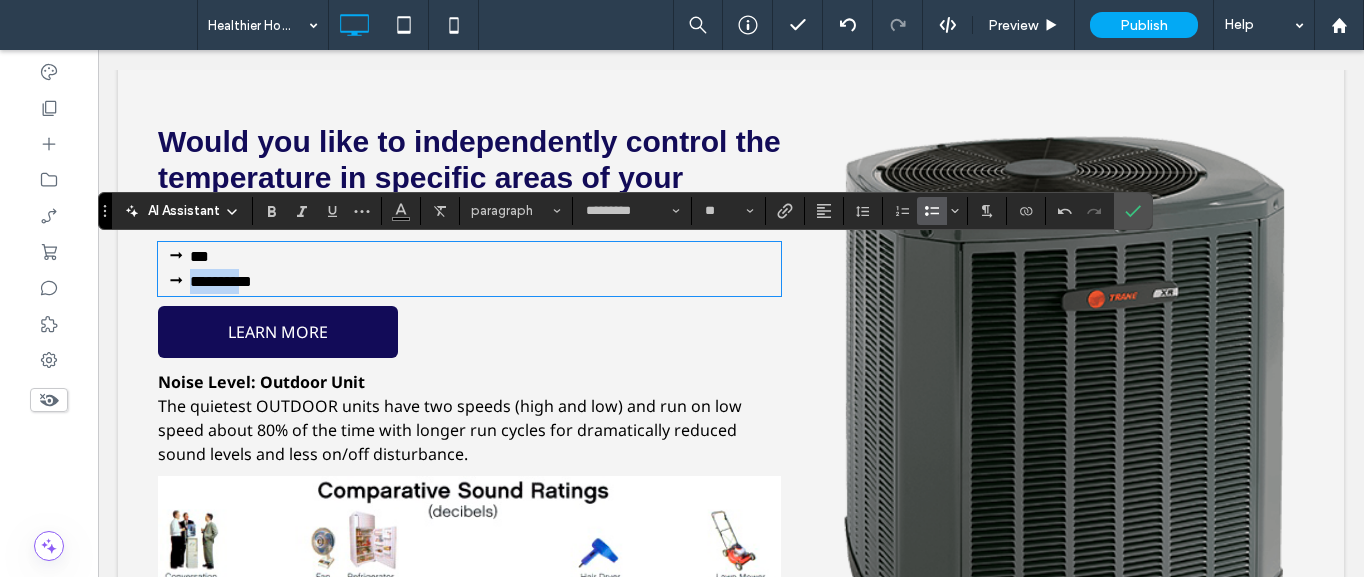 drag, startPoint x: 229, startPoint y: 289, endPoint x: 135, endPoint y: 284, distance: 94.13288 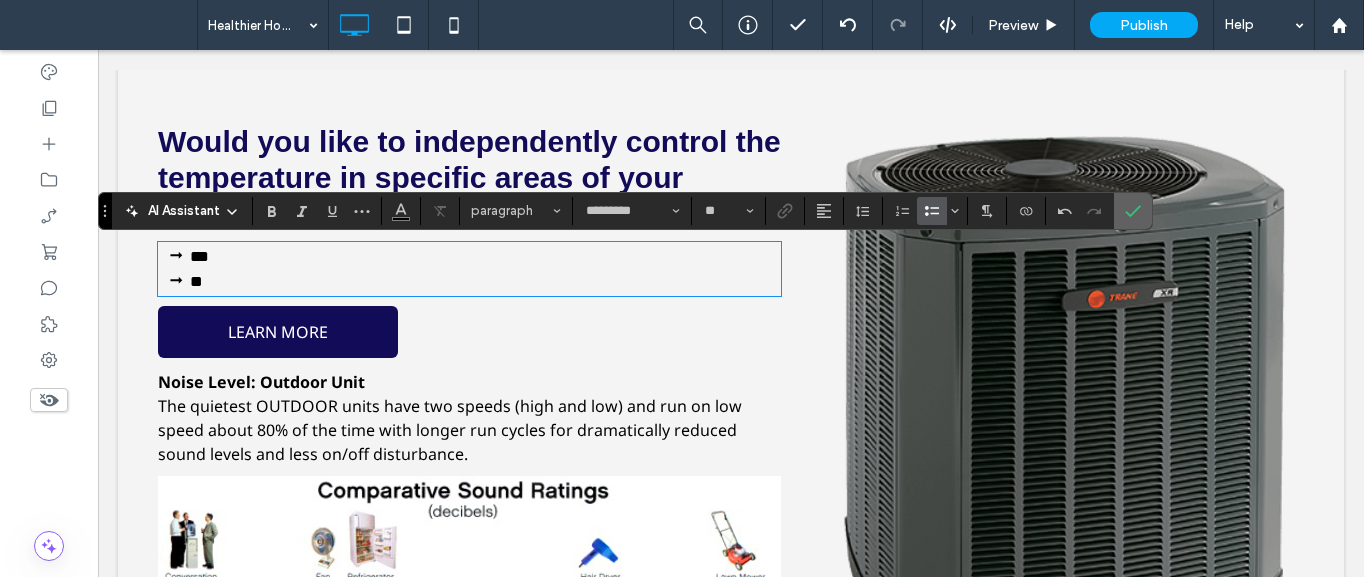 click 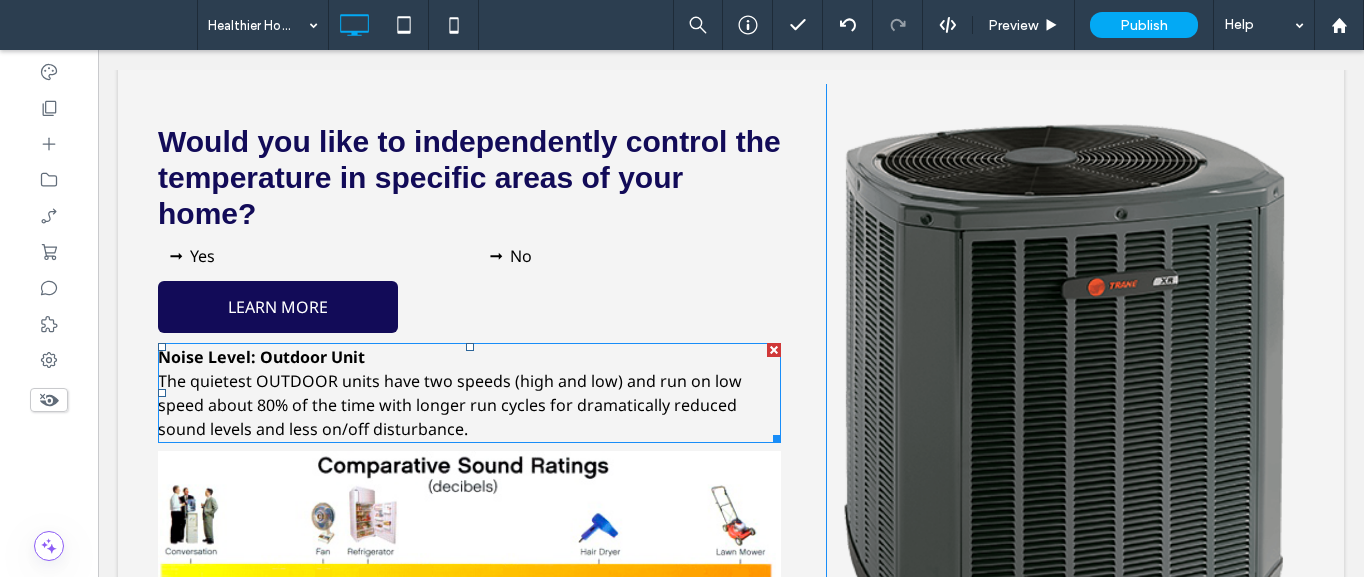 click on "The quietest OUTDOOR units have two speeds (high and low) and run on low speed about 80% of the time with longer run cycles for dramatically reduced sound levels and less on/off disturbance." at bounding box center [450, 405] 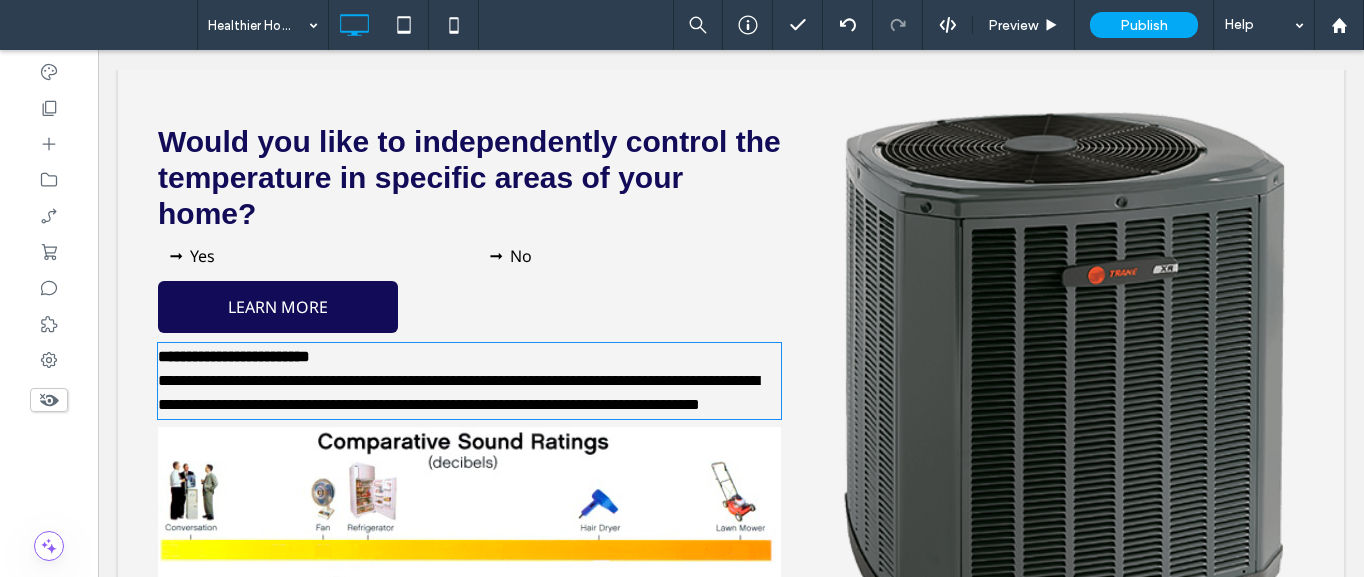 click on "**********" at bounding box center [458, 392] 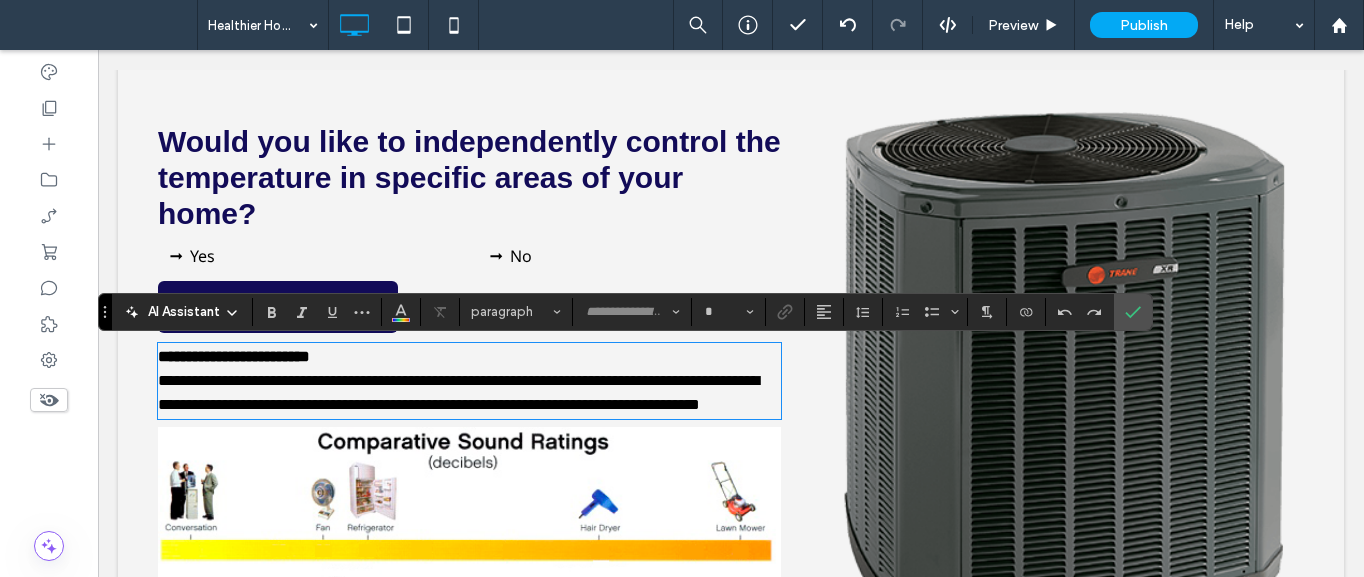 type on "*********" 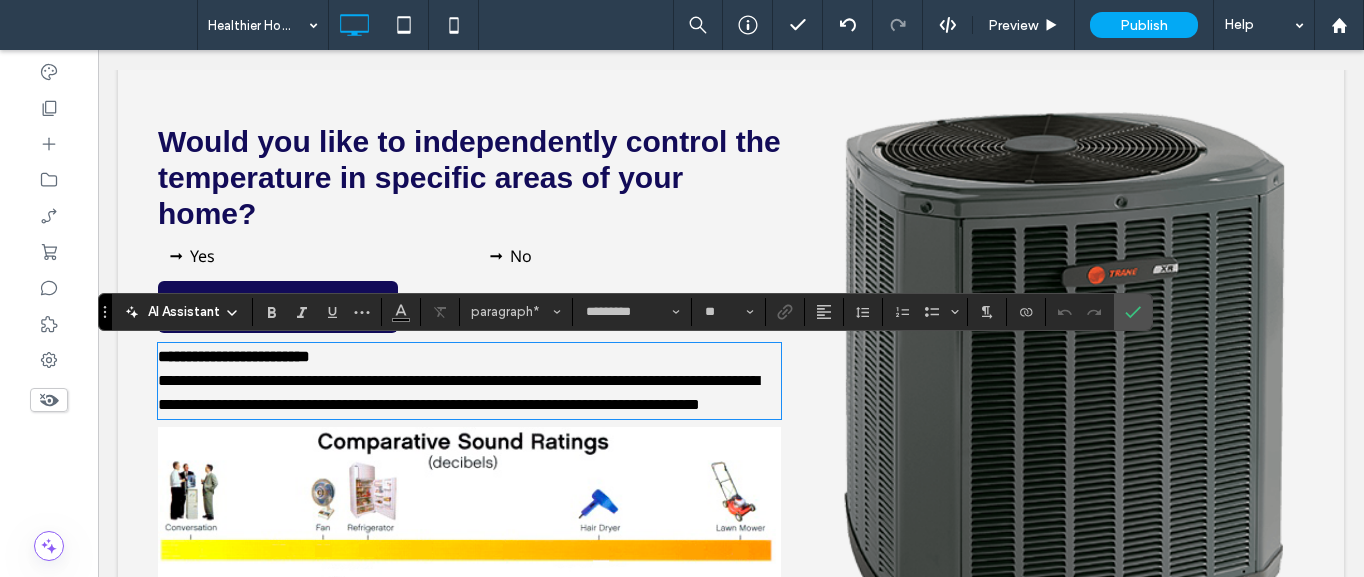 click on "**********" at bounding box center [458, 392] 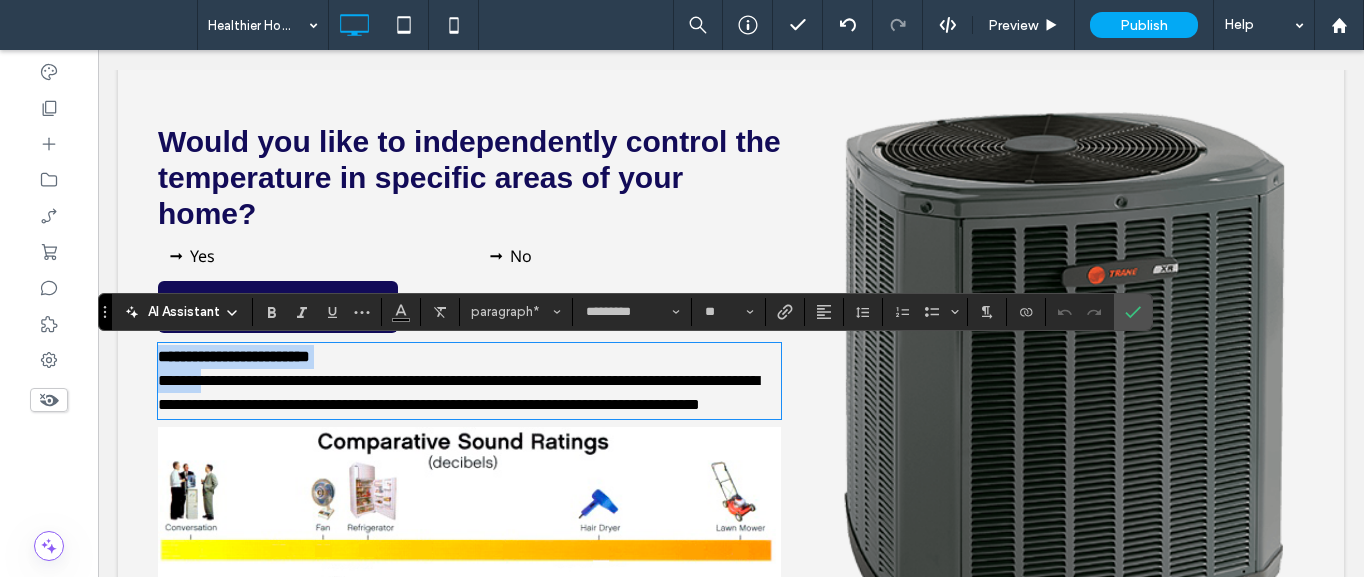 drag, startPoint x: 159, startPoint y: 372, endPoint x: 145, endPoint y: 361, distance: 17.804493 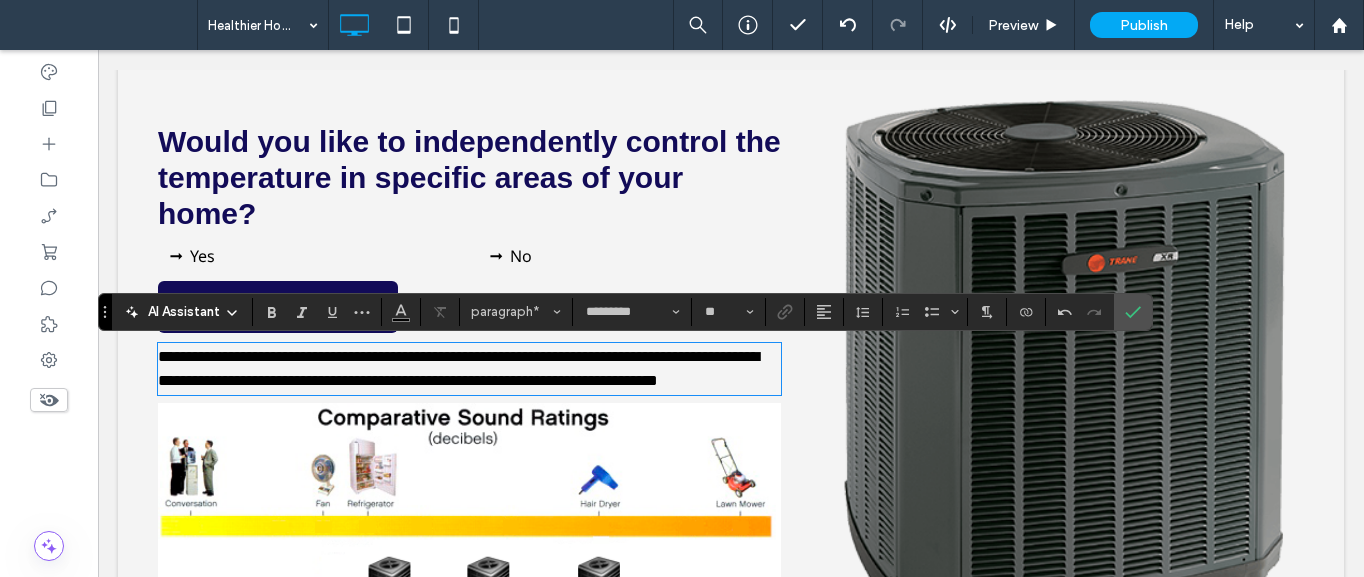 click on "**********" at bounding box center [458, 368] 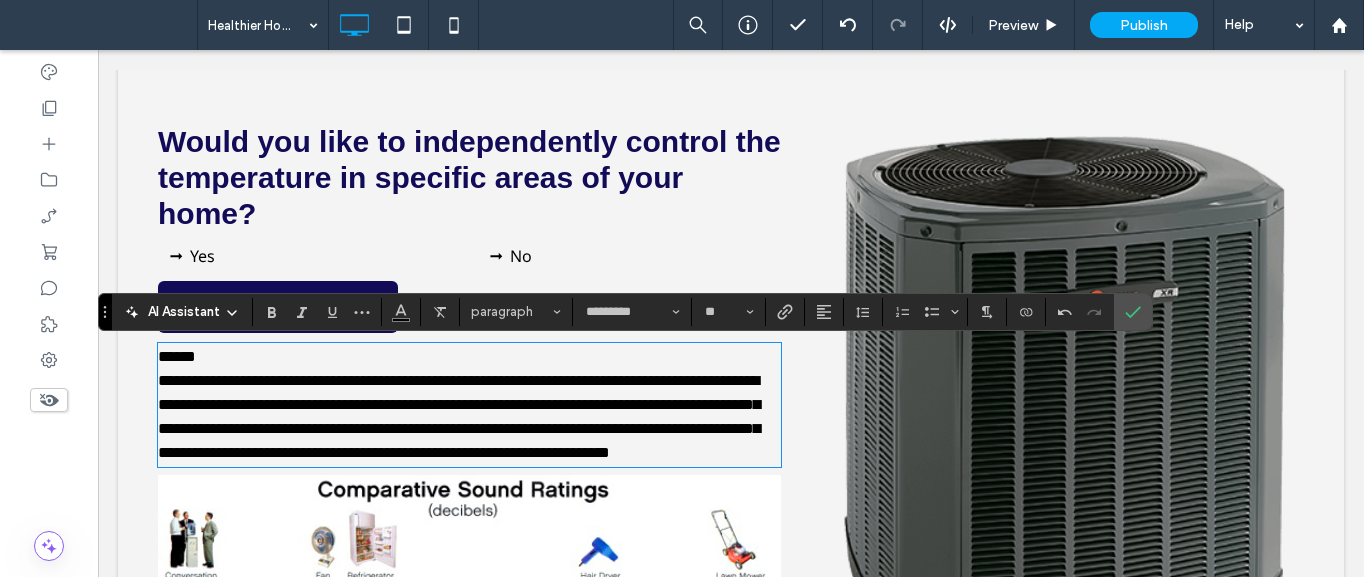 scroll, scrollTop: 0, scrollLeft: 0, axis: both 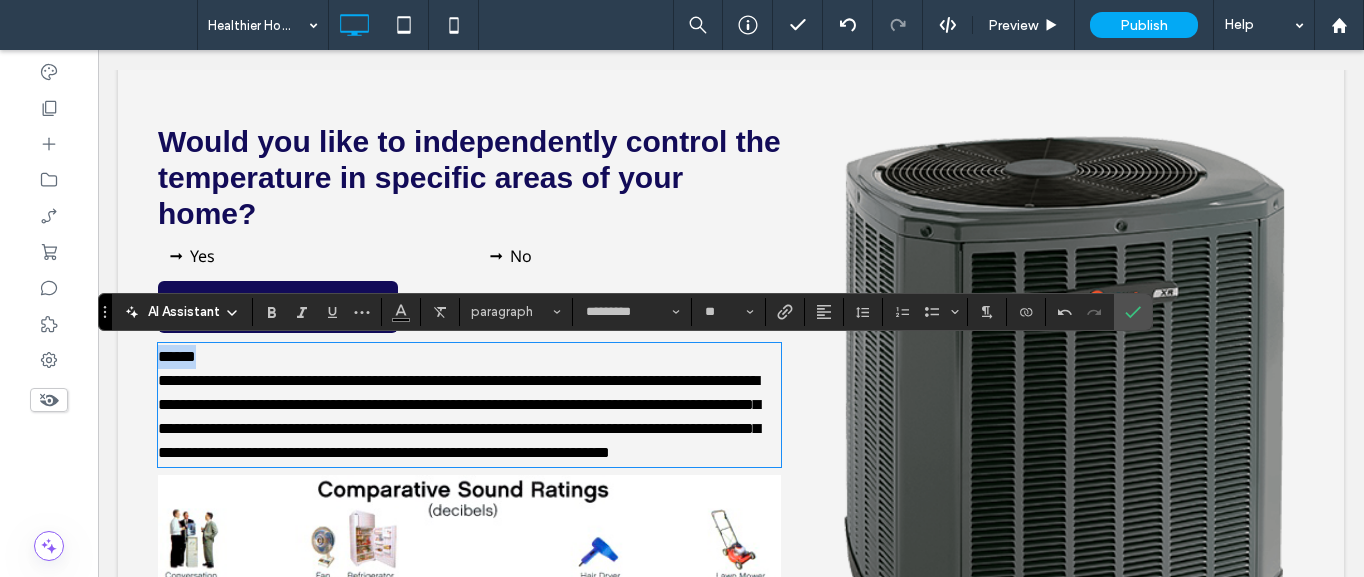 drag, startPoint x: 218, startPoint y: 364, endPoint x: 181, endPoint y: 410, distance: 59.03389 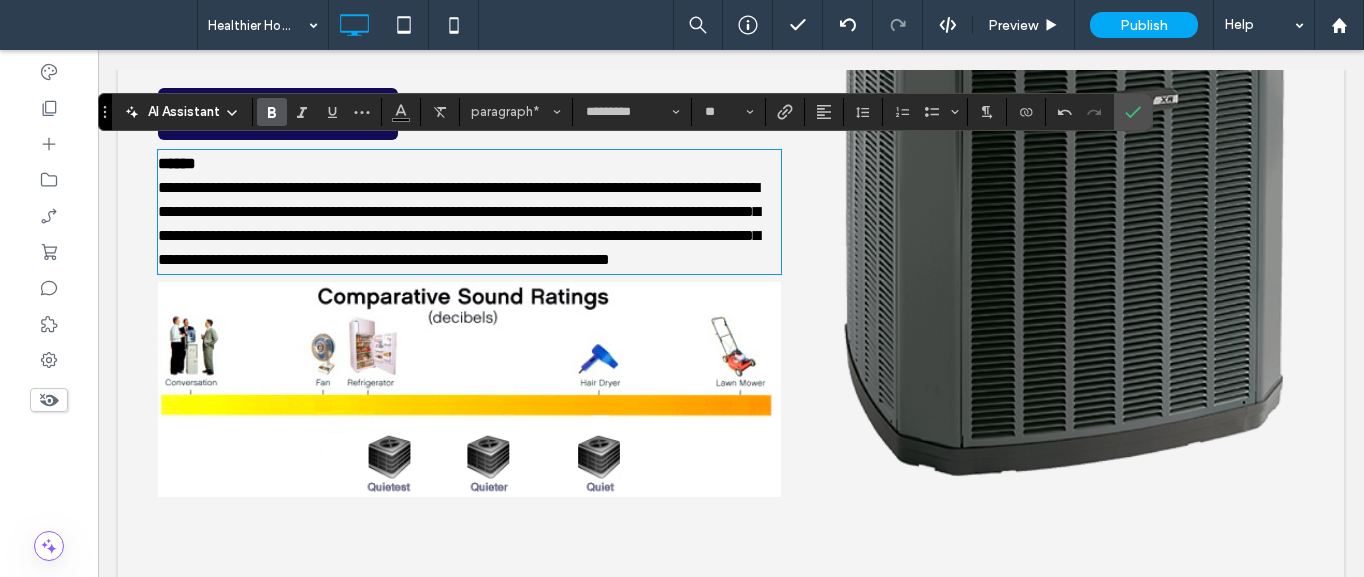 scroll, scrollTop: 6120, scrollLeft: 0, axis: vertical 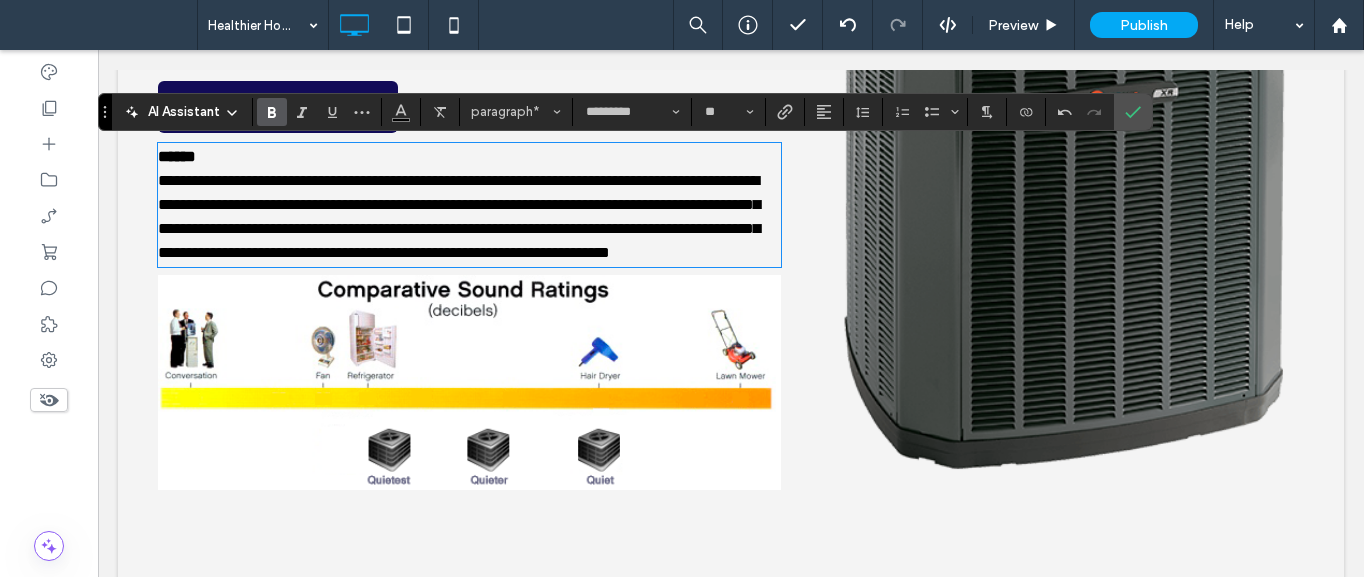 click on "**********" at bounding box center (469, 217) 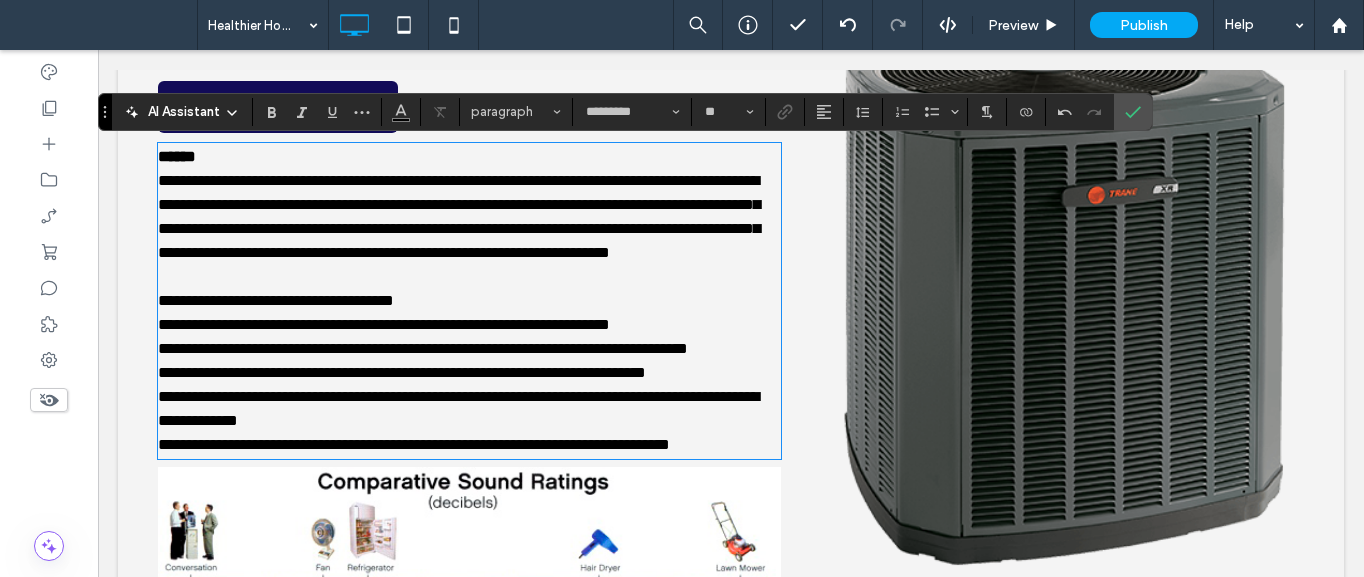 scroll, scrollTop: 0, scrollLeft: 0, axis: both 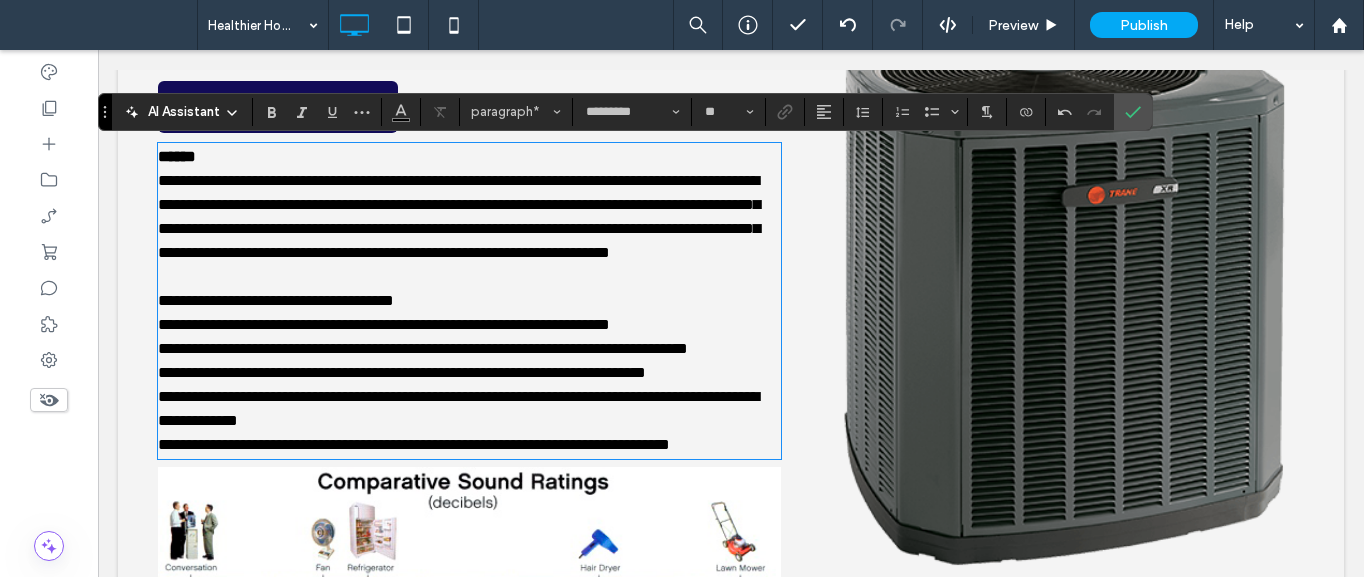 click on "**********" at bounding box center [469, 409] 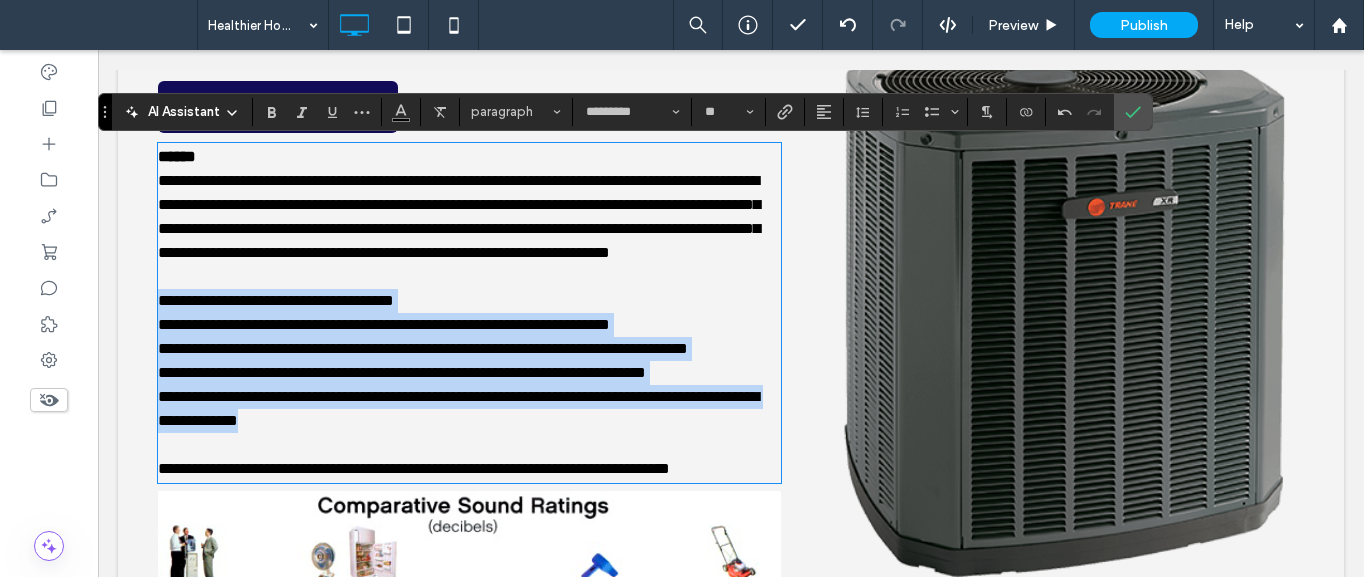drag, startPoint x: 334, startPoint y: 461, endPoint x: 128, endPoint y: 331, distance: 243.58981 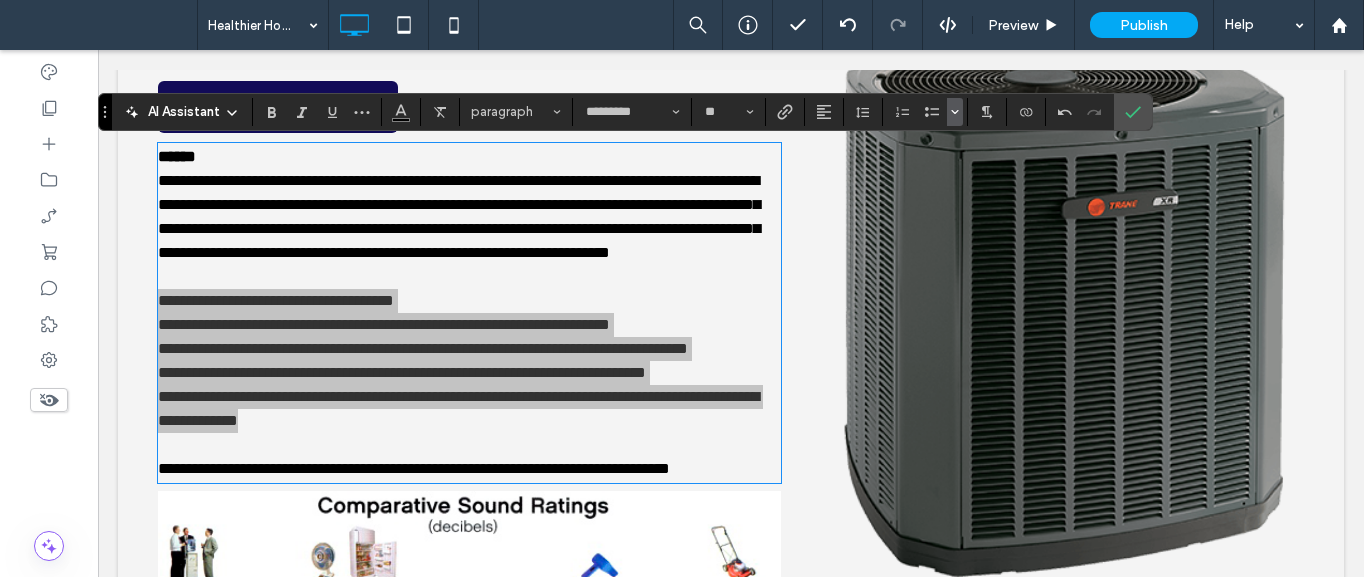click 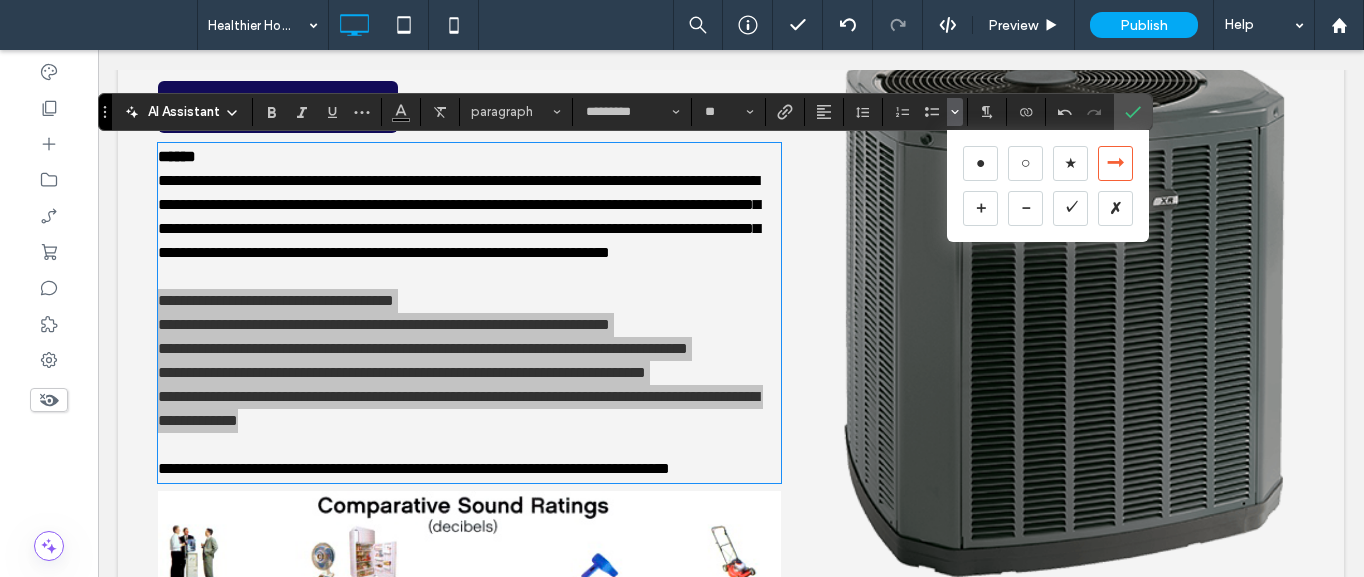 click on "➞" at bounding box center [1115, 163] 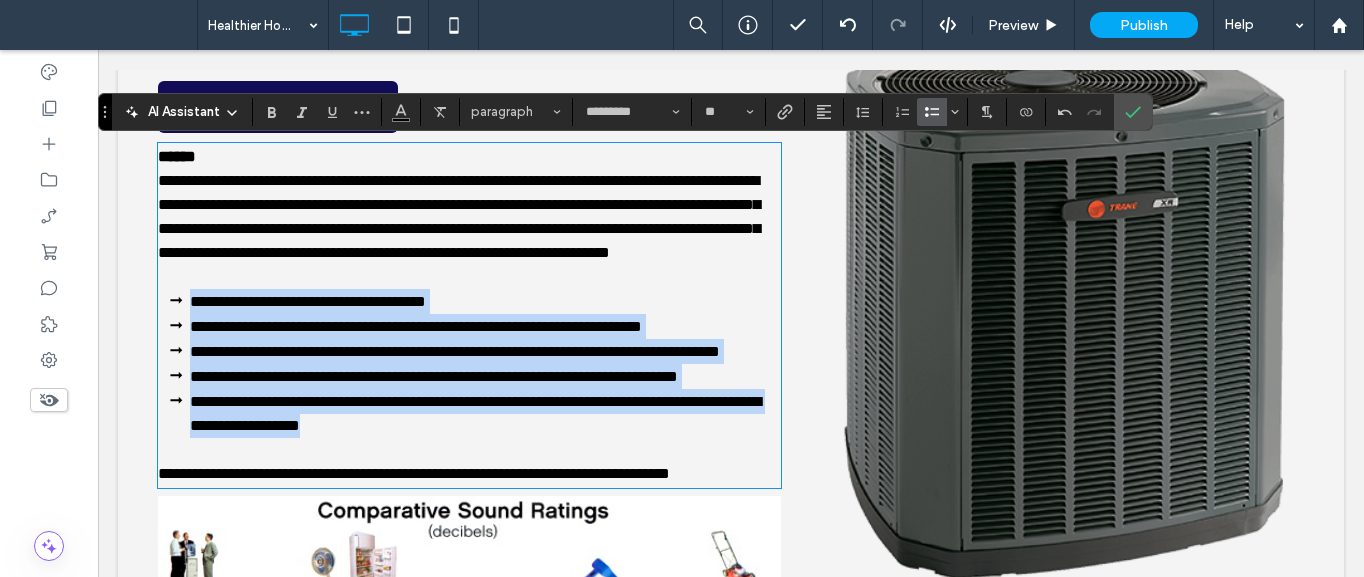 click on "**********" at bounding box center (455, 351) 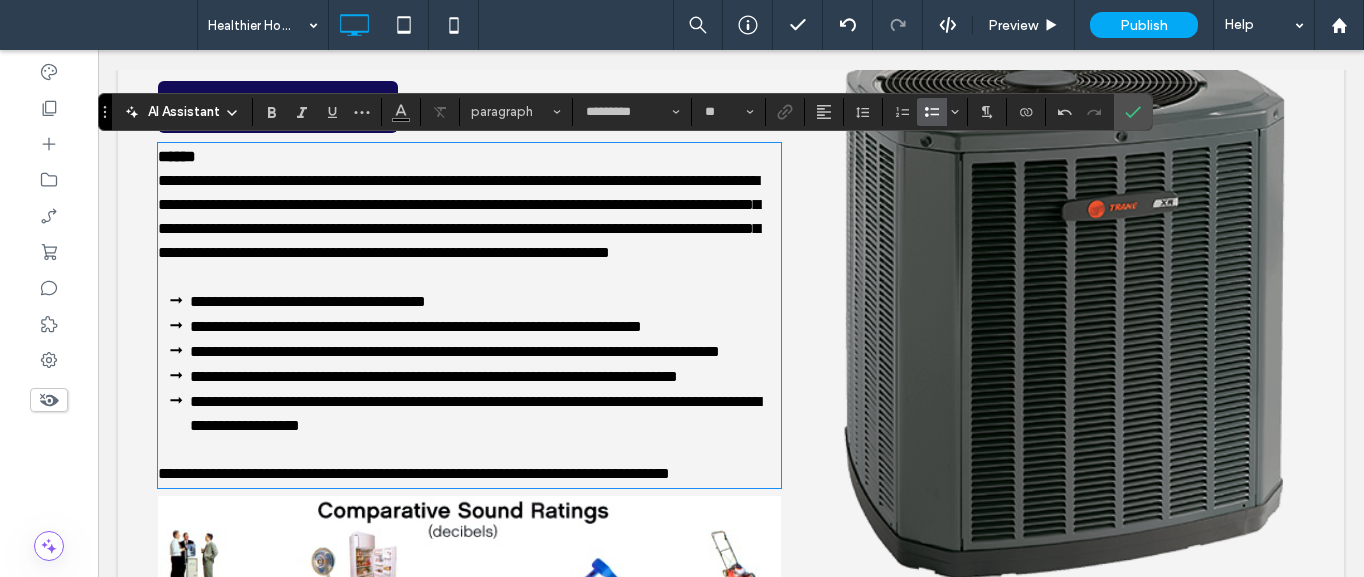 click on "**********" at bounding box center (308, 301) 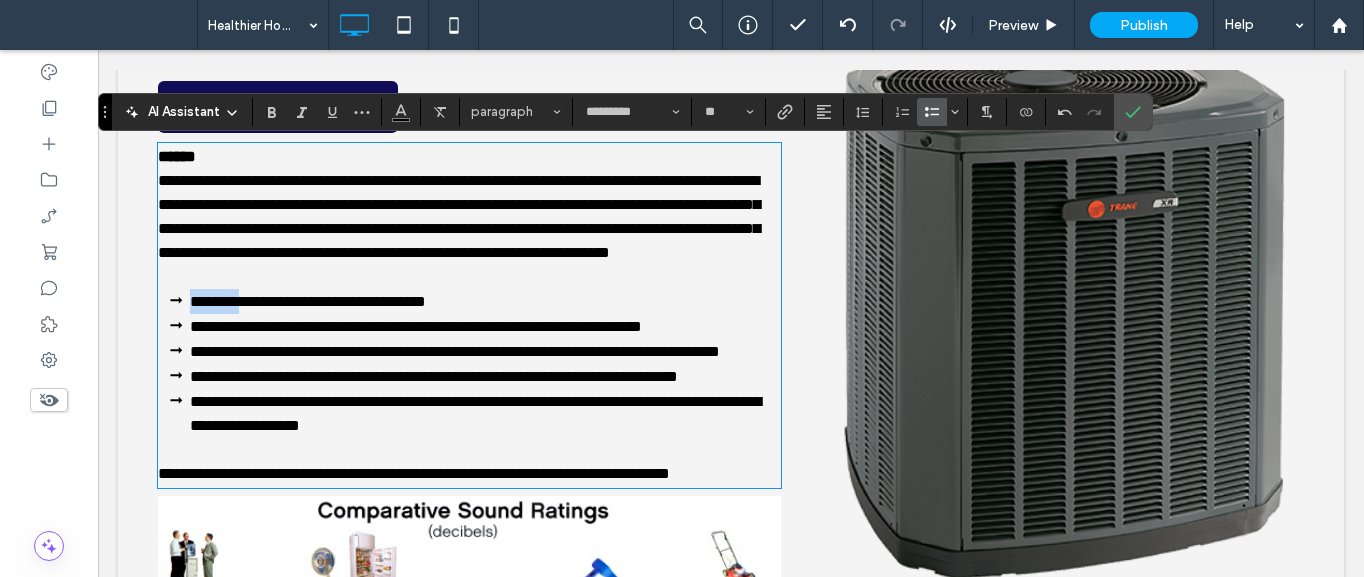 drag, startPoint x: 230, startPoint y: 325, endPoint x: 146, endPoint y: 322, distance: 84.05355 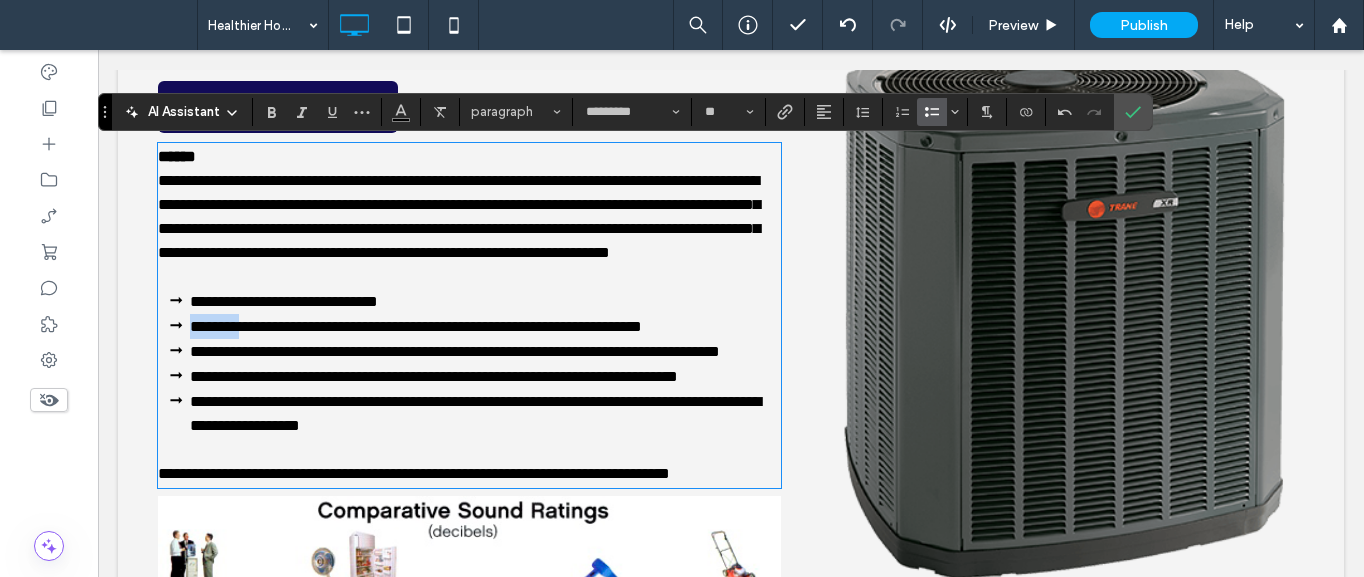 drag, startPoint x: 230, startPoint y: 355, endPoint x: 166, endPoint y: 354, distance: 64.00781 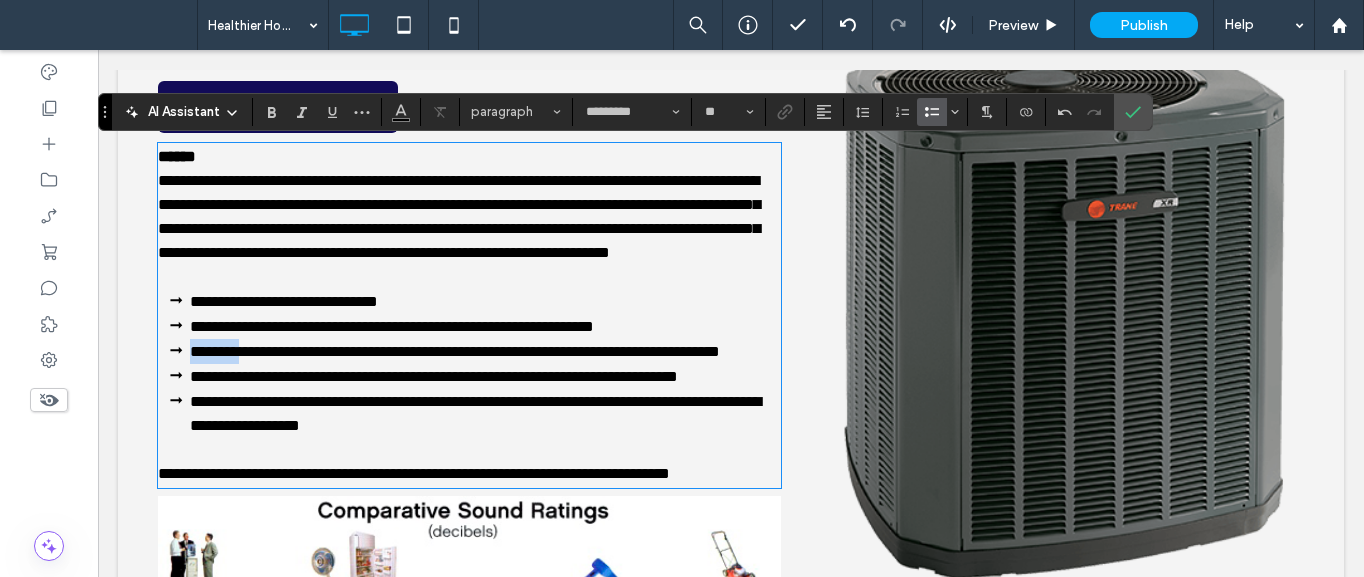 drag, startPoint x: 226, startPoint y: 381, endPoint x: 185, endPoint y: 384, distance: 41.109608 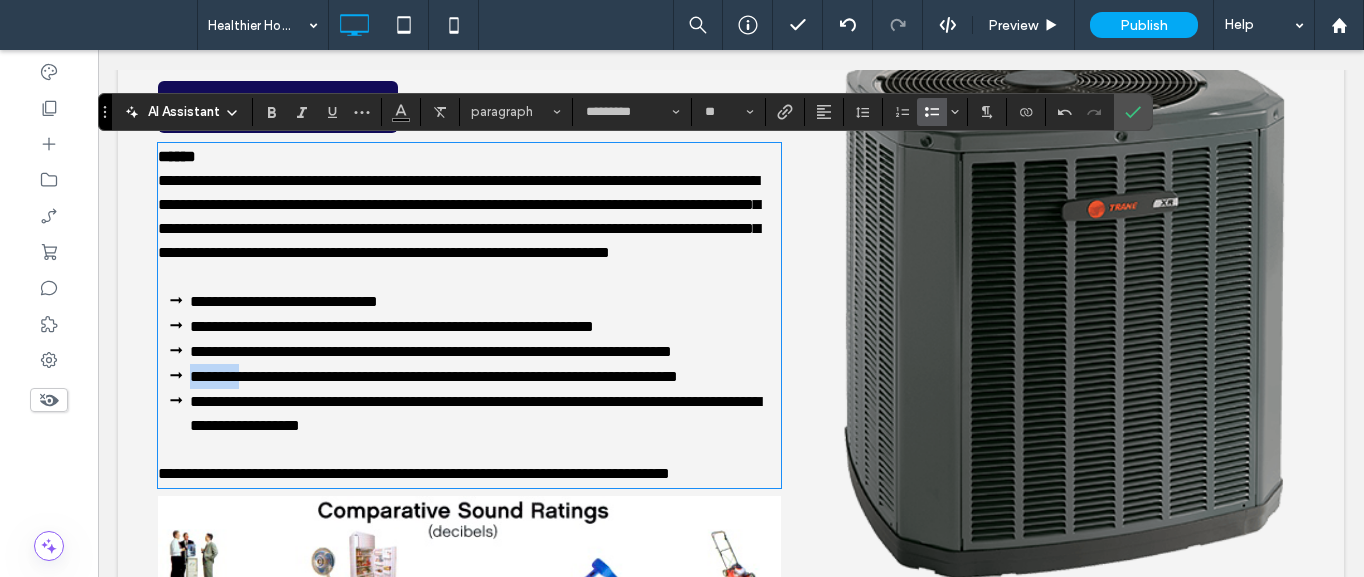 drag, startPoint x: 229, startPoint y: 420, endPoint x: 232, endPoint y: 472, distance: 52.086468 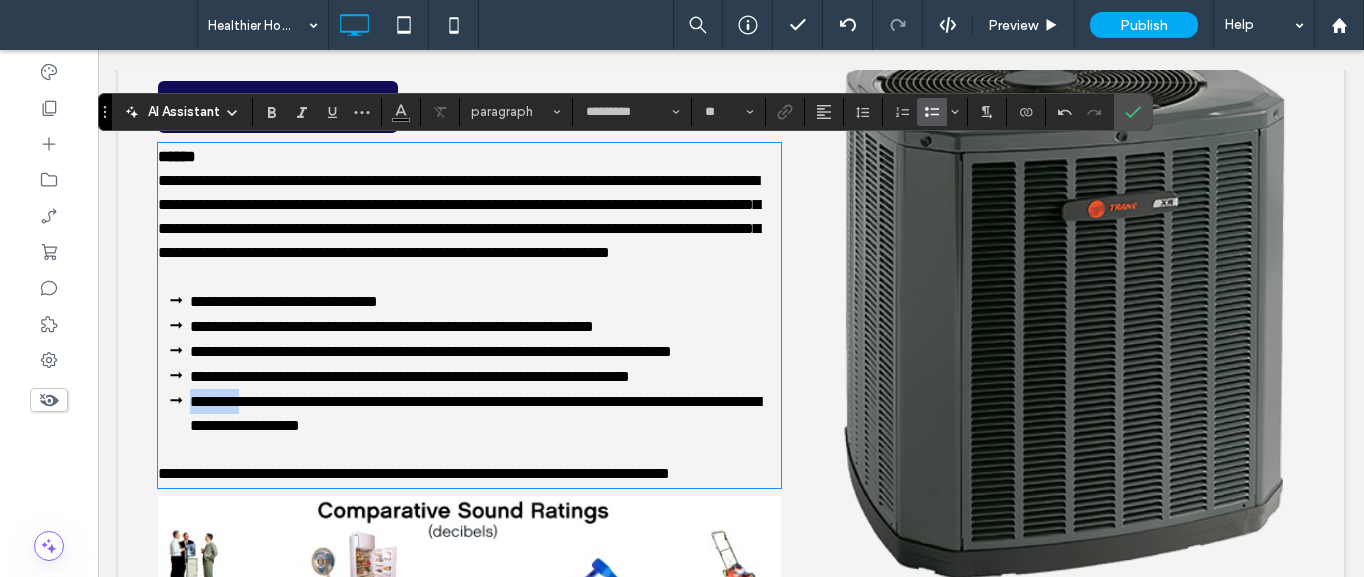 drag, startPoint x: 231, startPoint y: 478, endPoint x: 141, endPoint y: 468, distance: 90.55385 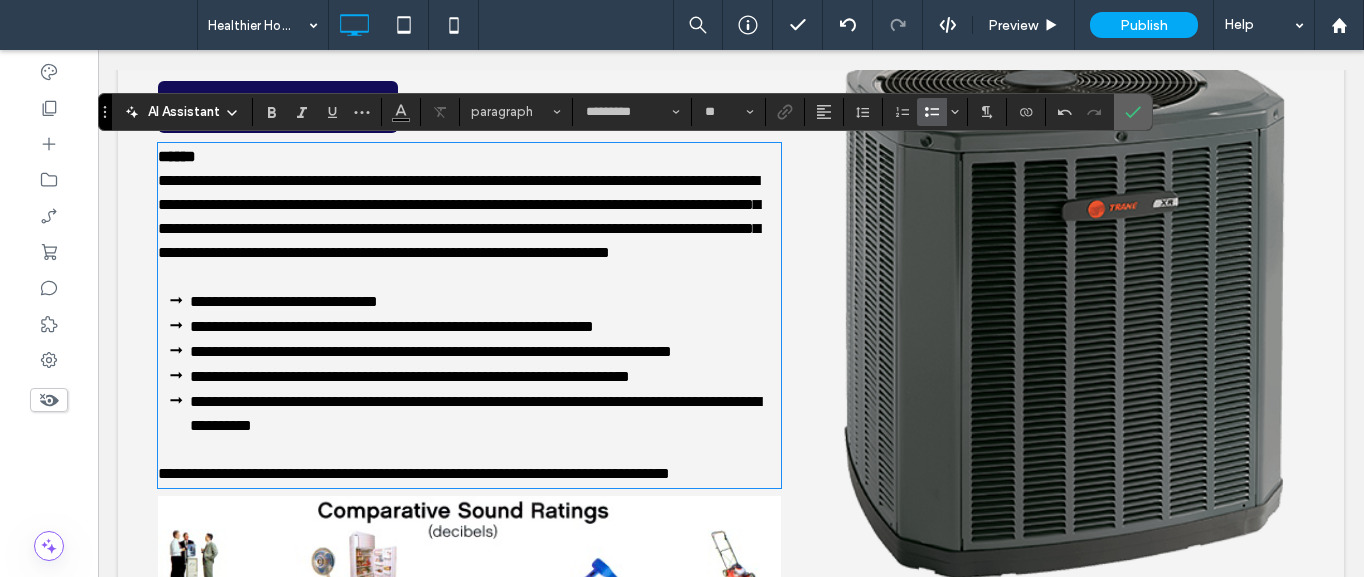 click at bounding box center (1133, 112) 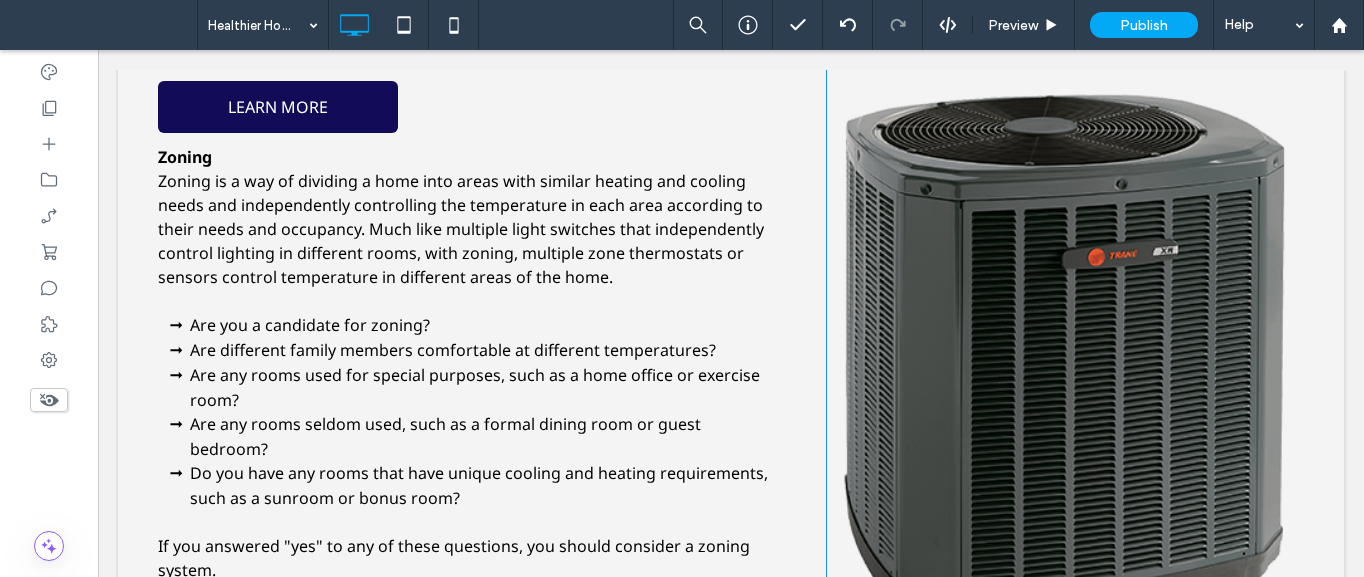 click on "Click To Paste" at bounding box center (1065, 360) 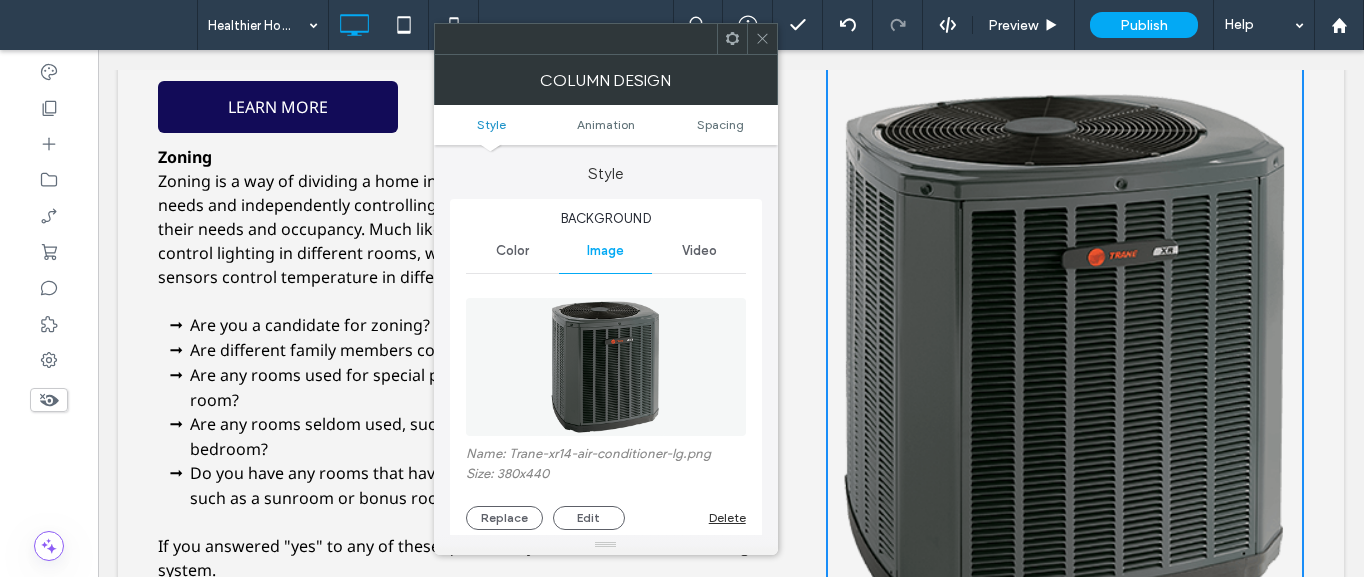 type on "**" 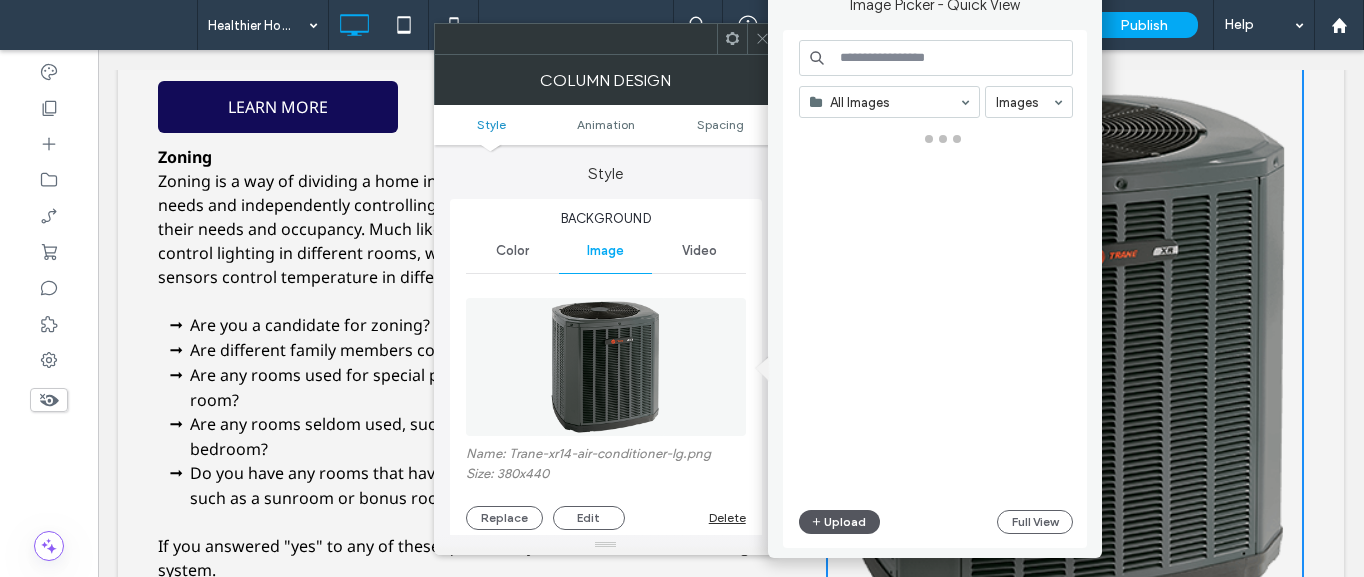 click on "Upload" at bounding box center (840, 522) 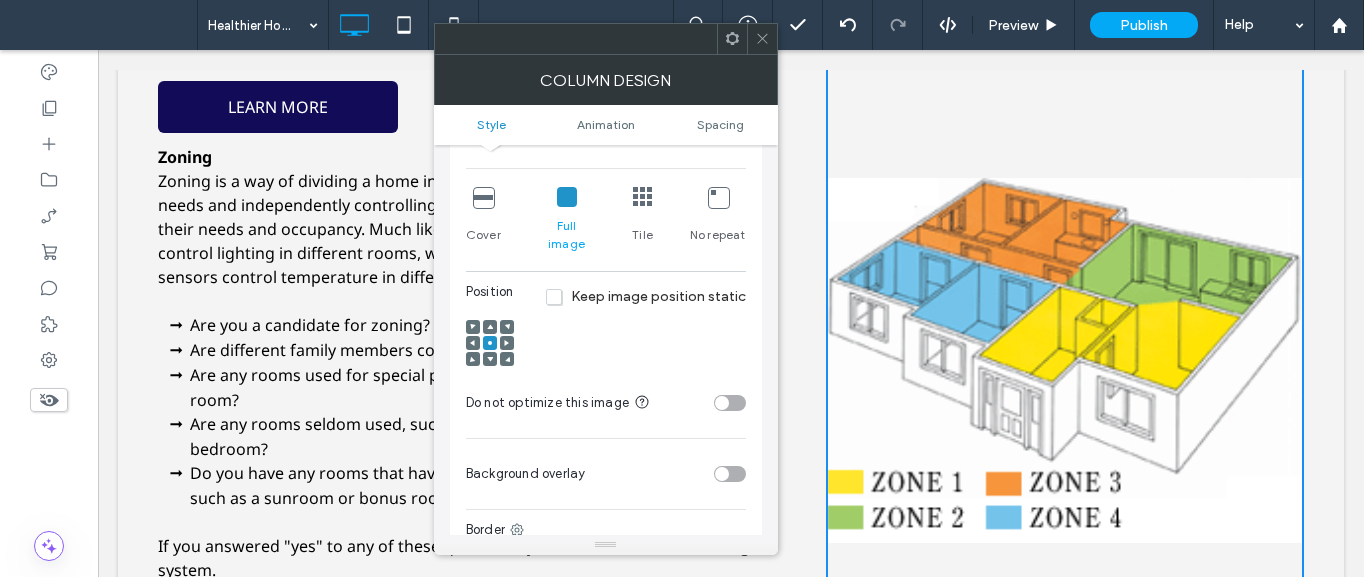 scroll, scrollTop: 300, scrollLeft: 0, axis: vertical 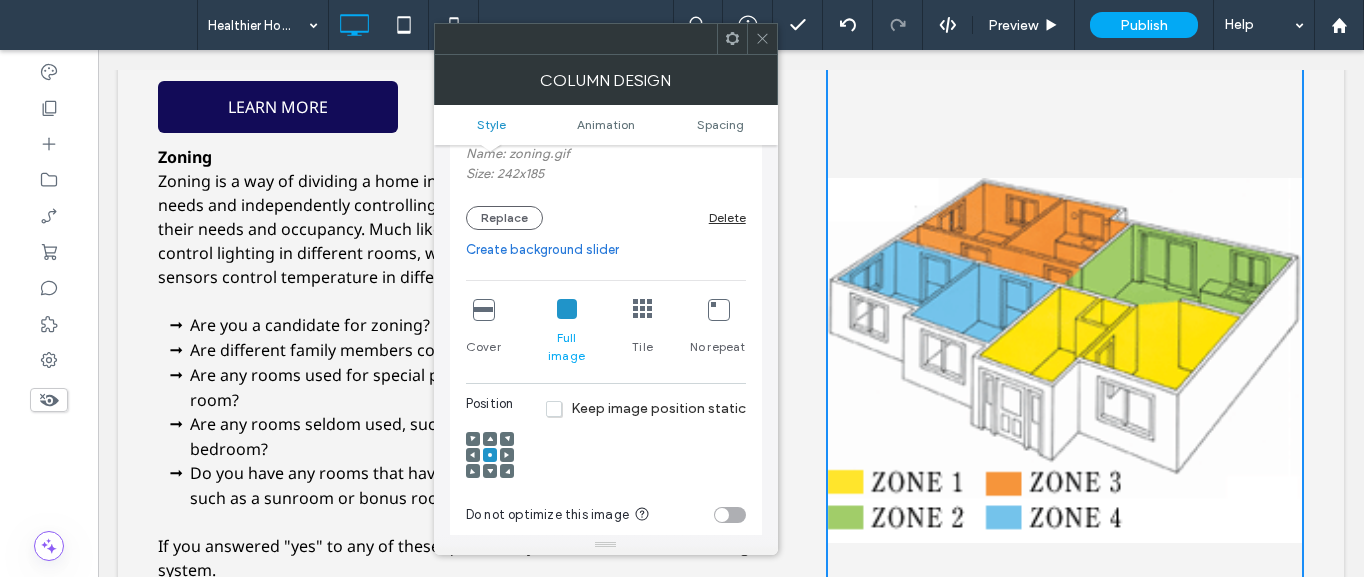 click on "Full image" at bounding box center (567, 332) 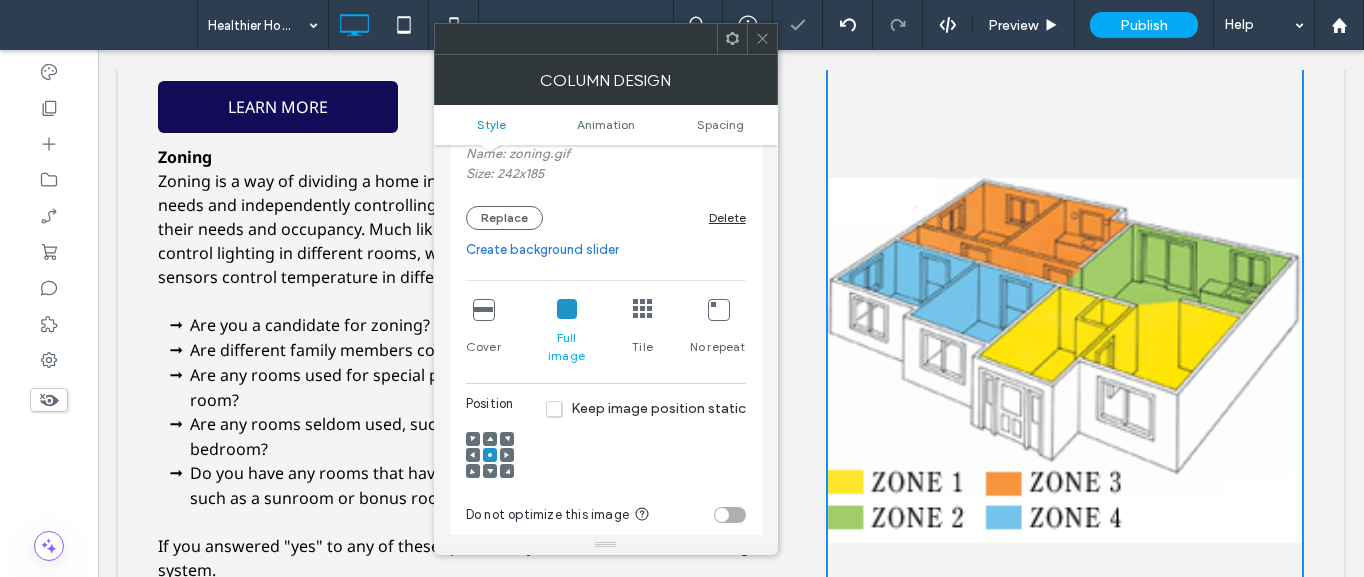 click at bounding box center (718, 309) 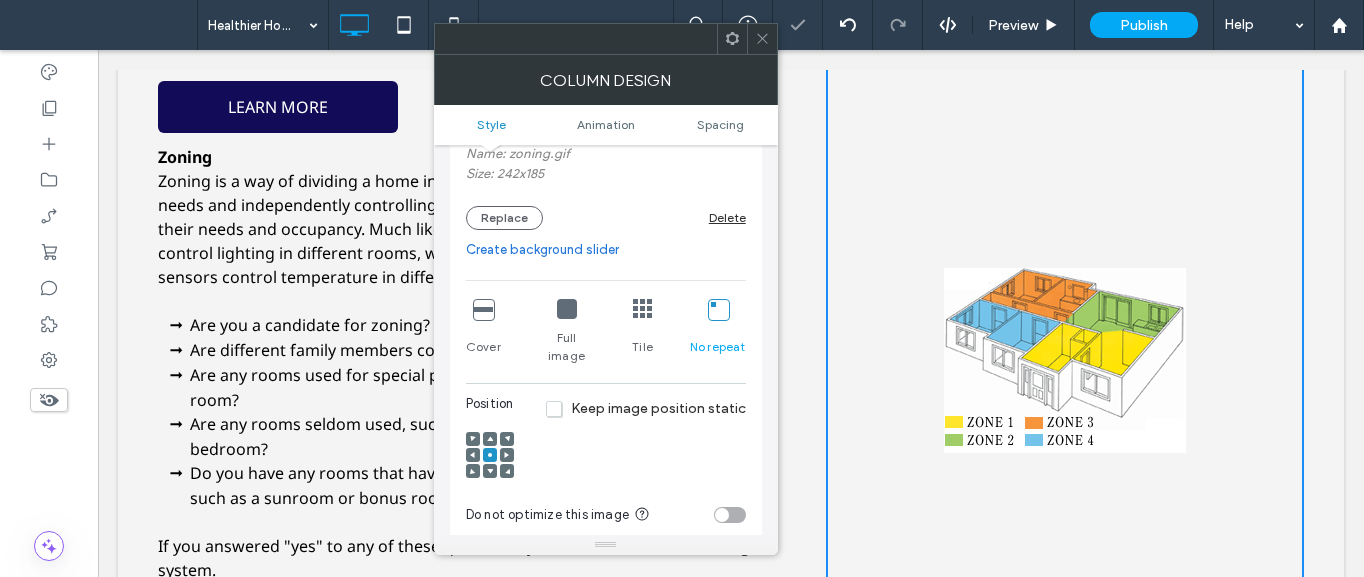 click at bounding box center (567, 310) 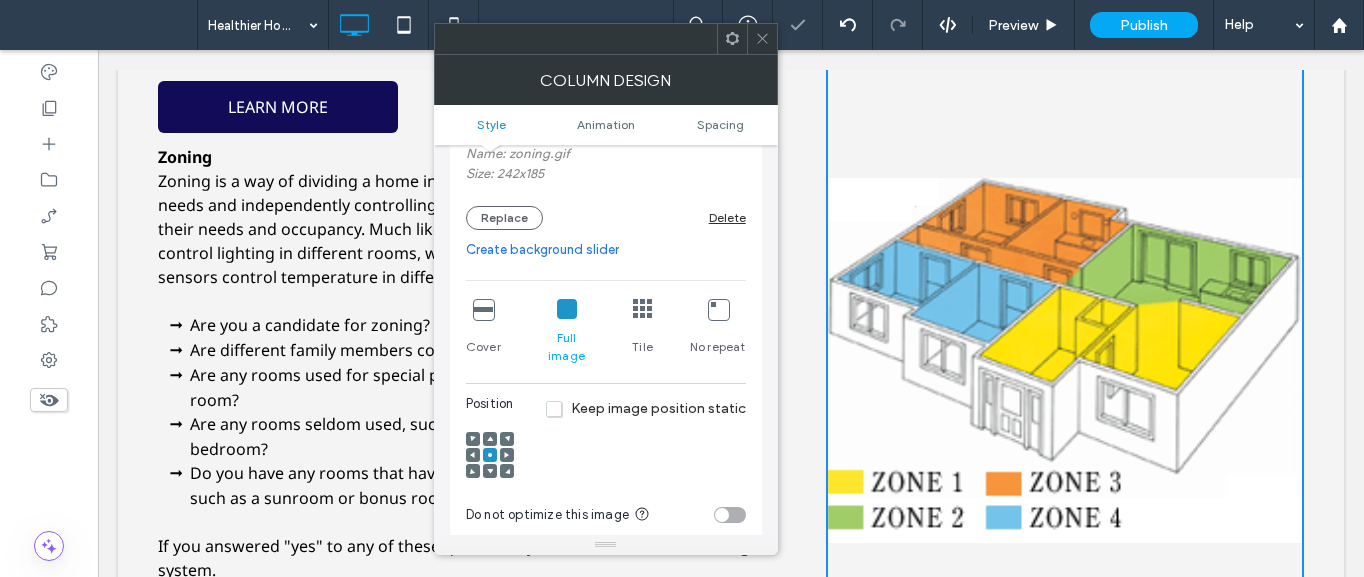 click at bounding box center [762, 39] 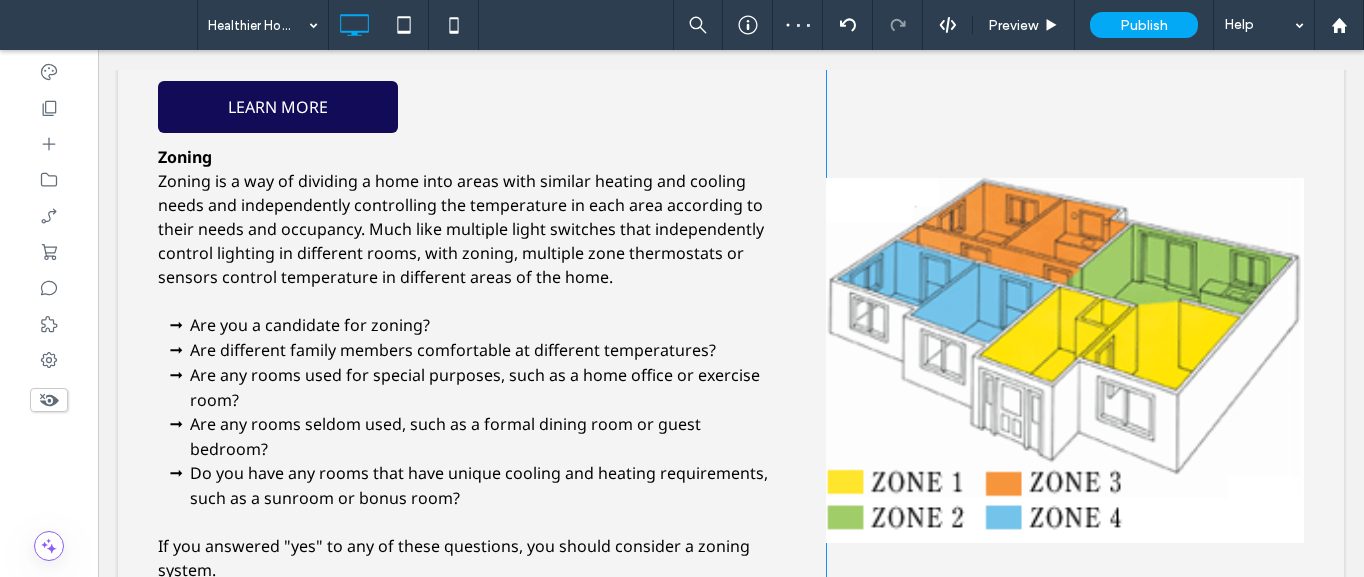 click on "Click To Paste" at bounding box center [1065, 360] 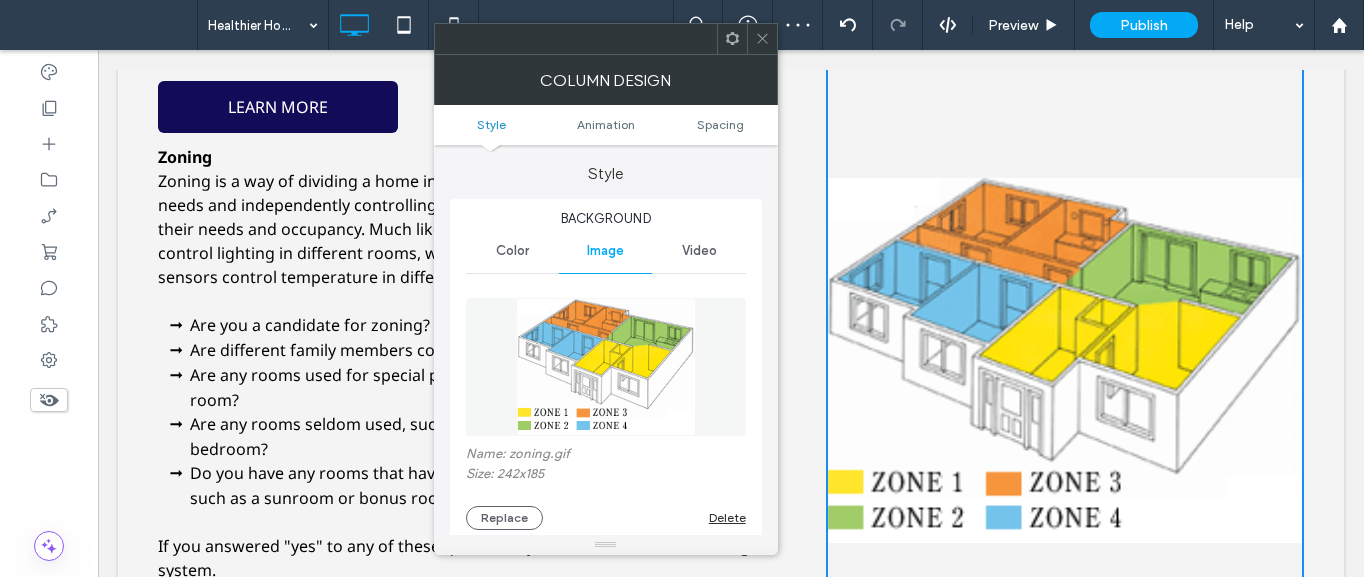 type on "**" 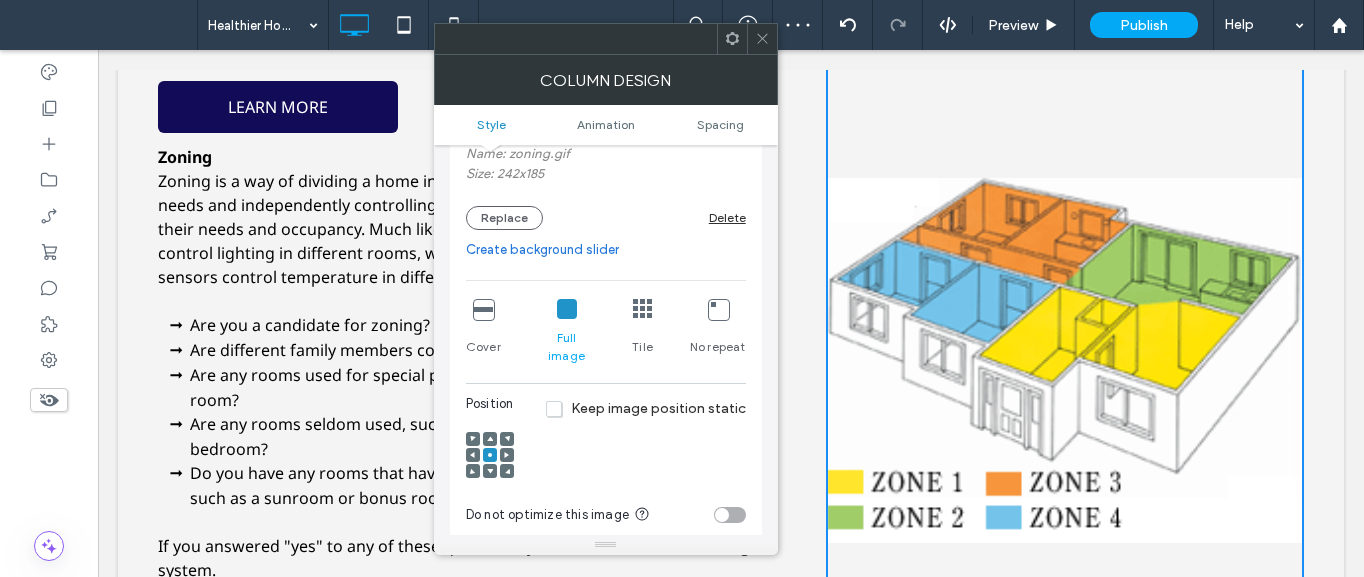 scroll, scrollTop: 0, scrollLeft: 0, axis: both 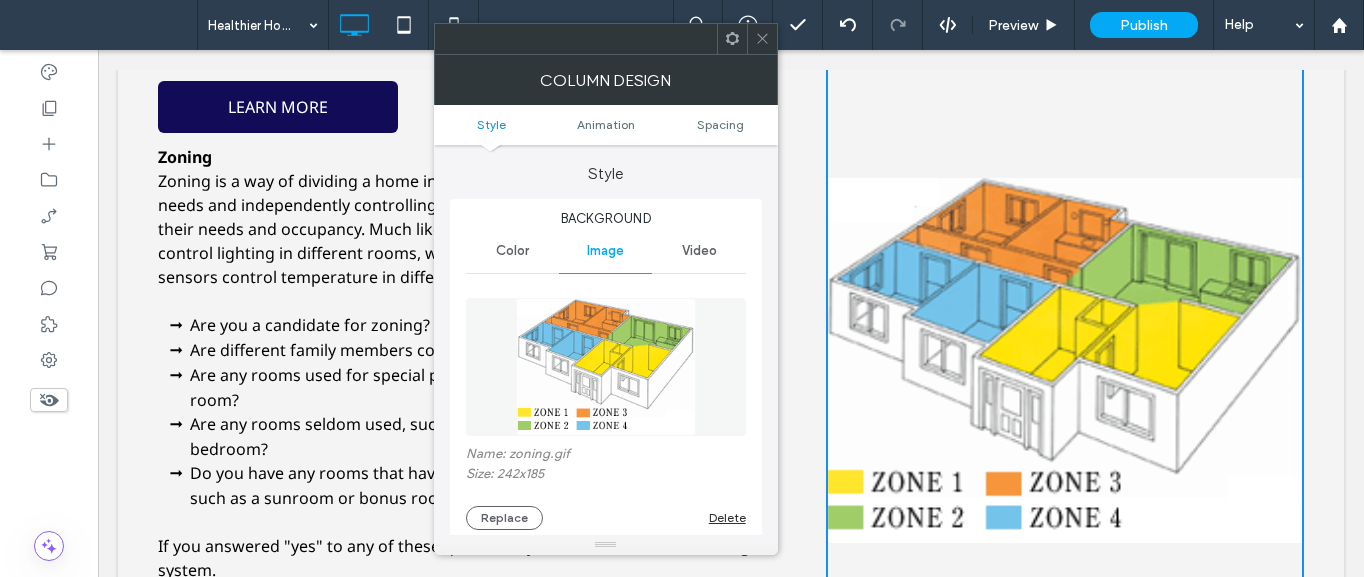 click on "Color" at bounding box center (512, 251) 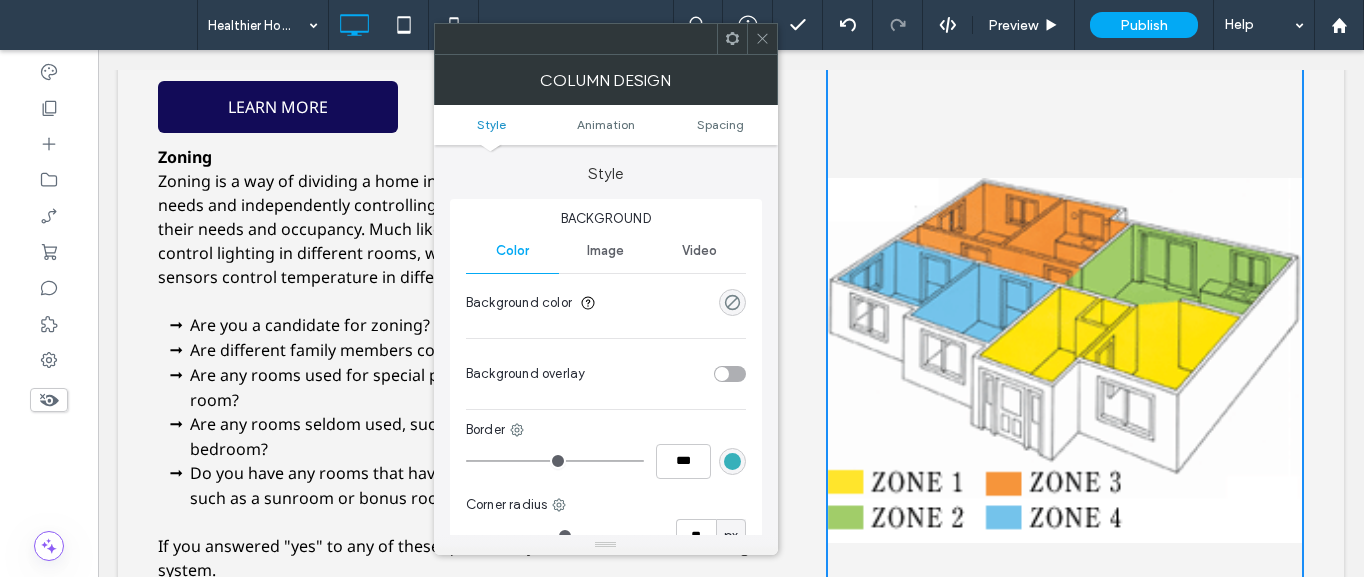 click 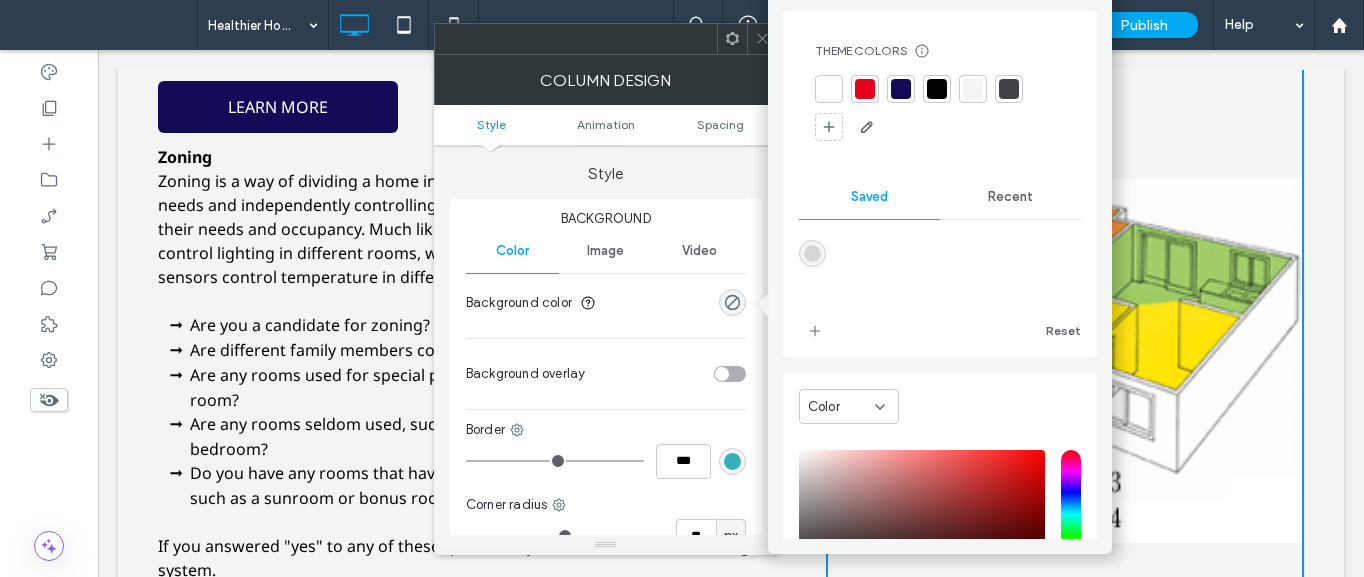 click at bounding box center [829, 89] 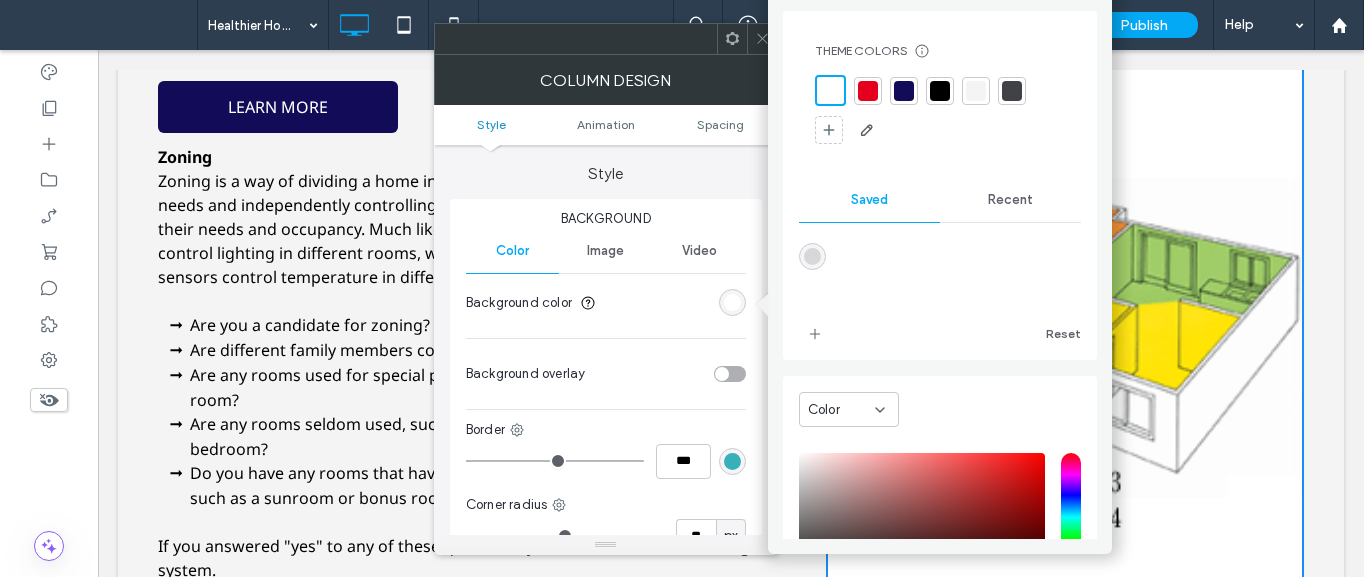 click 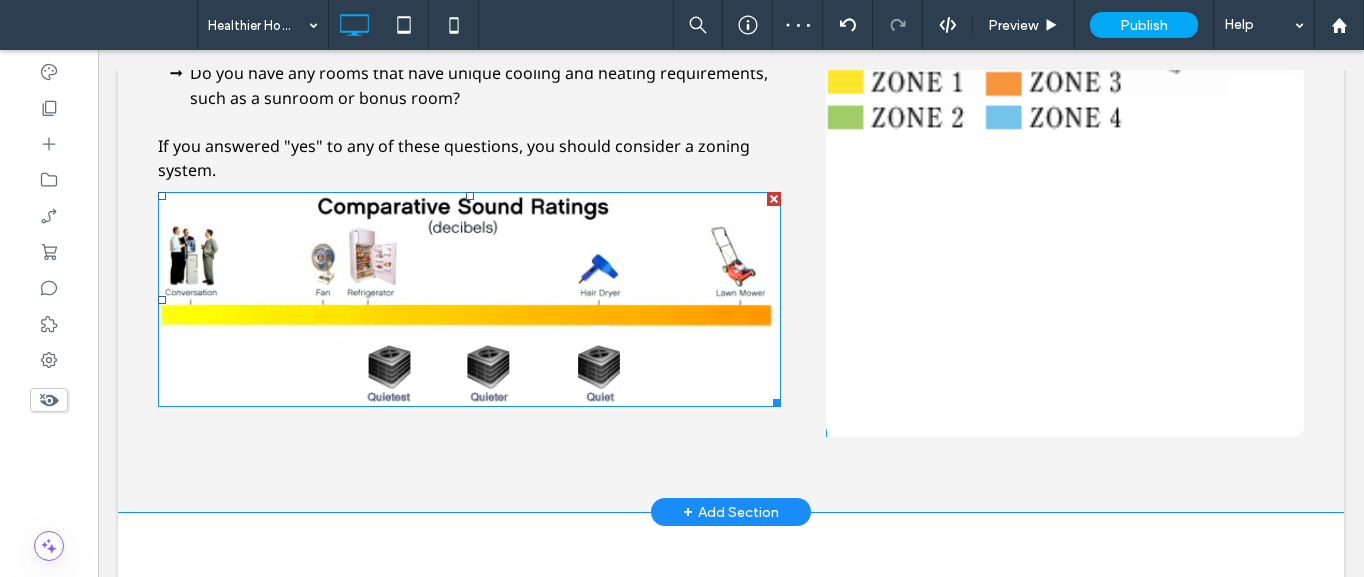 scroll, scrollTop: 6320, scrollLeft: 0, axis: vertical 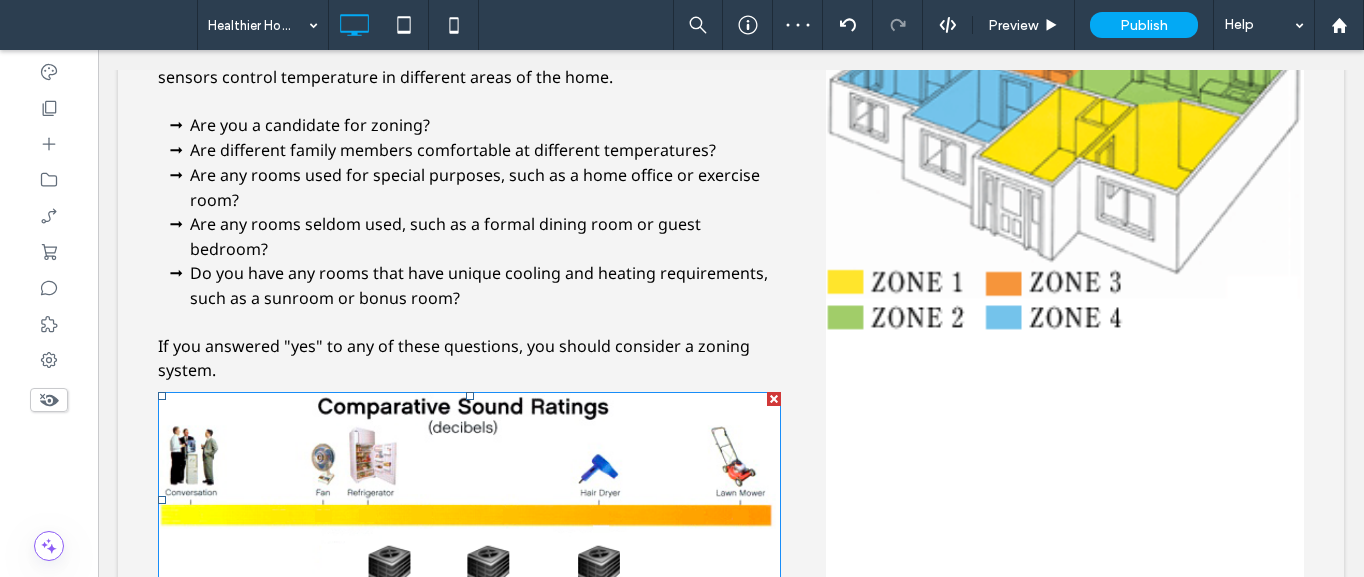 drag, startPoint x: 761, startPoint y: 400, endPoint x: 862, endPoint y: 451, distance: 113.14592 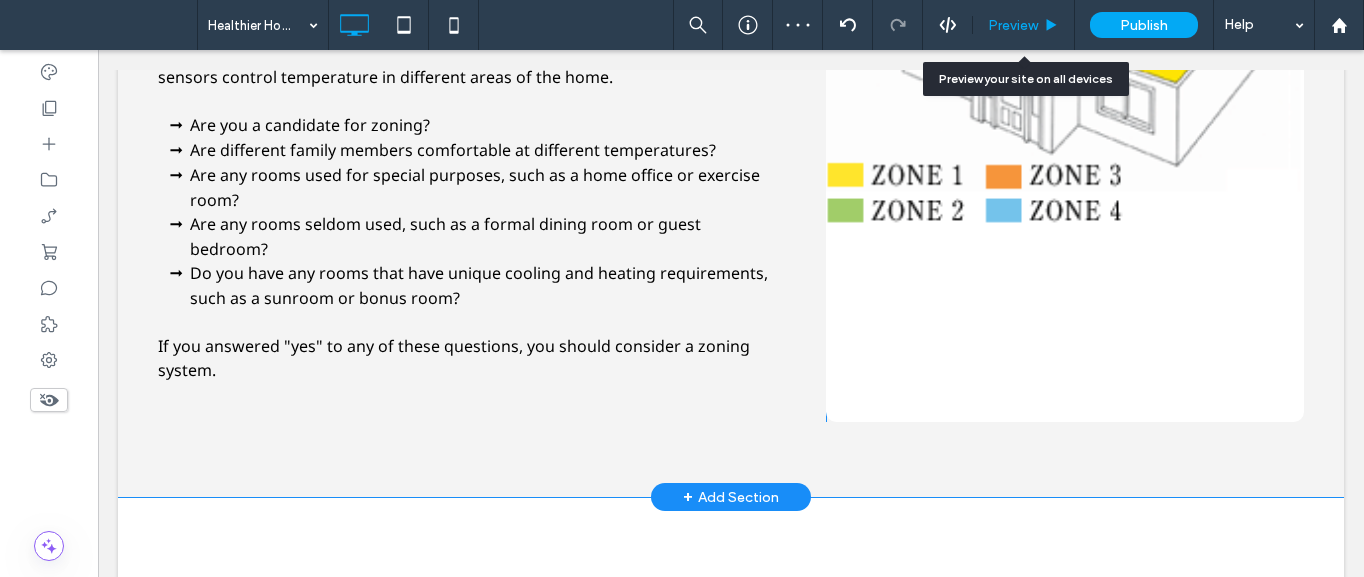 click 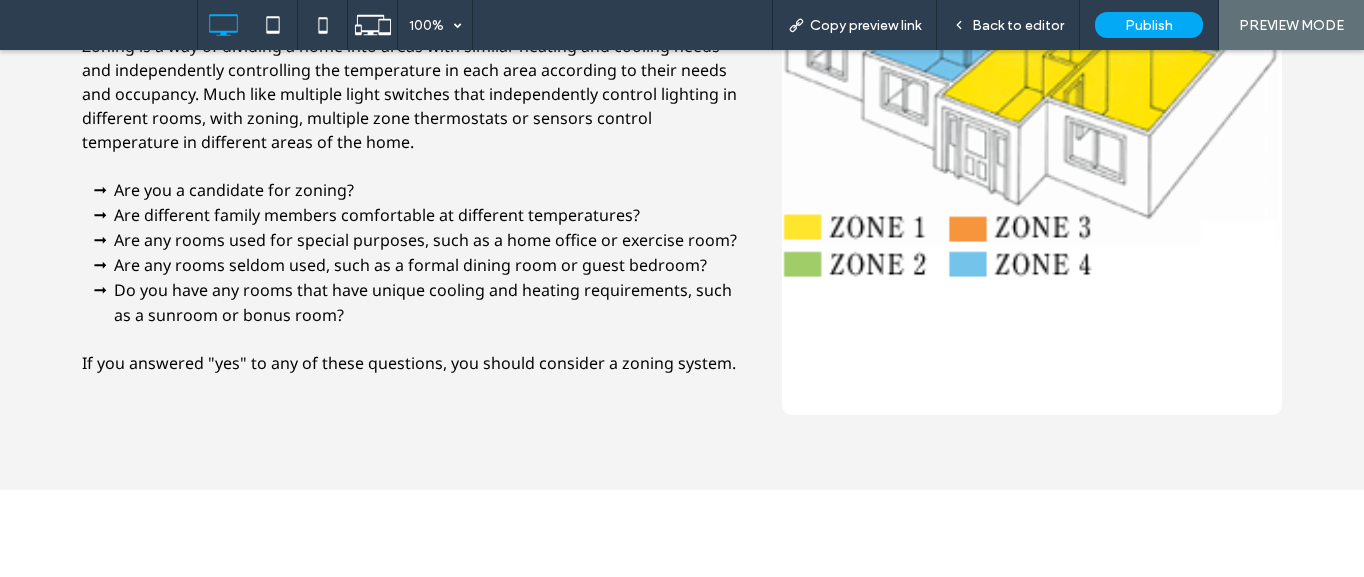 scroll, scrollTop: 6210, scrollLeft: 0, axis: vertical 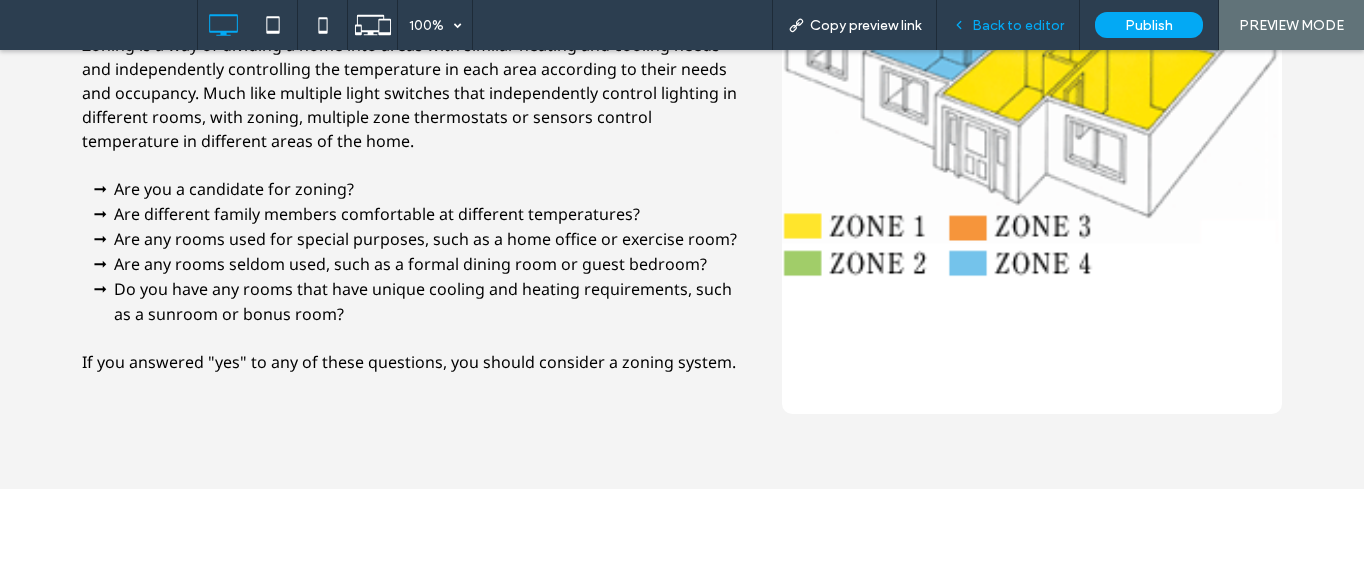 click on "Back to editor" at bounding box center (1018, 25) 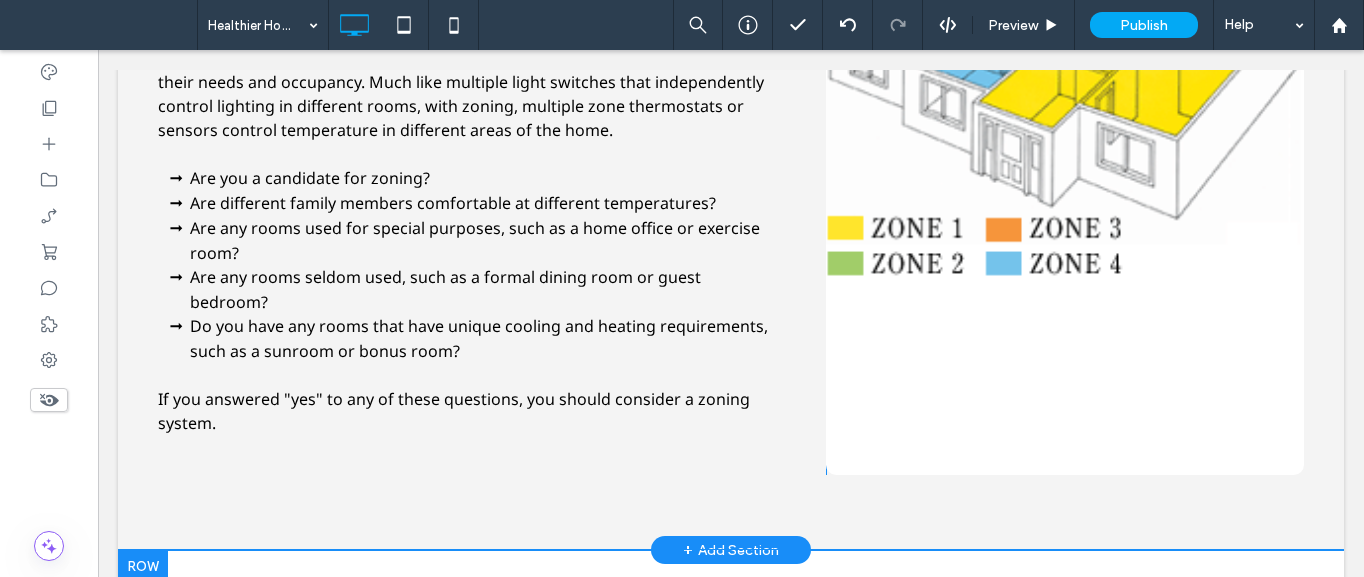 scroll, scrollTop: 6567, scrollLeft: 0, axis: vertical 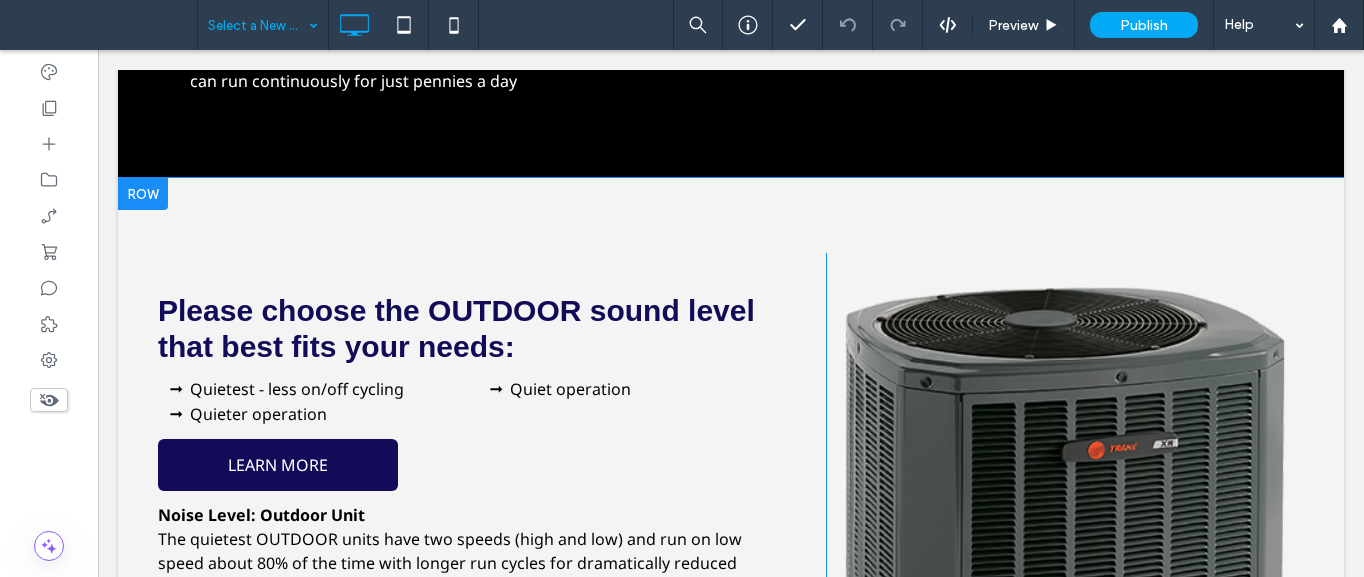 click at bounding box center [143, 194] 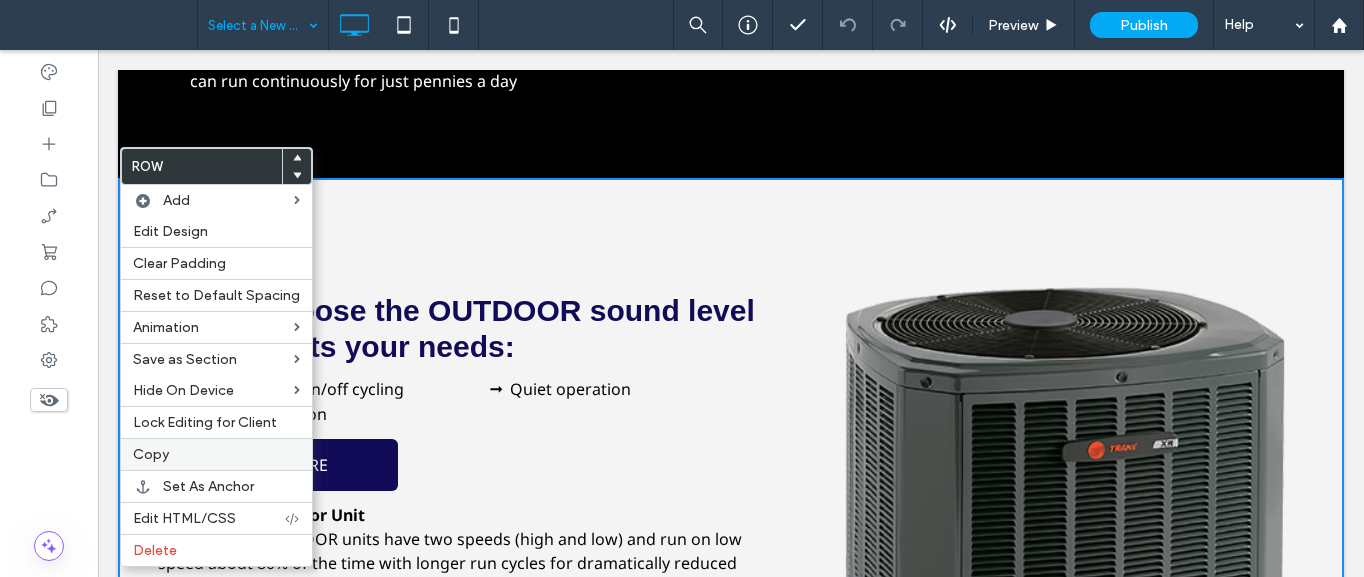 click on "Copy" at bounding box center (216, 454) 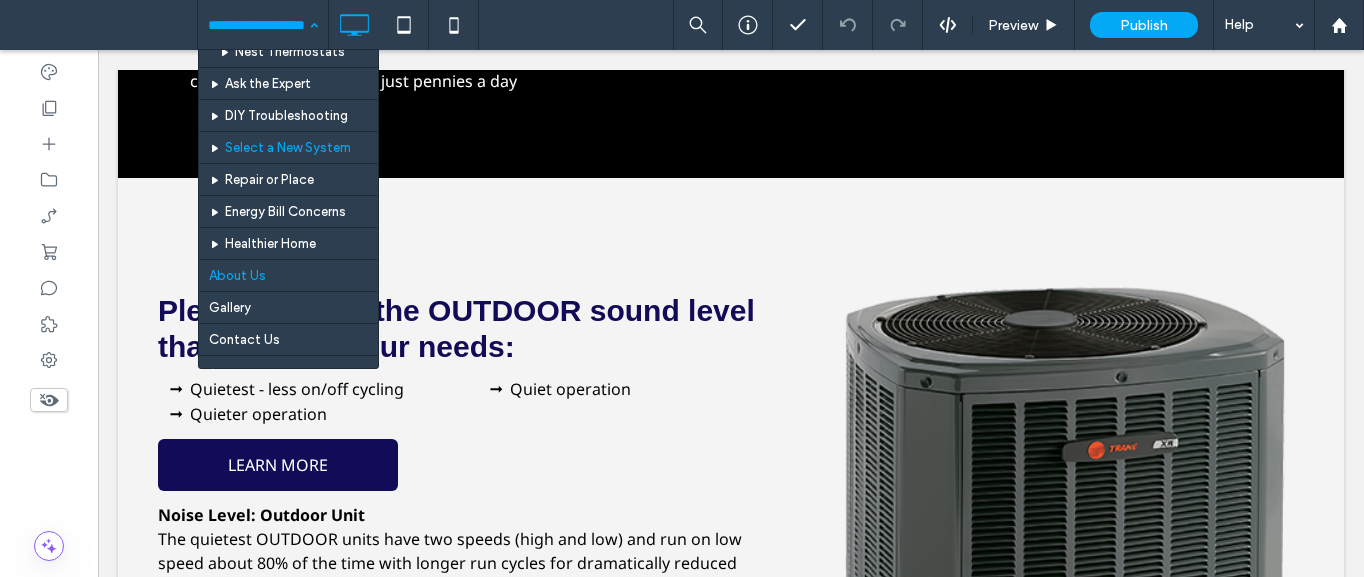 scroll, scrollTop: 1400, scrollLeft: 0, axis: vertical 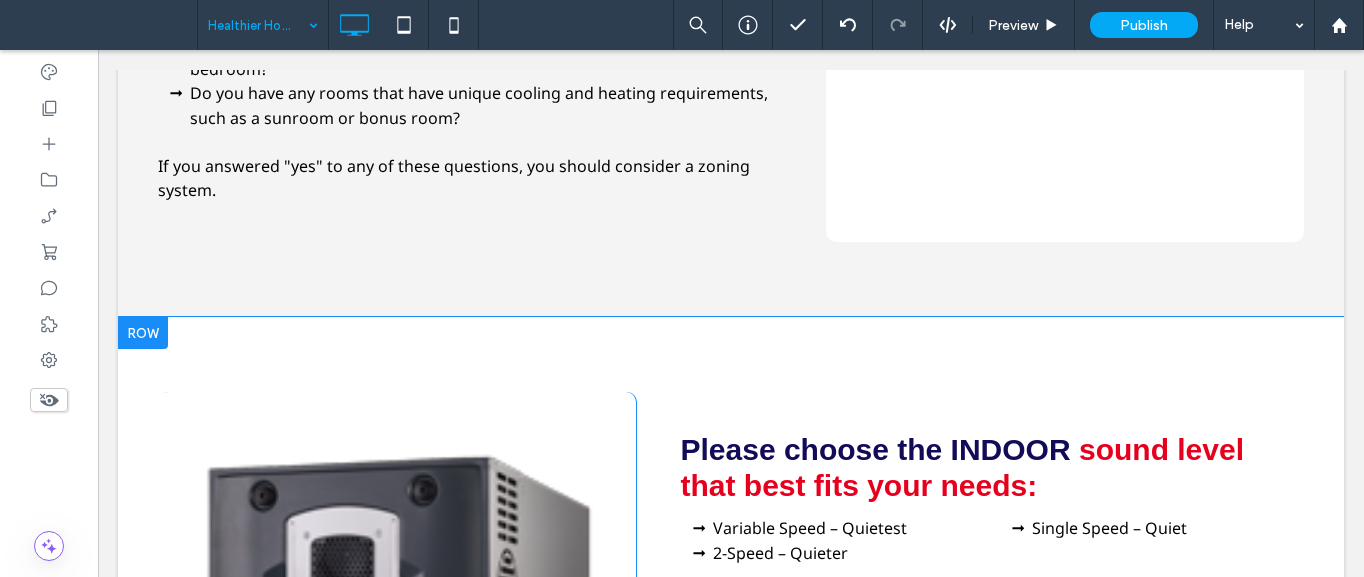 click at bounding box center [143, 333] 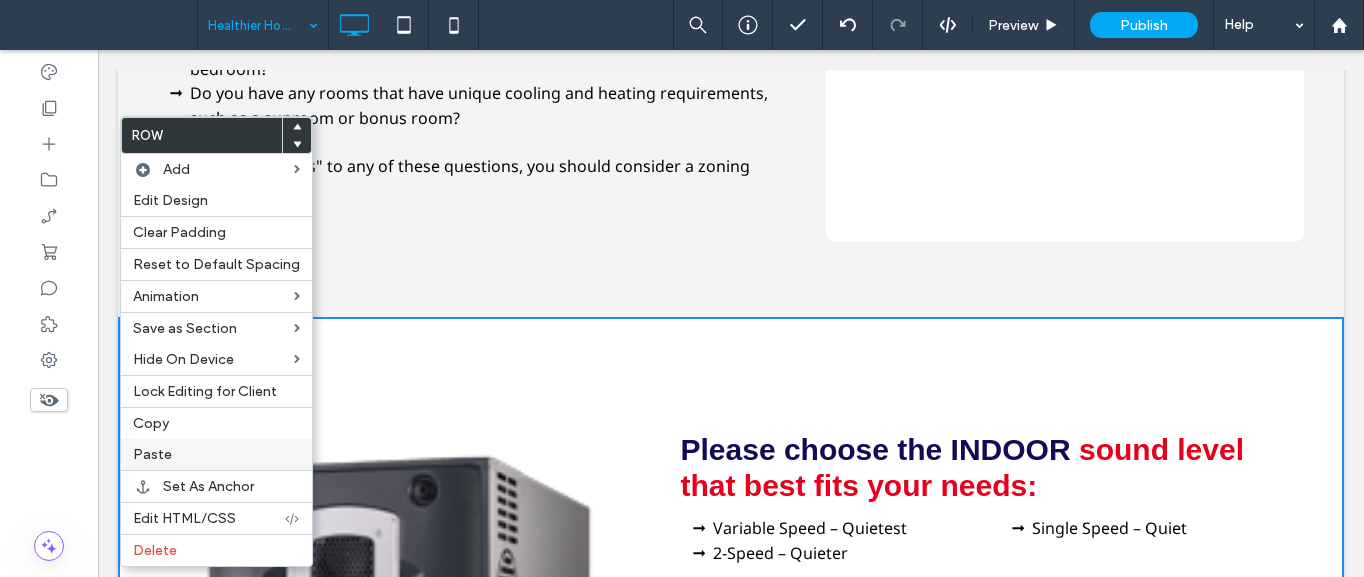 click on "Paste" at bounding box center (216, 454) 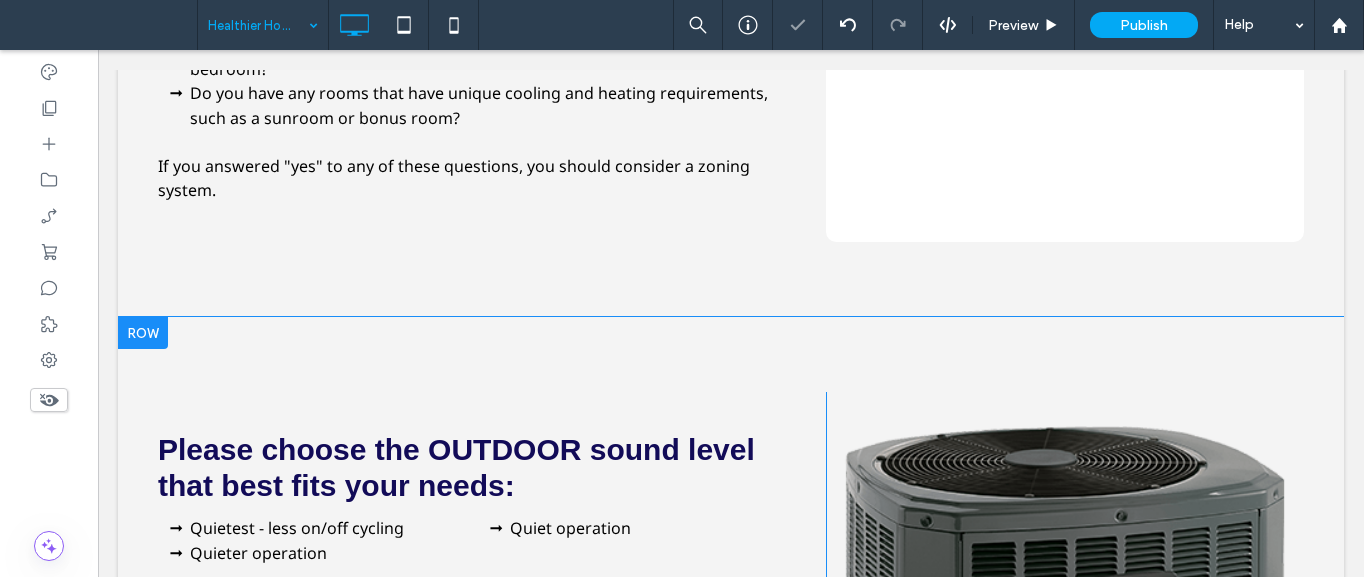 click on "Please choose the OUTDOOR sound level that best fits your needs:
Quietest - less on/off cycling Quieter operation Quiet operation
LEARN MORE
Noise Level: Outdoor Unit The quietest OUTDOOR units have two speeds (high and low) and run on low speed about 80% of the time with longer run cycles for dramatically reduced sound levels and less on/off disturbance.
Click To Paste     Click To Paste
Click To Paste     Click To Paste
Row + Add Section" at bounding box center [731, 692] 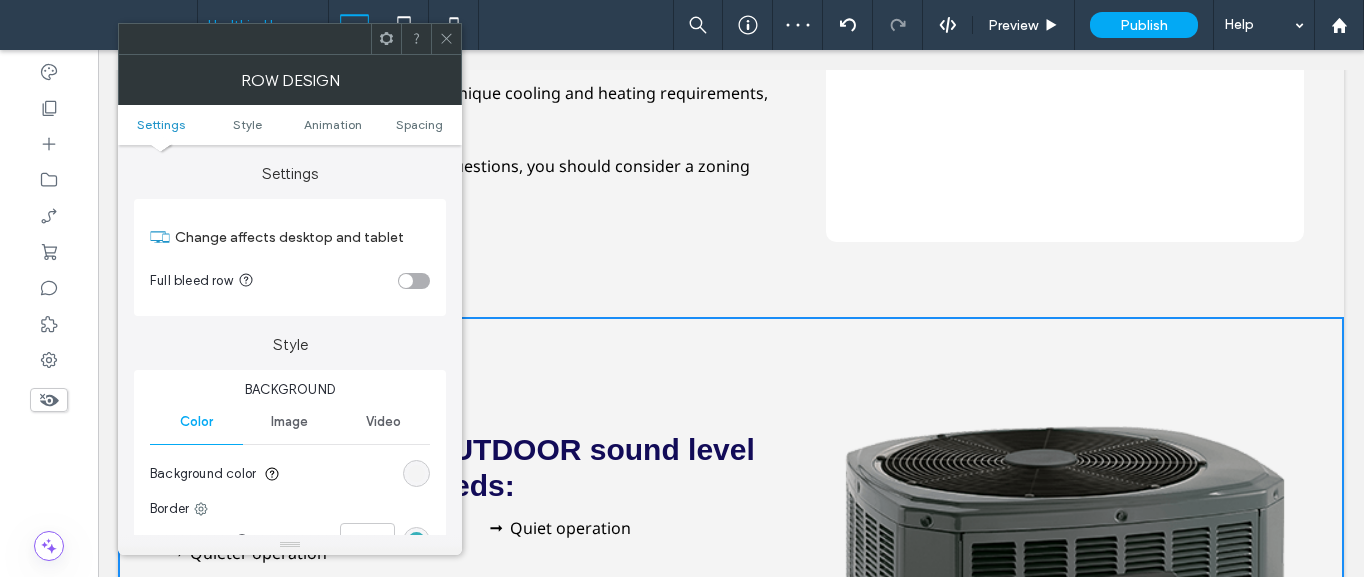 click at bounding box center (416, 473) 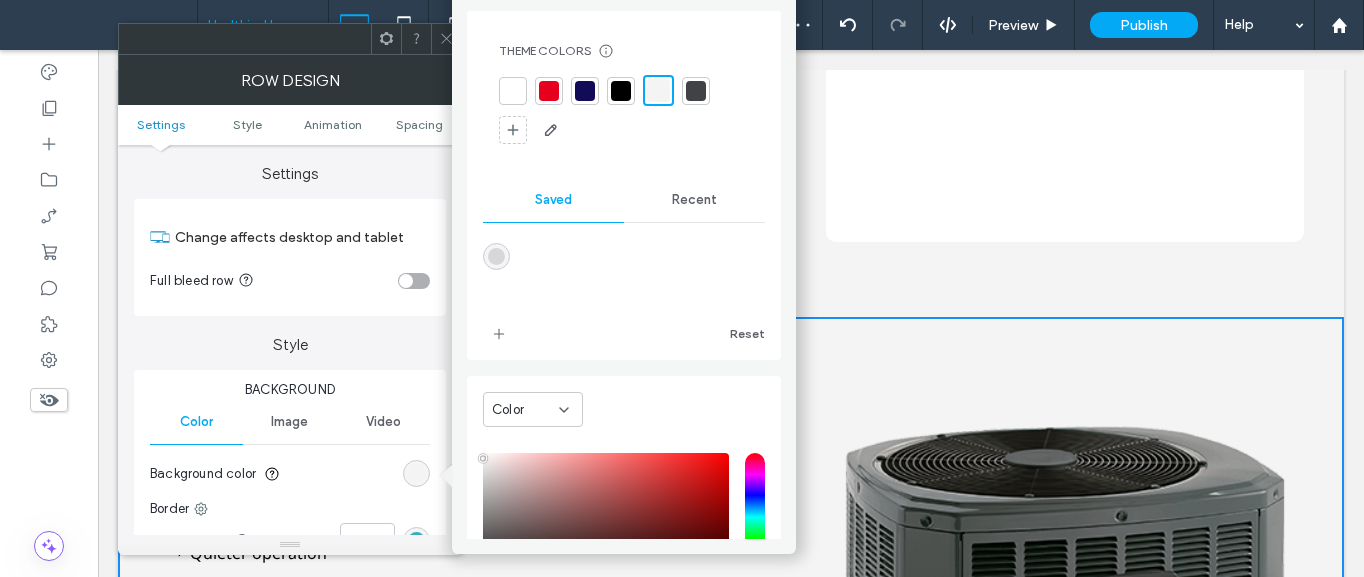 click at bounding box center [513, 91] 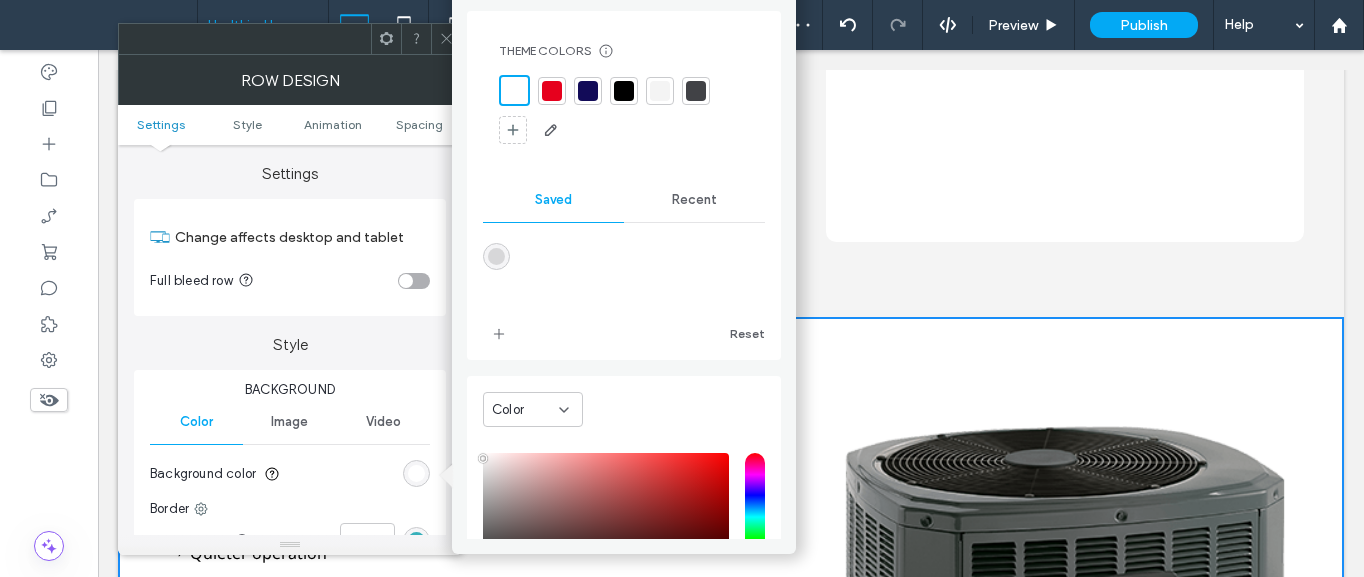 click 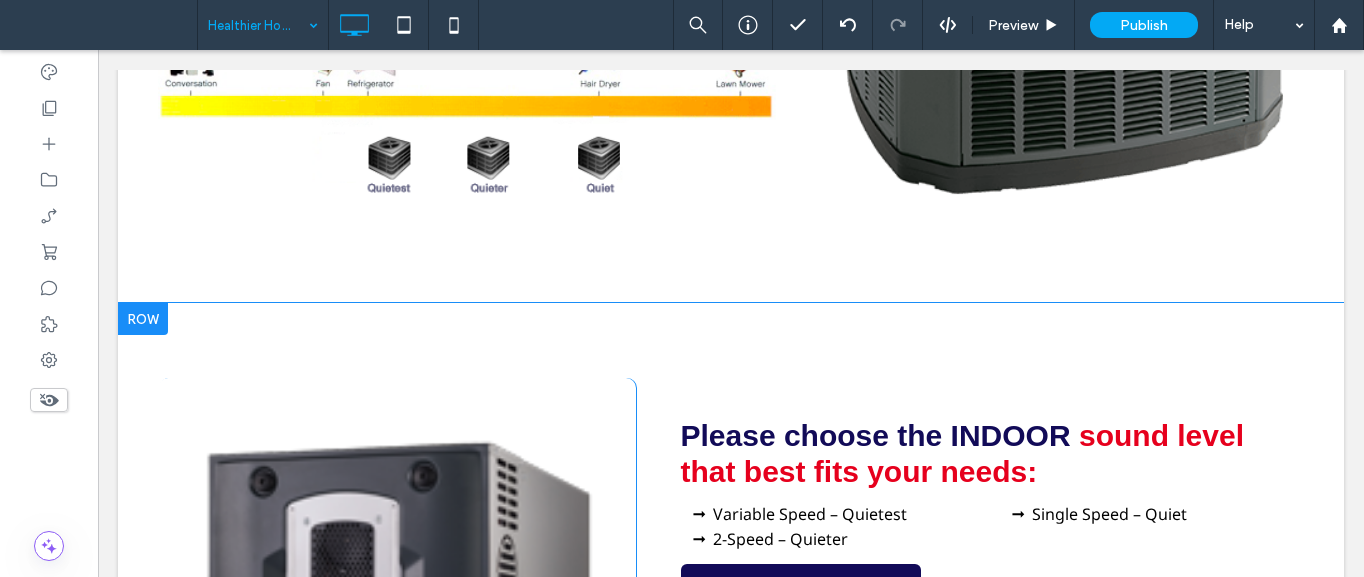 scroll, scrollTop: 7300, scrollLeft: 0, axis: vertical 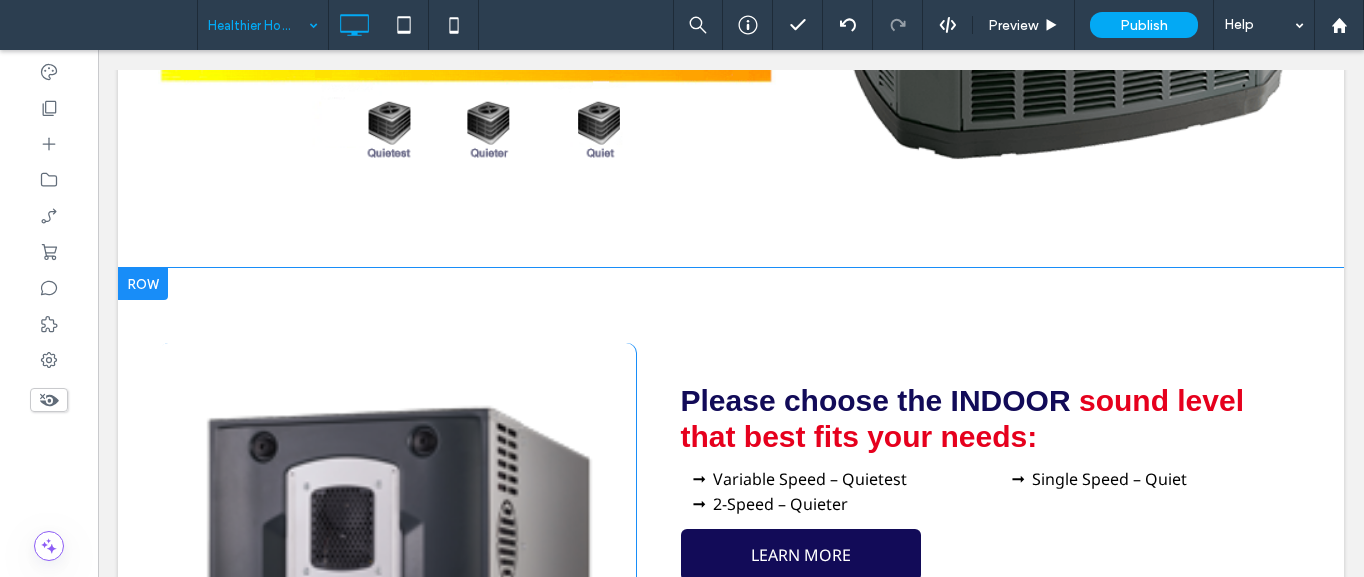 click on "Click To Paste
Please choose the INDOOR
sound level that best fits your needs:
Variable Speed – Quietest 2-Speed – Quieter Single Speed – Quiet
LEARN MORE
Noise Level: Indoor Unit The quietest INDOOR units have a variable speed motor and run on low speed about 80-90% of the time for whisper quiet operation. They also have longer run cycles and gradual ramping up/down for less on/off disturbance.
Comparative Sound Ratings (Decibels)
Noise Level Comparison
Furnace Variable Speed – Quietest Furnace 2-Speed – Quieter Furnace Single Speed – Quiet
Click To Paste
Row + Add Section" at bounding box center [731, 699] 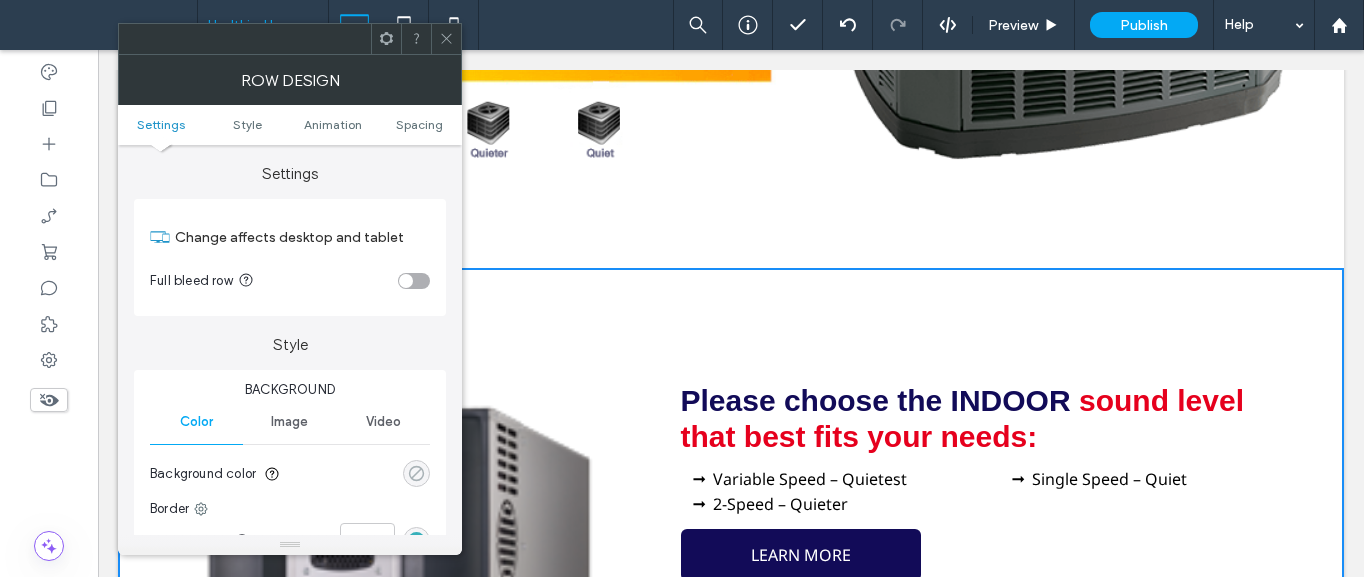 click at bounding box center (416, 473) 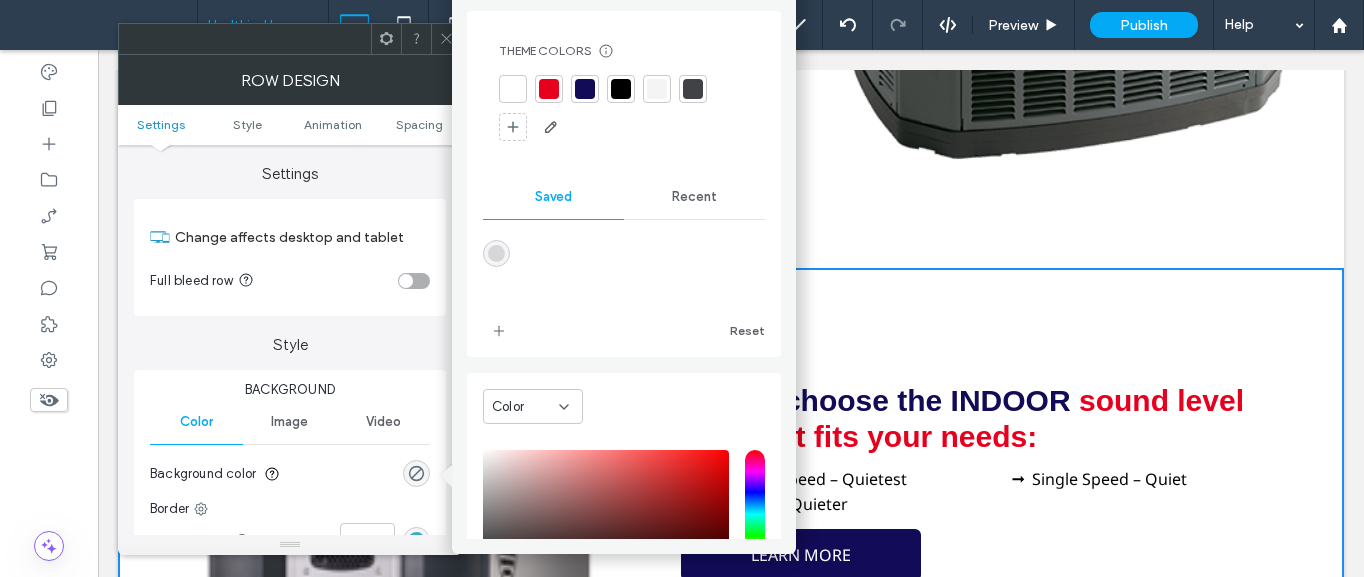 click at bounding box center [621, 89] 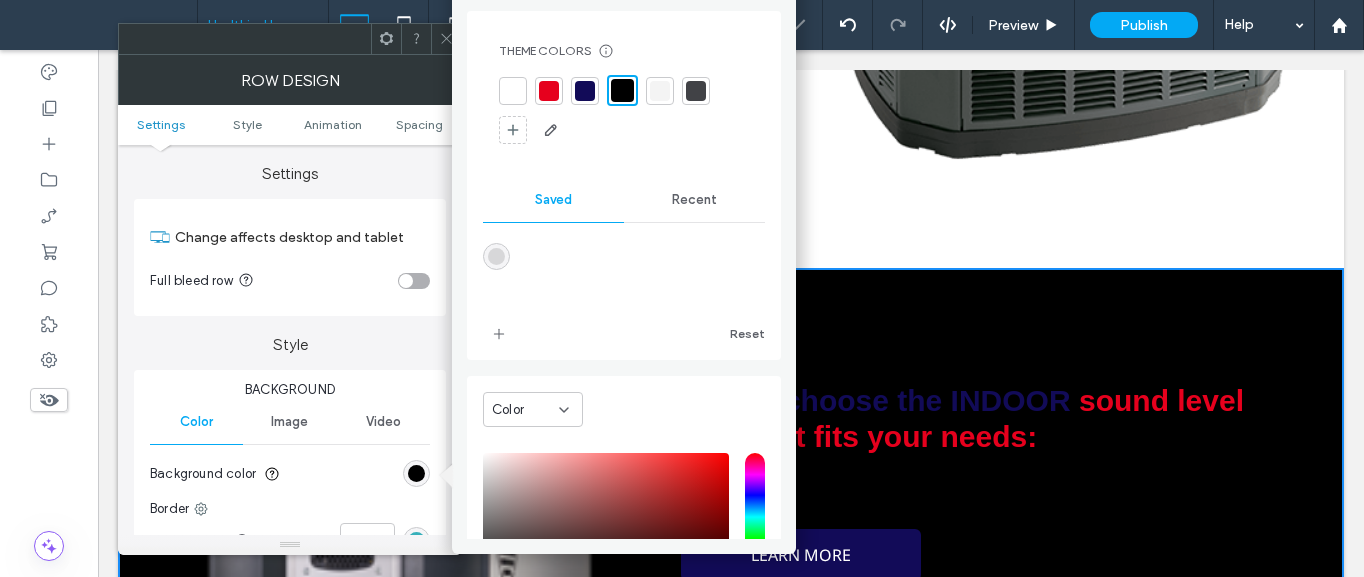 click at bounding box center (446, 39) 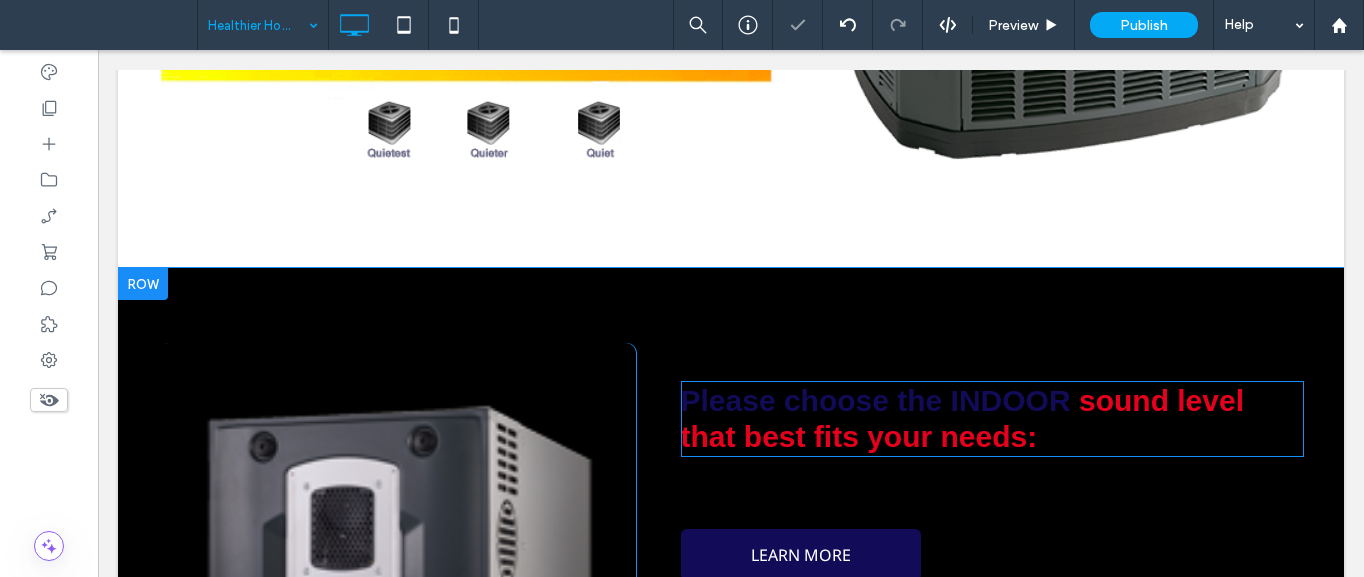 scroll, scrollTop: 7400, scrollLeft: 0, axis: vertical 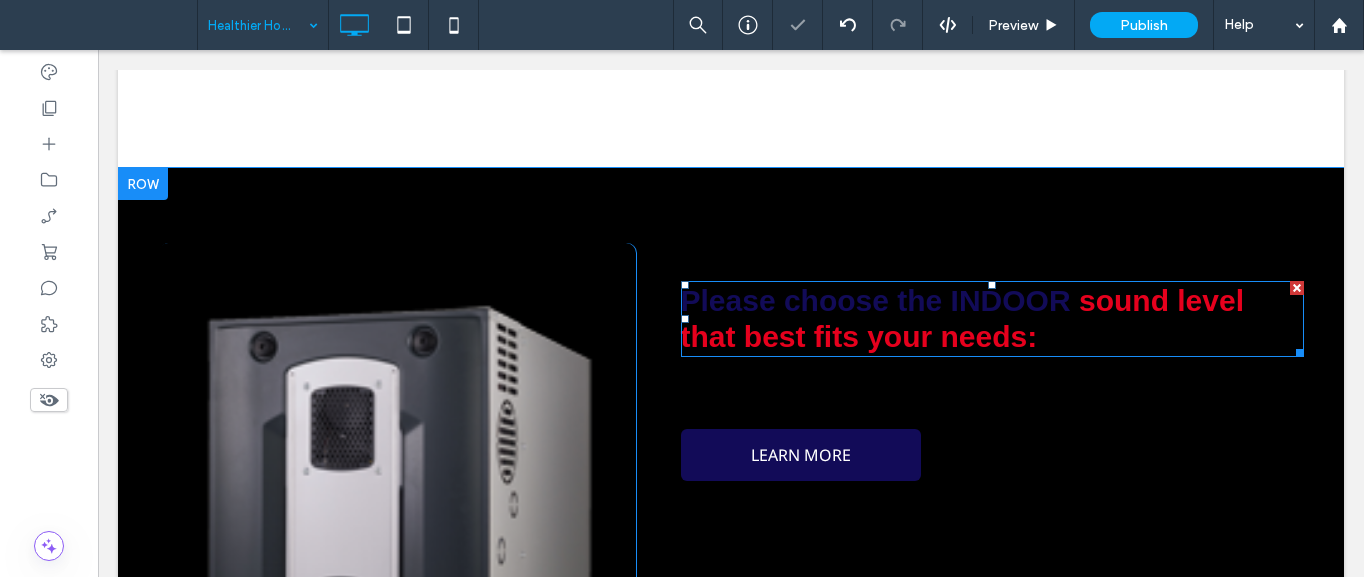 click on "Please choose the INDOOR" at bounding box center [876, 300] 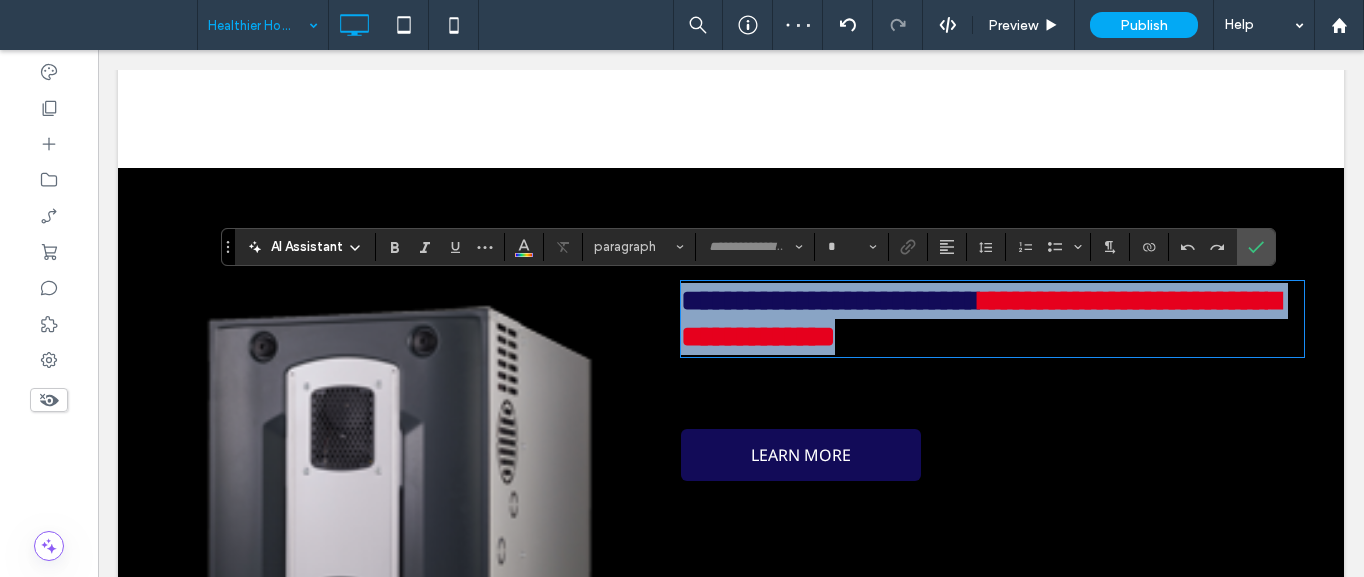 type on "*********" 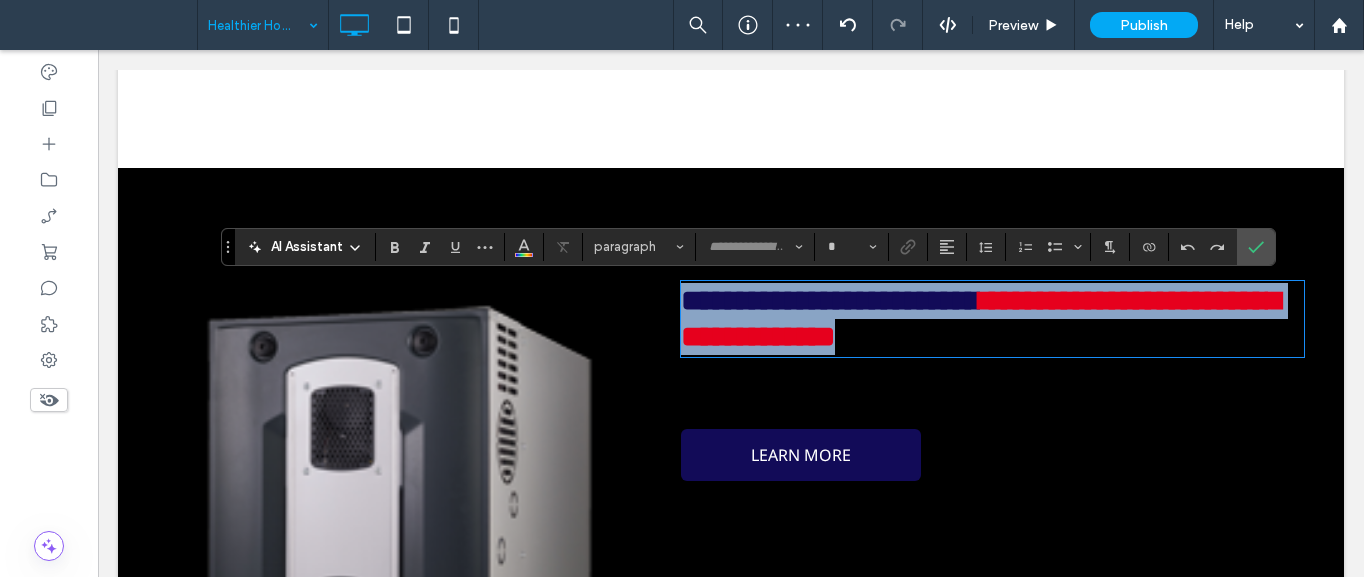 type on "**" 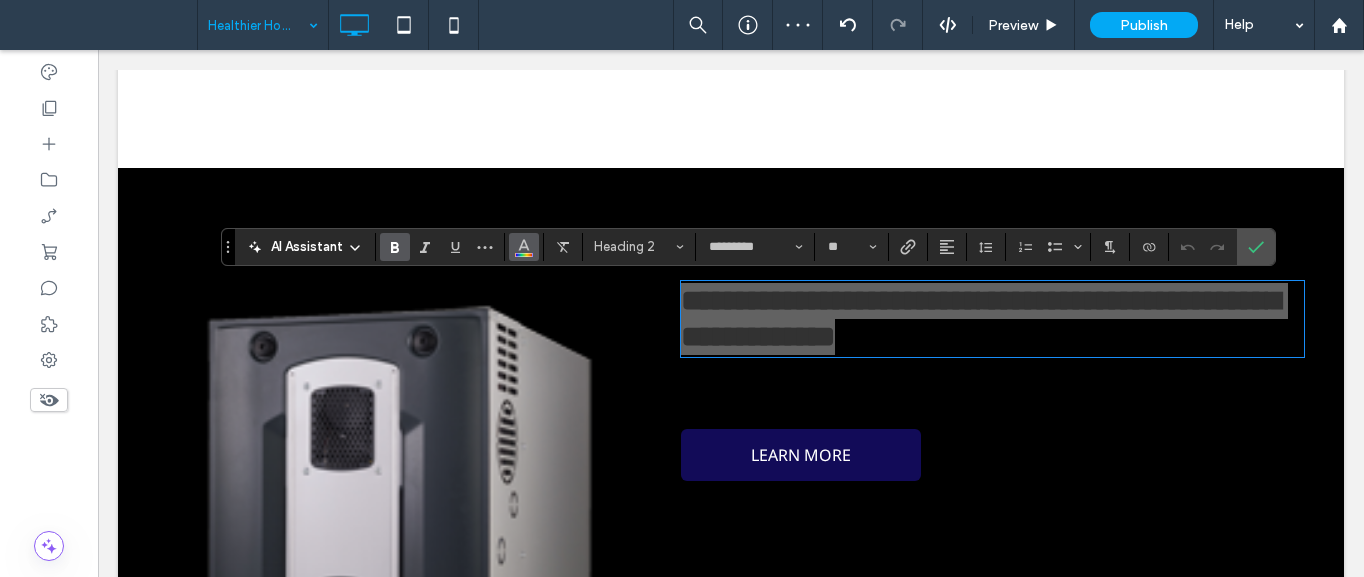 drag, startPoint x: 520, startPoint y: 242, endPoint x: 418, endPoint y: 217, distance: 105.01904 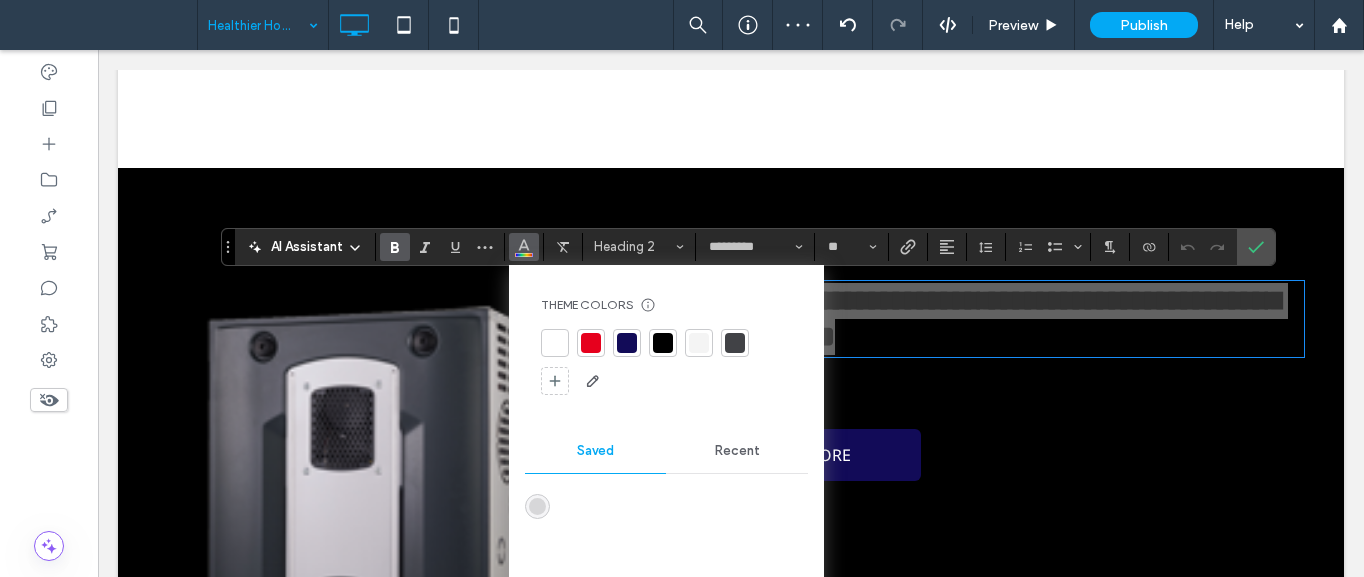 drag, startPoint x: 553, startPoint y: 342, endPoint x: 708, endPoint y: 341, distance: 155.00322 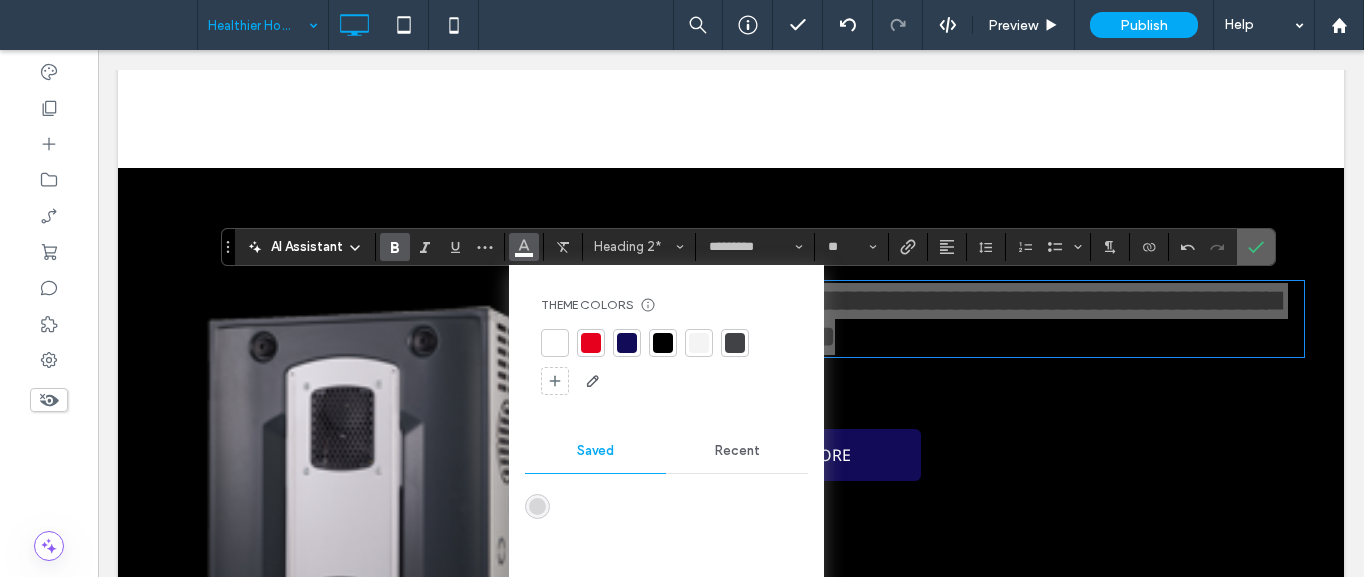 click at bounding box center [1256, 247] 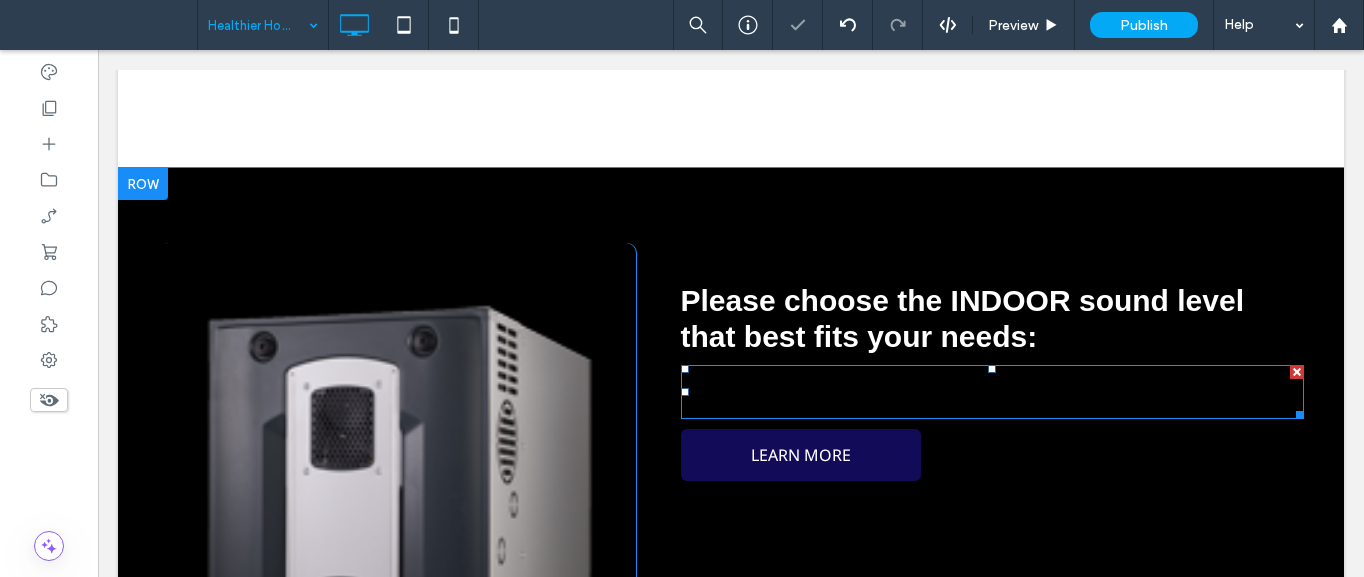 click on "2-Speed – Quieter" at bounding box center [849, 404] 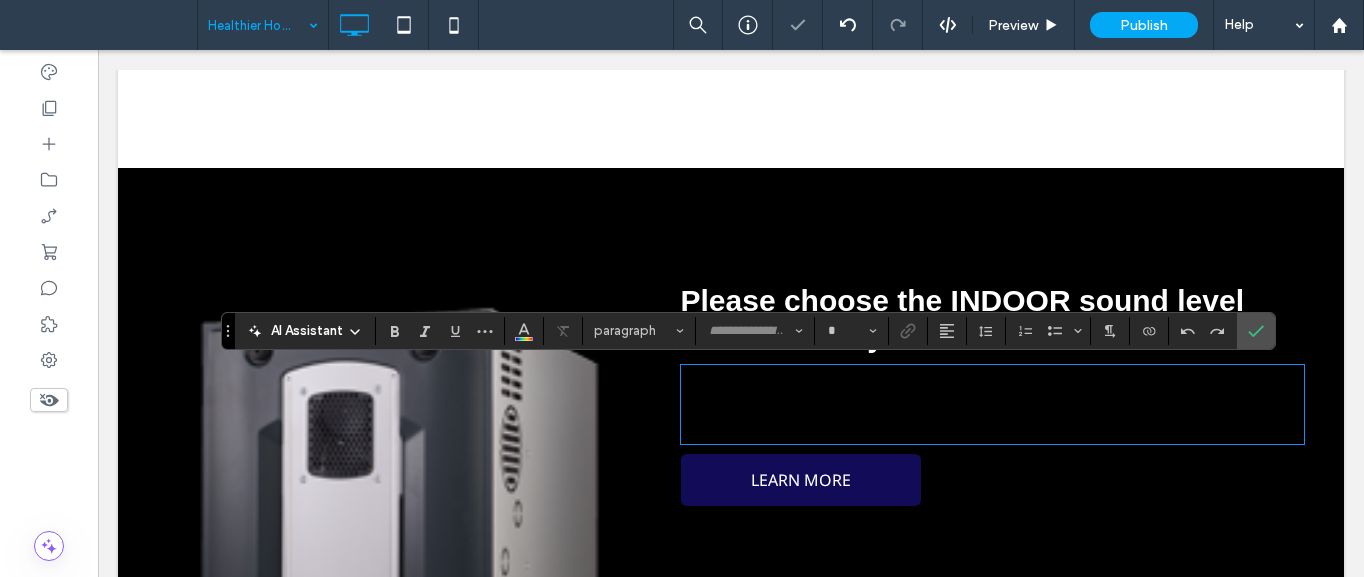 type on "*********" 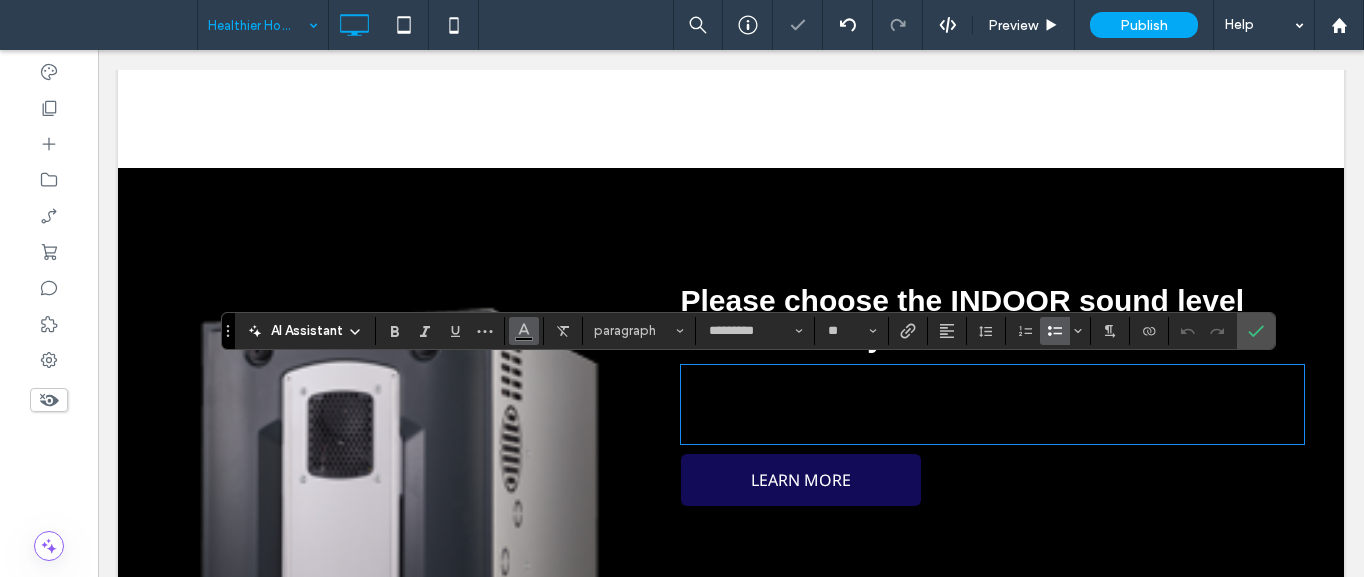 click 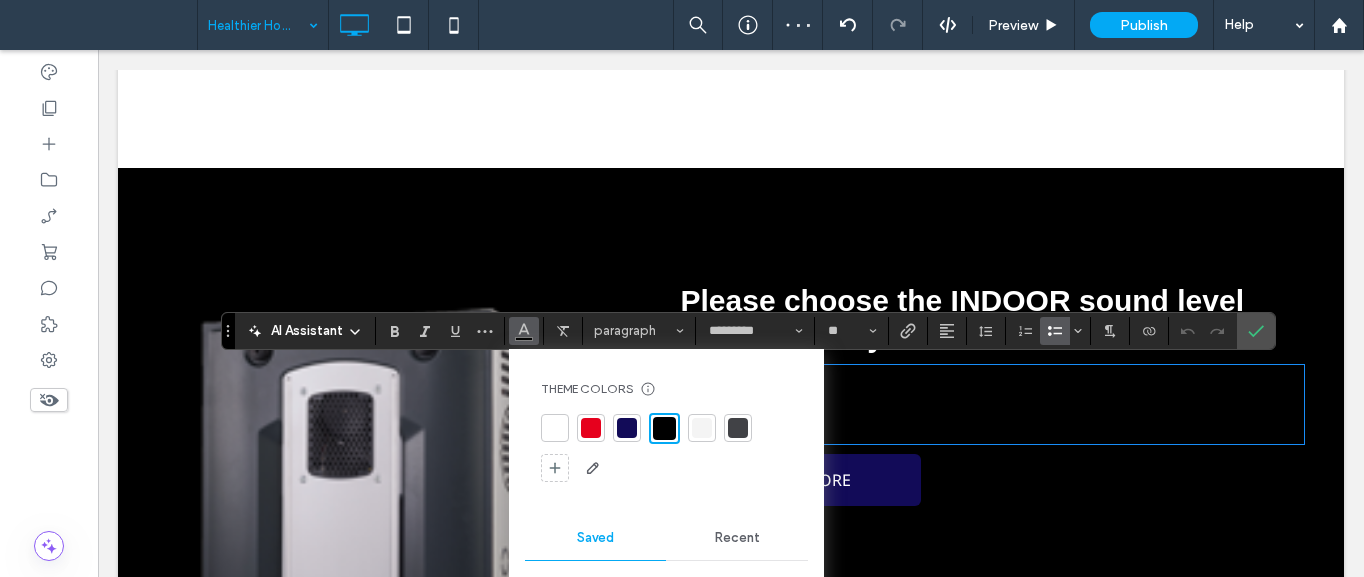 click at bounding box center (555, 428) 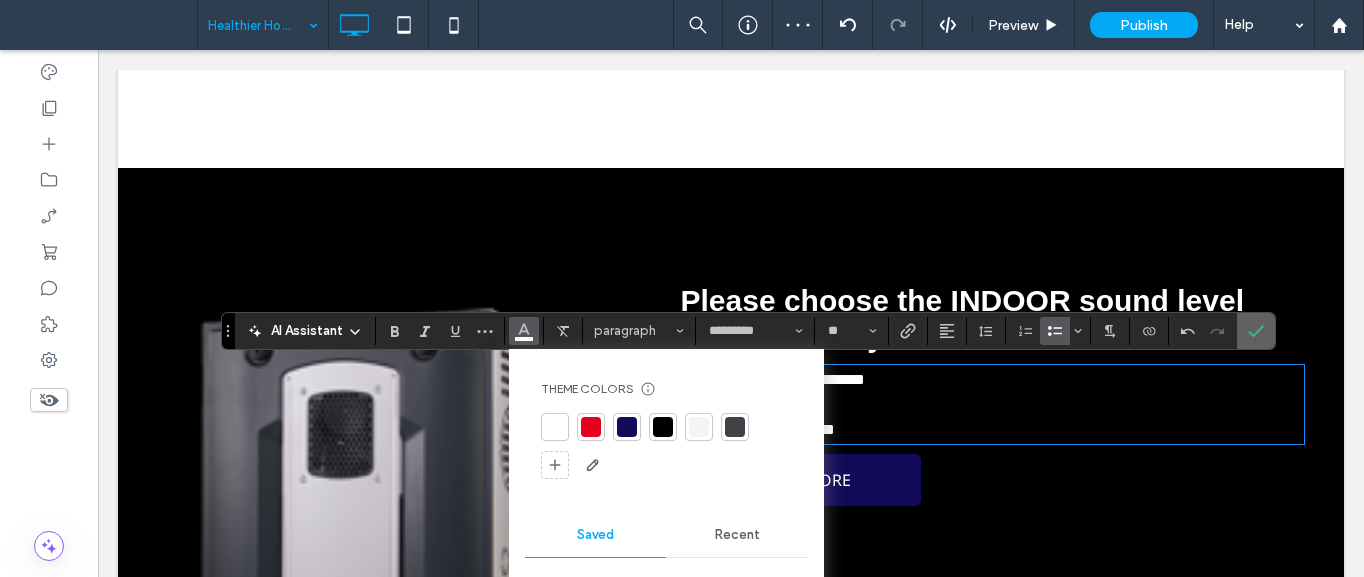 click 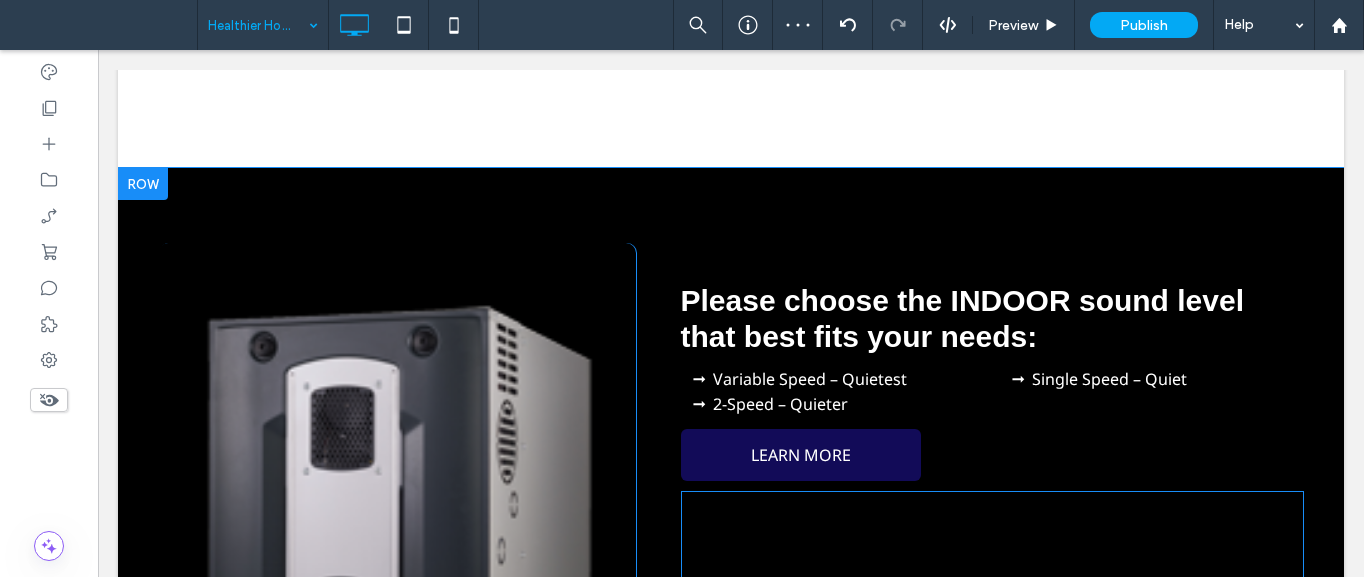 scroll, scrollTop: 7600, scrollLeft: 0, axis: vertical 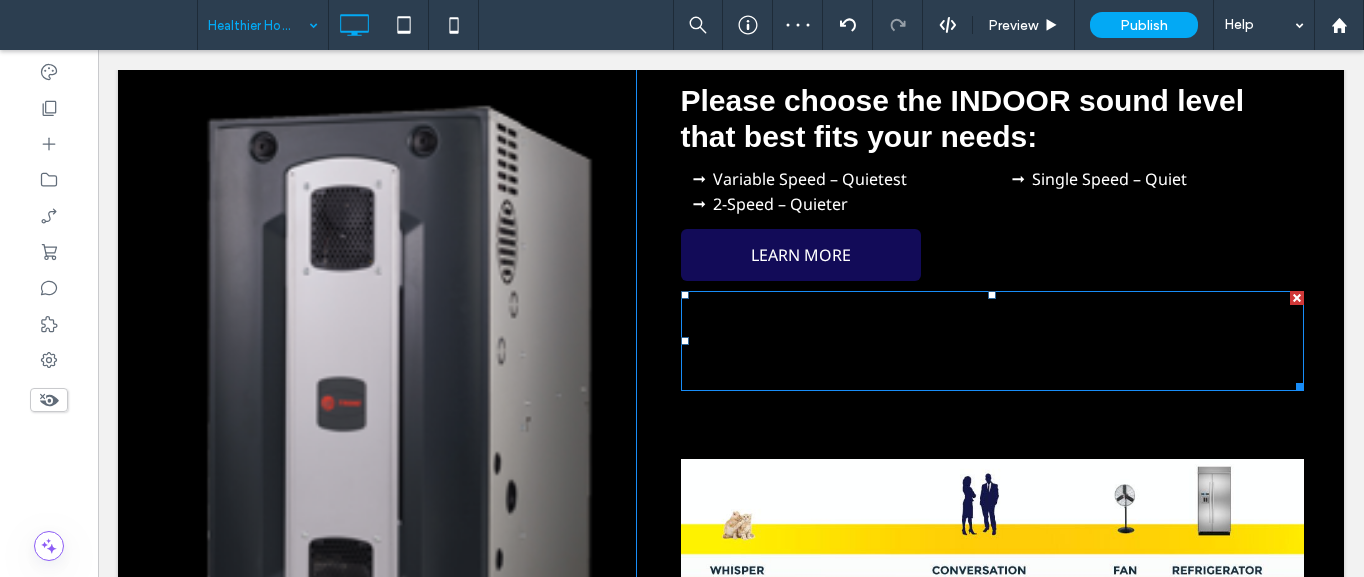 click on "The quietest INDOOR units have a variable speed motor and run on low speed about 80-90% of the time for whisper quiet operation. They also have longer run cycles and gradual ramping up/down for less on/off disturbance." at bounding box center (985, 353) 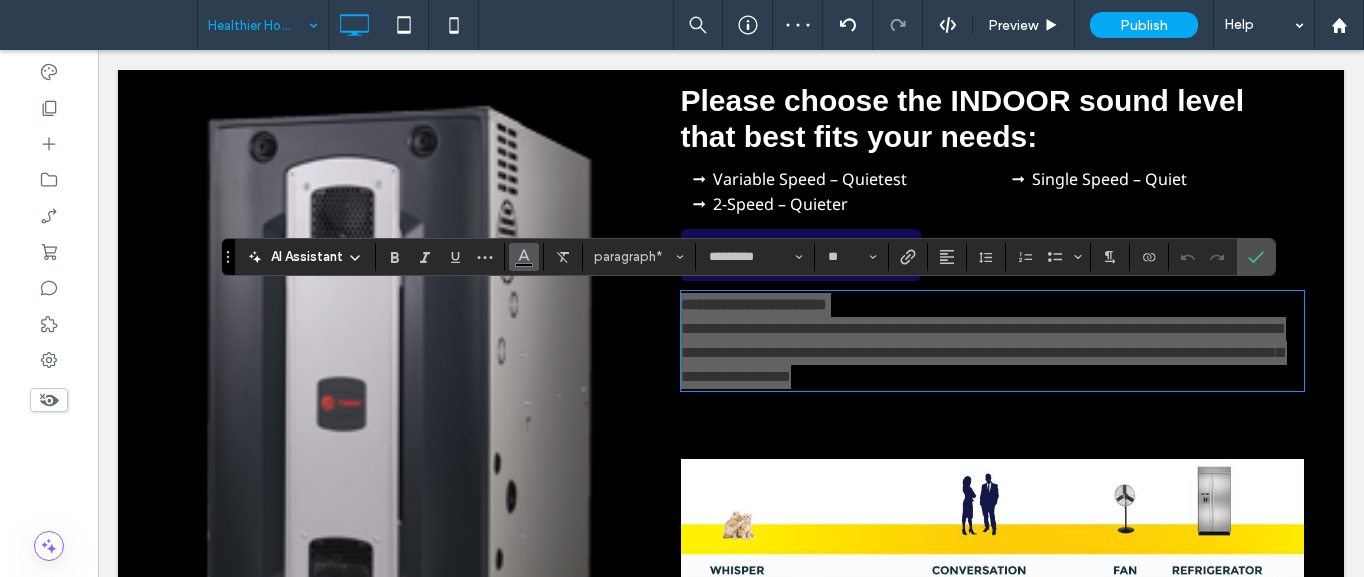 click 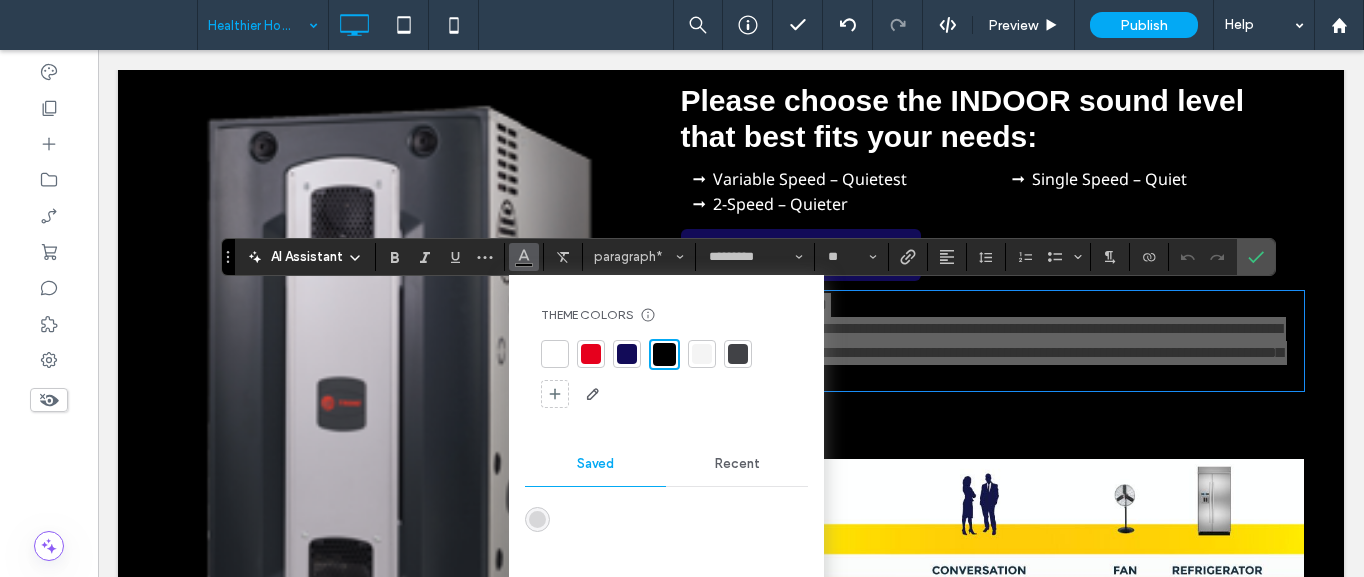 click at bounding box center (555, 354) 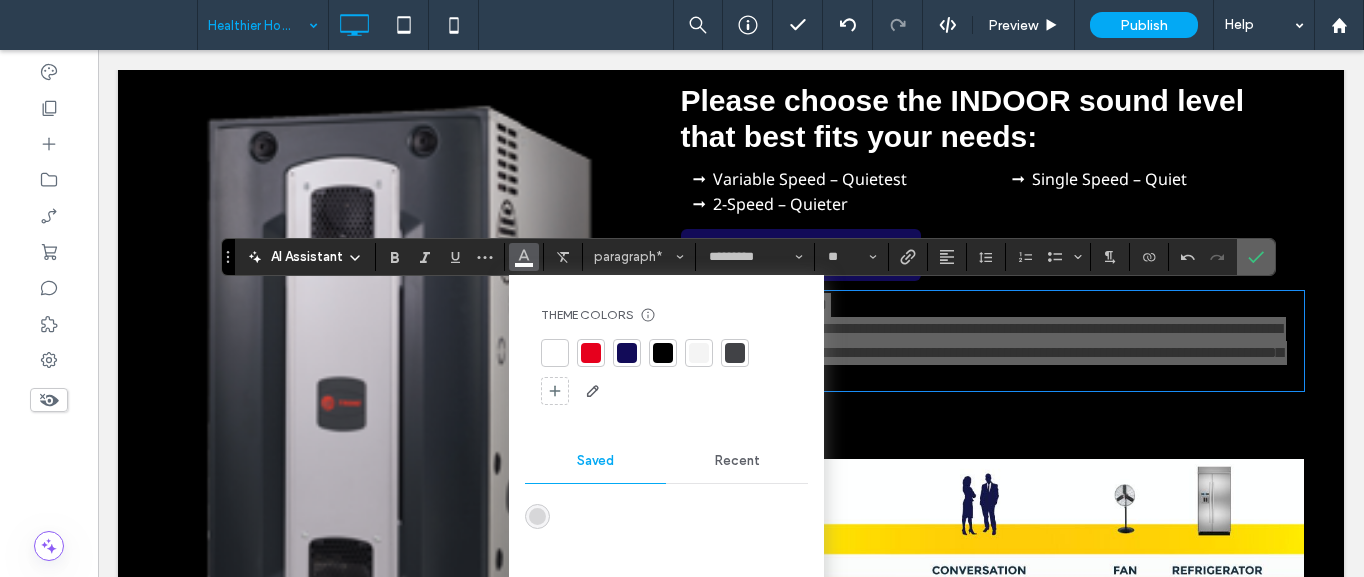 drag, startPoint x: 1260, startPoint y: 260, endPoint x: 1161, endPoint y: 211, distance: 110.46266 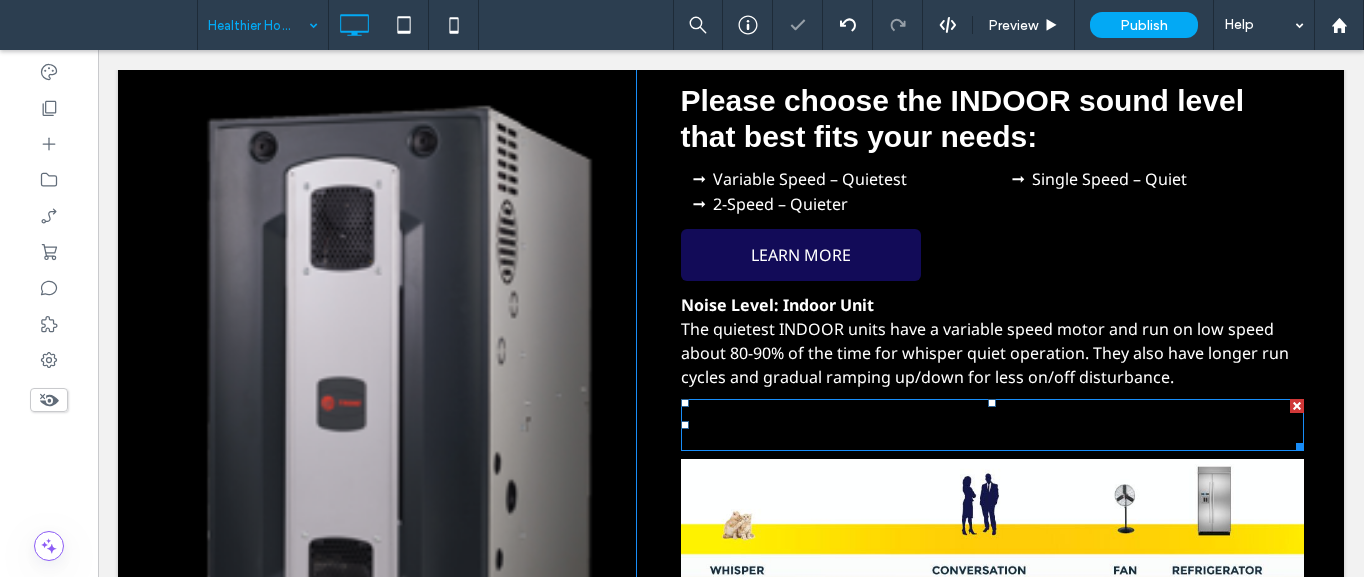 click on "Comparative Sound Ratings (Decibels)" at bounding box center (792, 425) 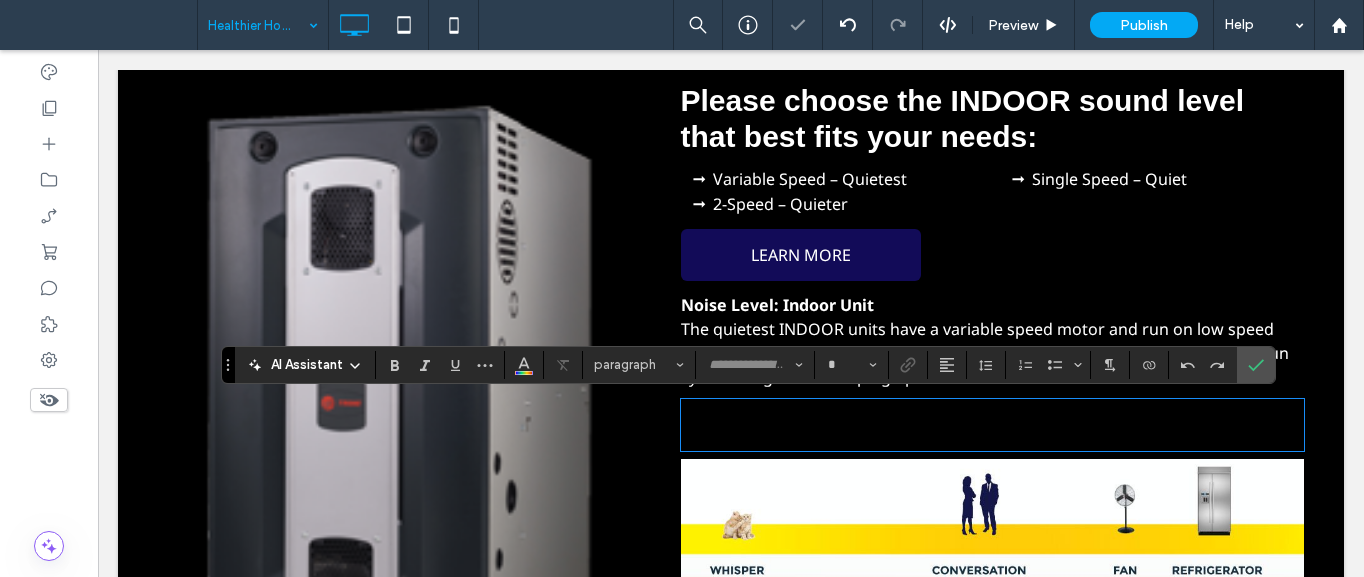 type on "*********" 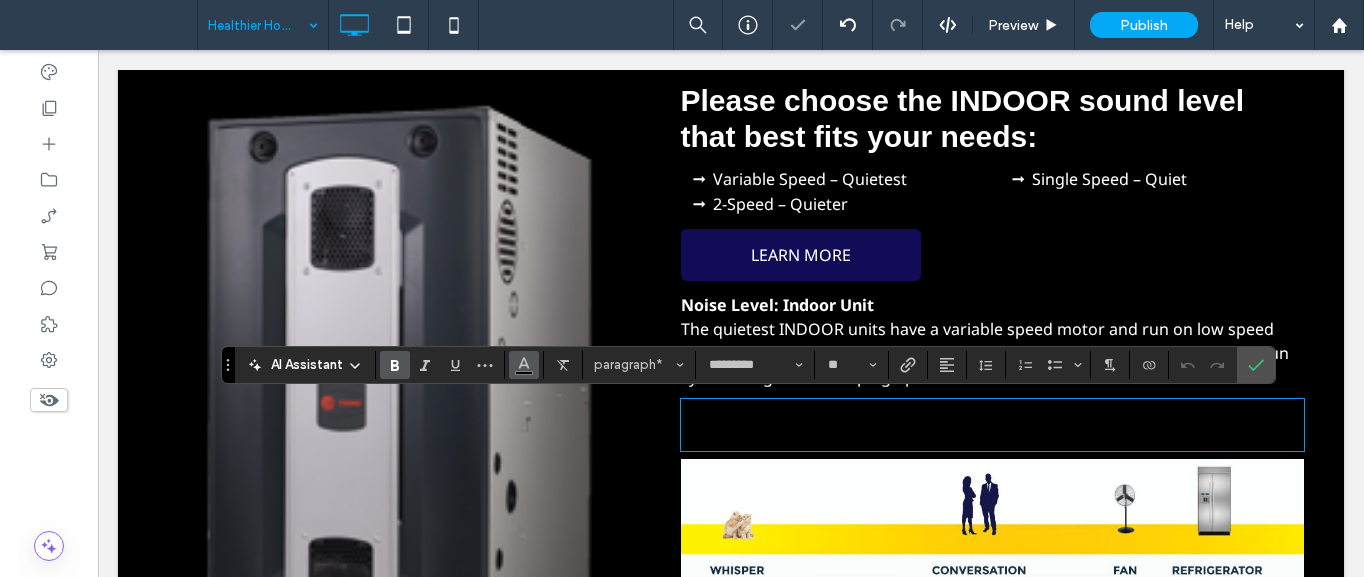 click 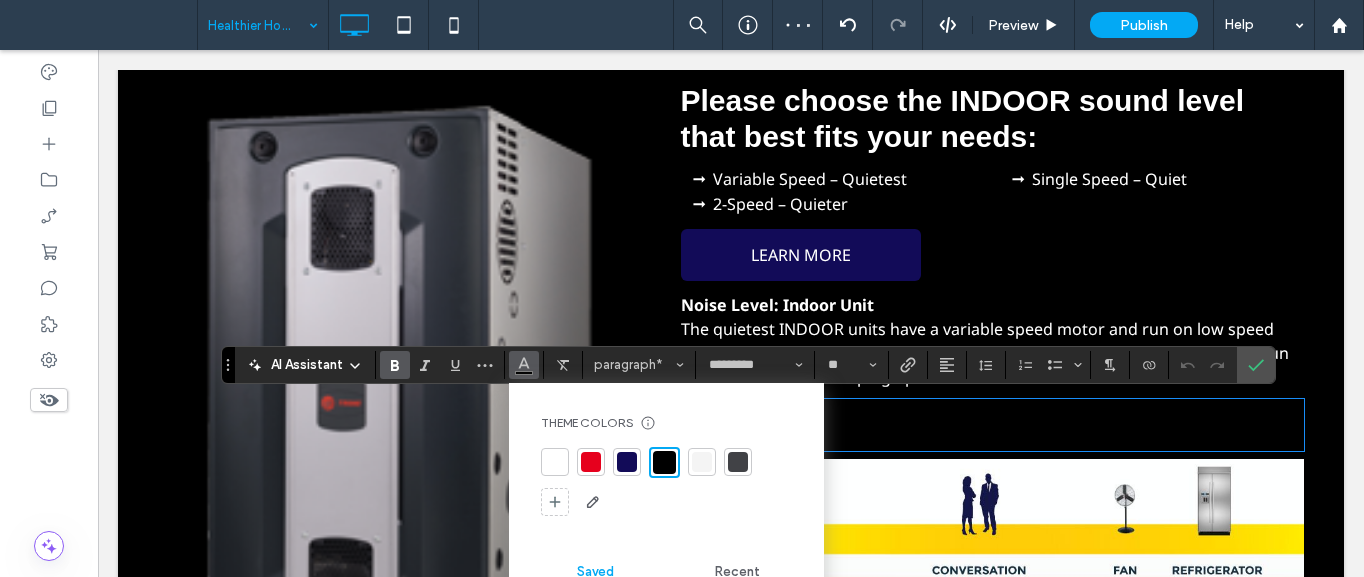 click at bounding box center (555, 462) 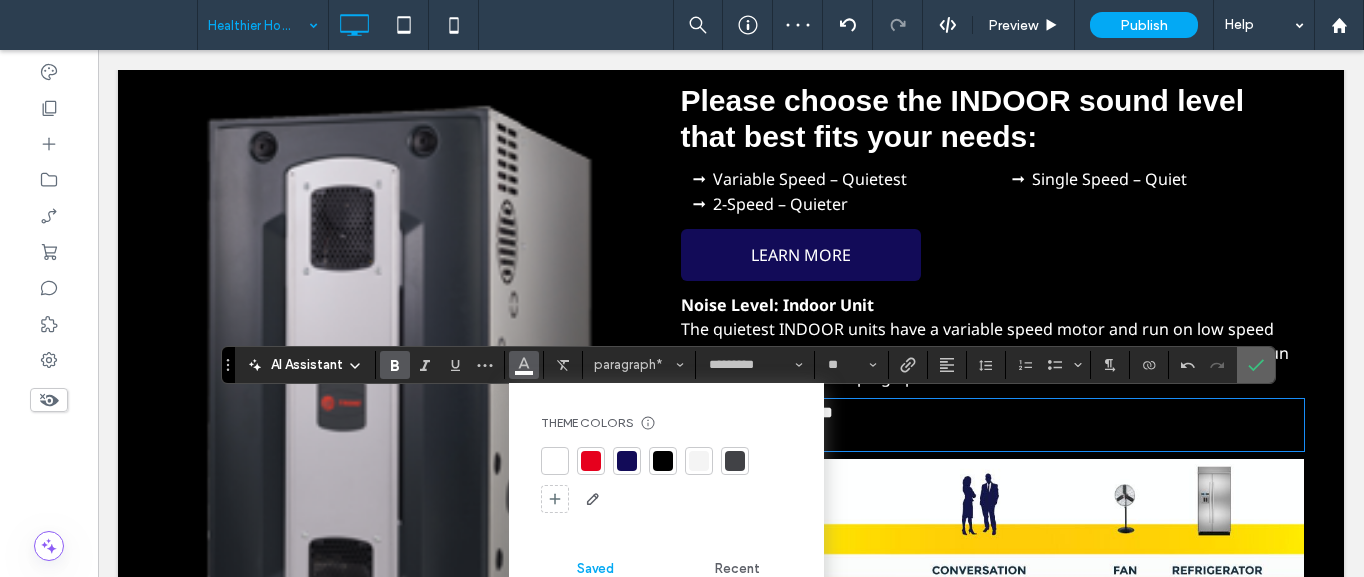drag, startPoint x: 1259, startPoint y: 362, endPoint x: 1158, endPoint y: 336, distance: 104.292854 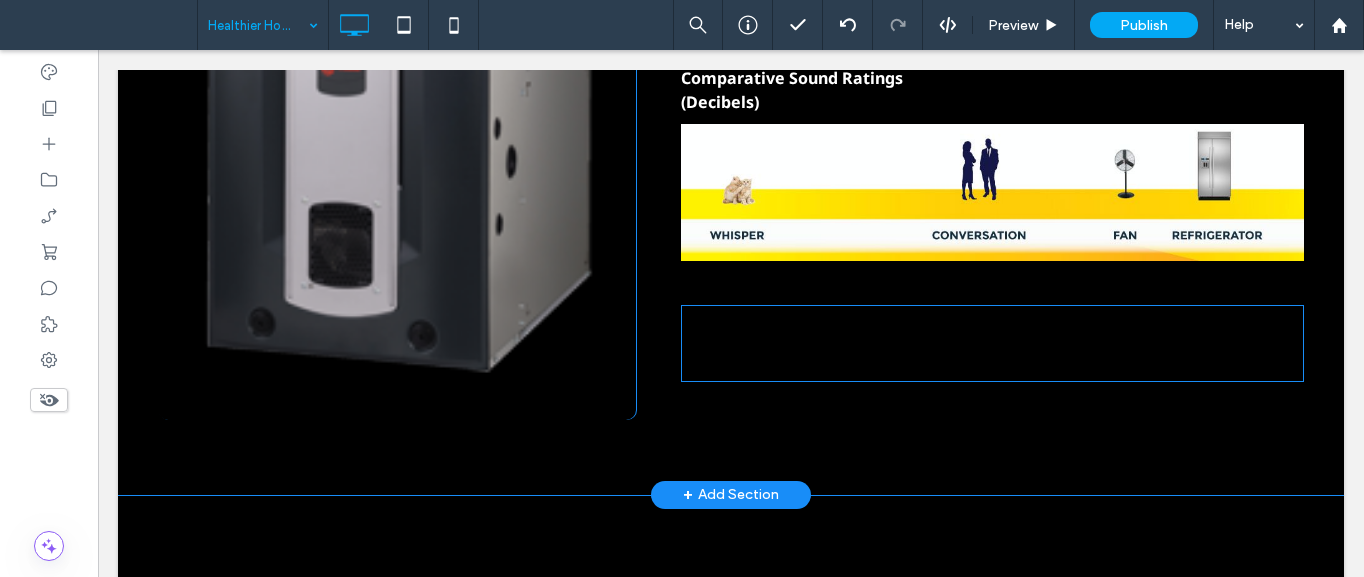 scroll, scrollTop: 7900, scrollLeft: 0, axis: vertical 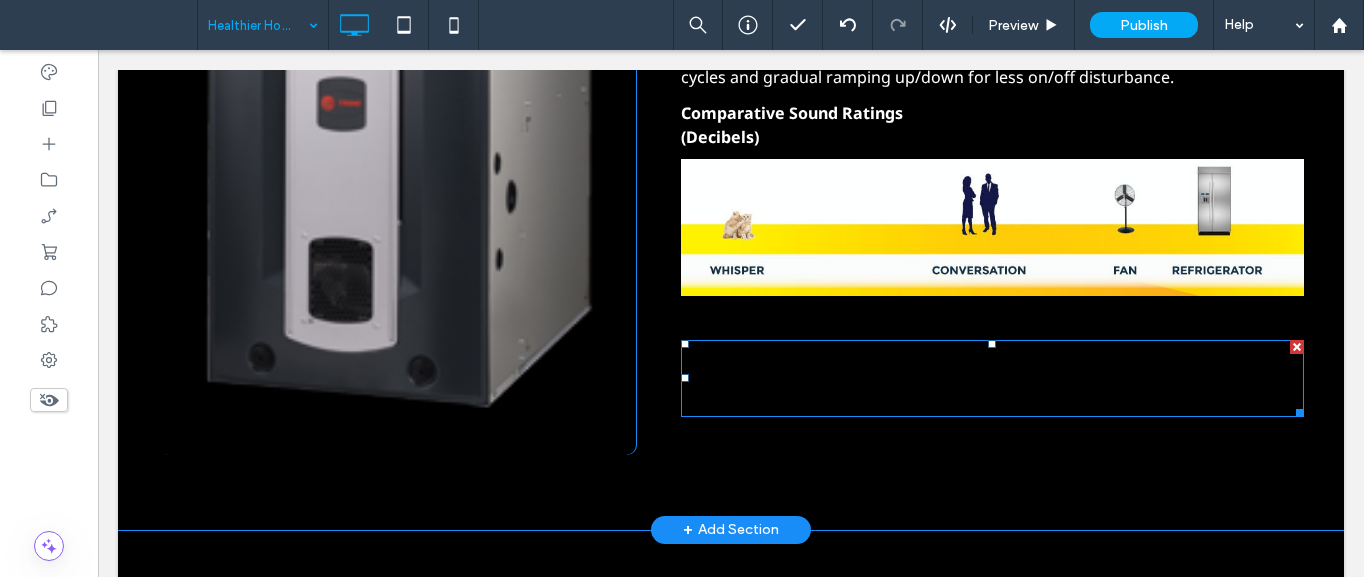 click on "Furnace Variable Speed – Quietest Furnace 2-Speed – Quieter Furnace Single Speed – Quiet" at bounding box center [992, 378] 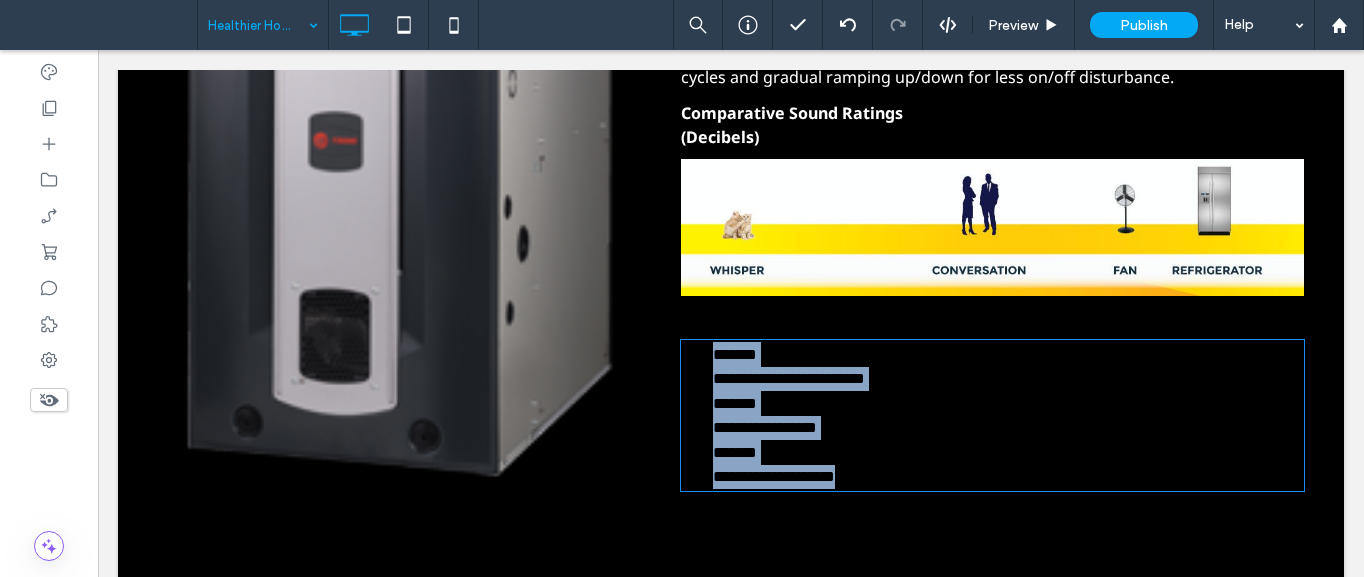 type on "*********" 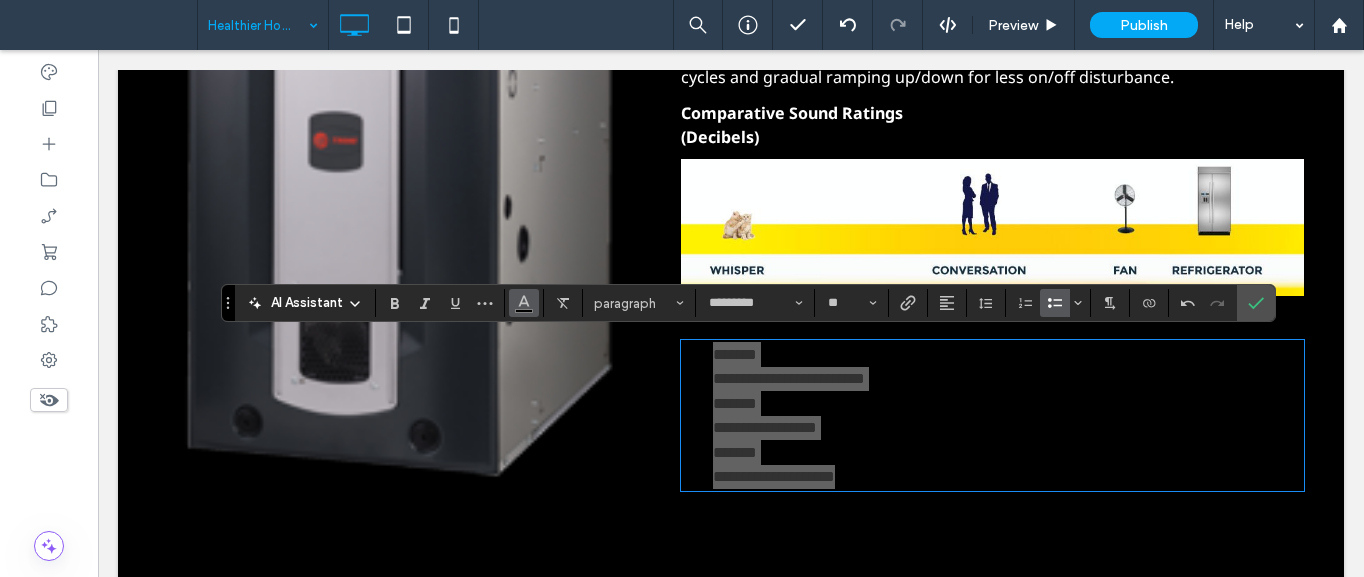 type 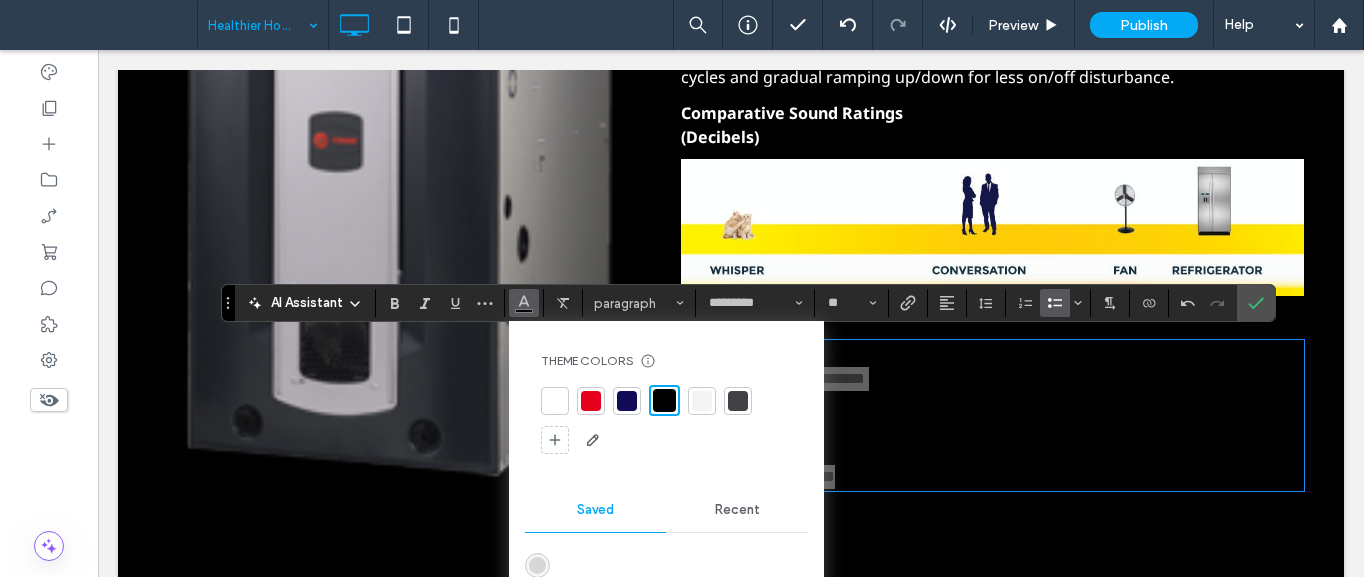 click at bounding box center (555, 401) 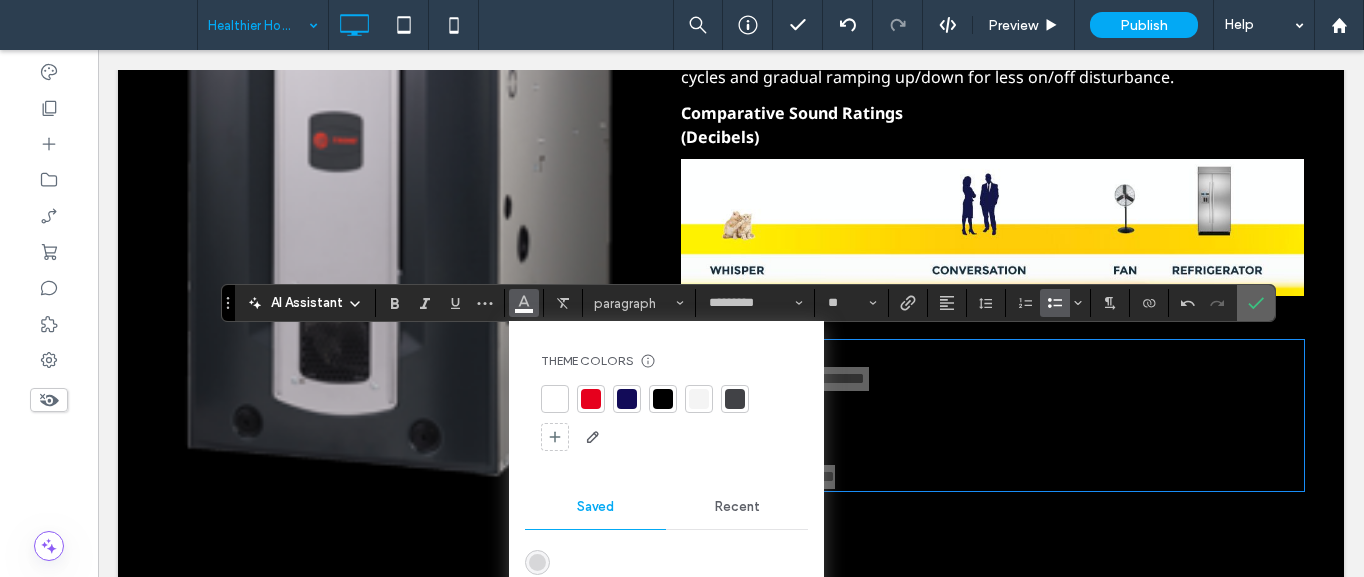 click 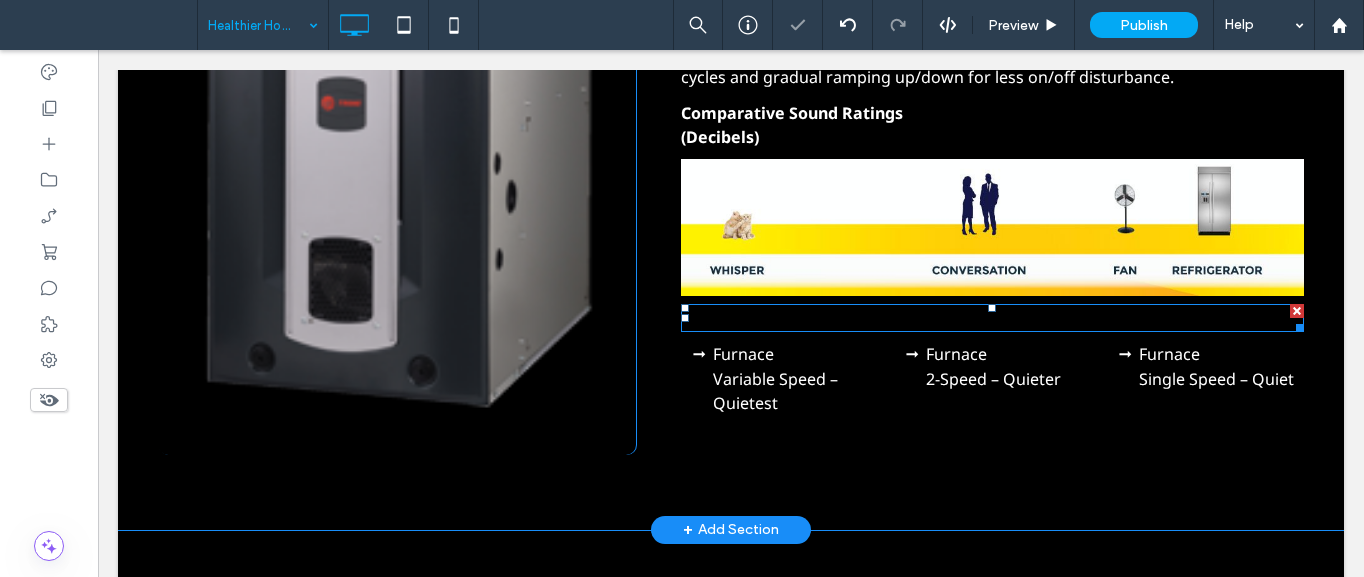 click on "Noise Level Comparison" at bounding box center [992, 318] 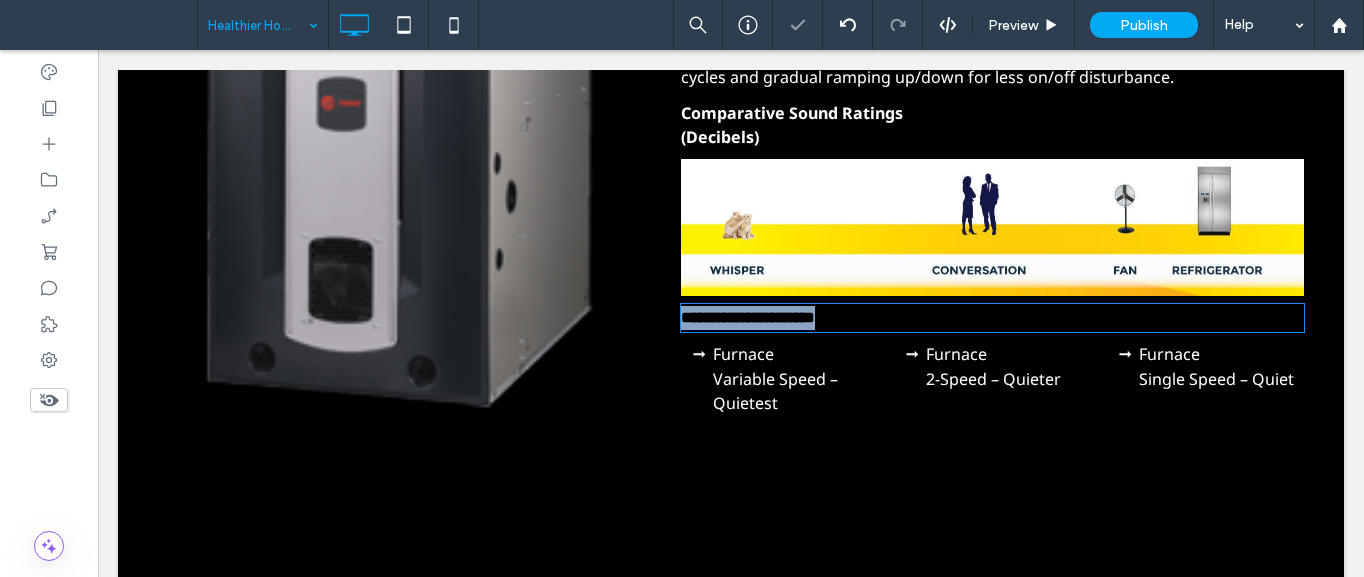 type on "*********" 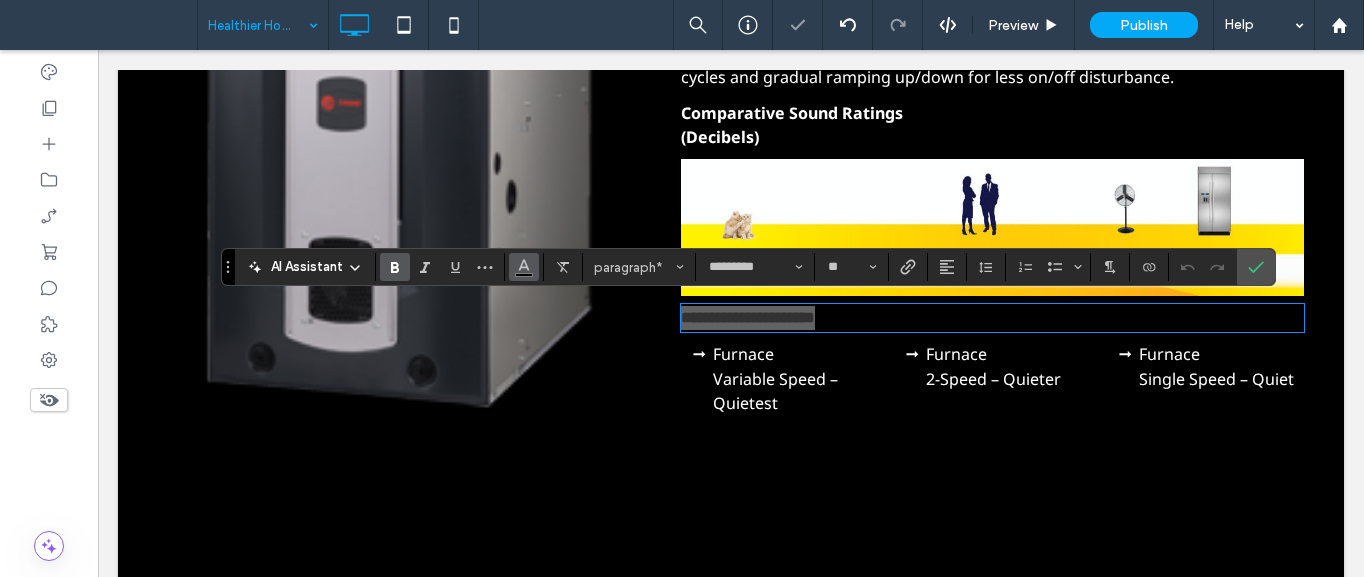click 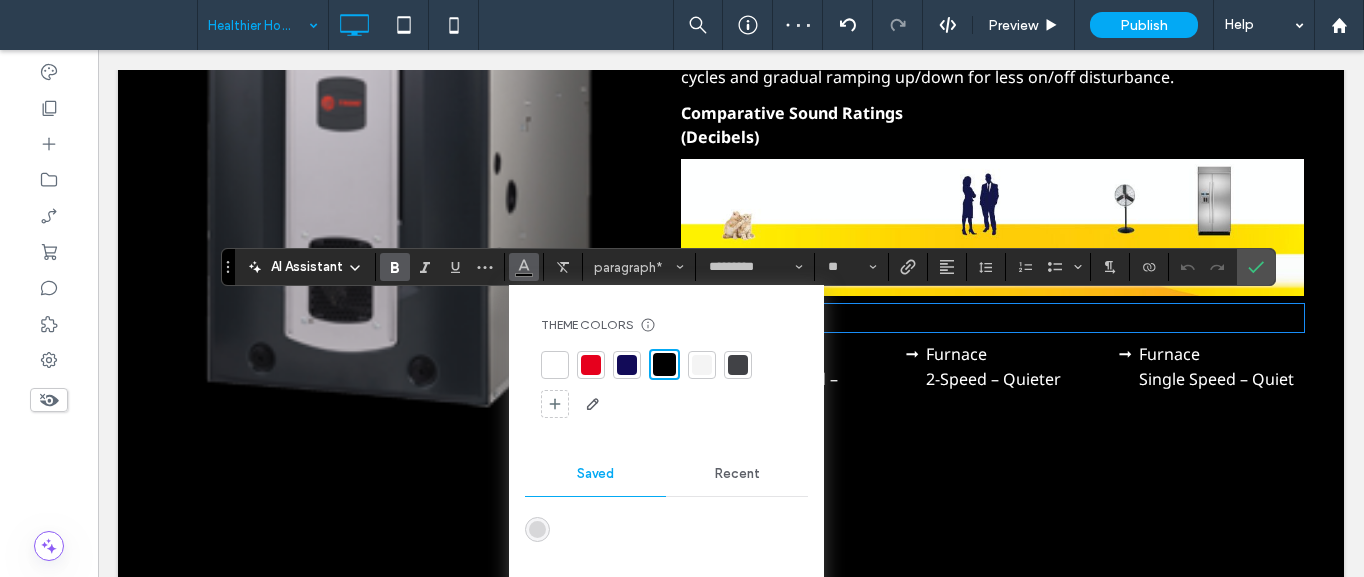 drag, startPoint x: 556, startPoint y: 372, endPoint x: 595, endPoint y: 374, distance: 39.051247 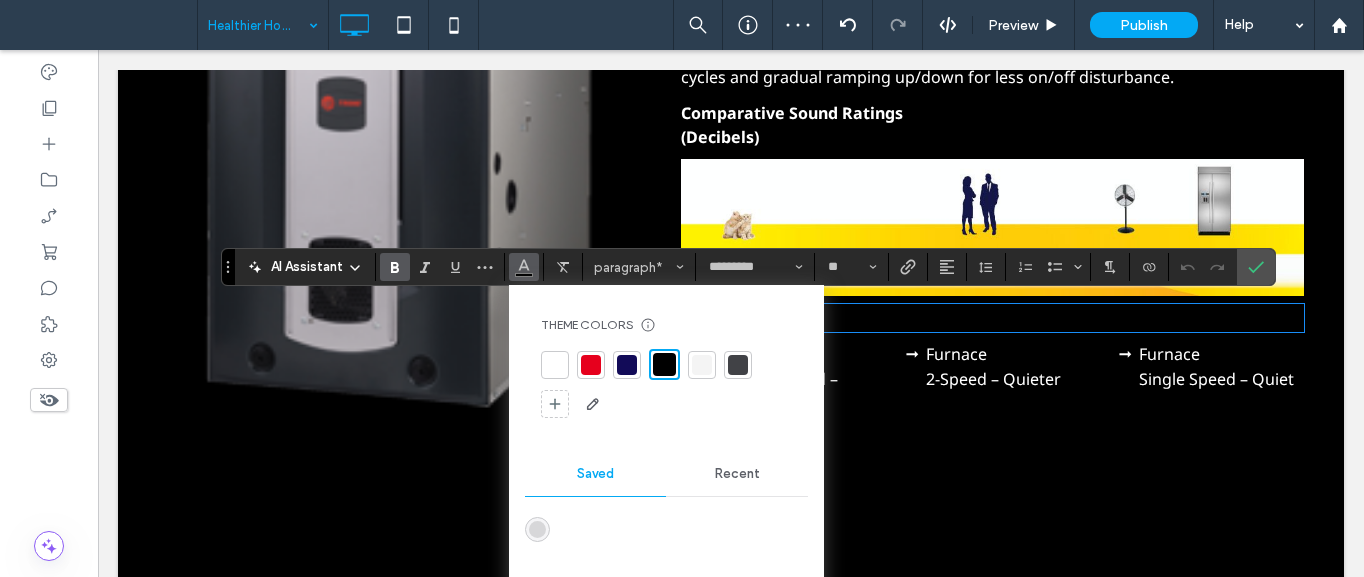 click at bounding box center (555, 365) 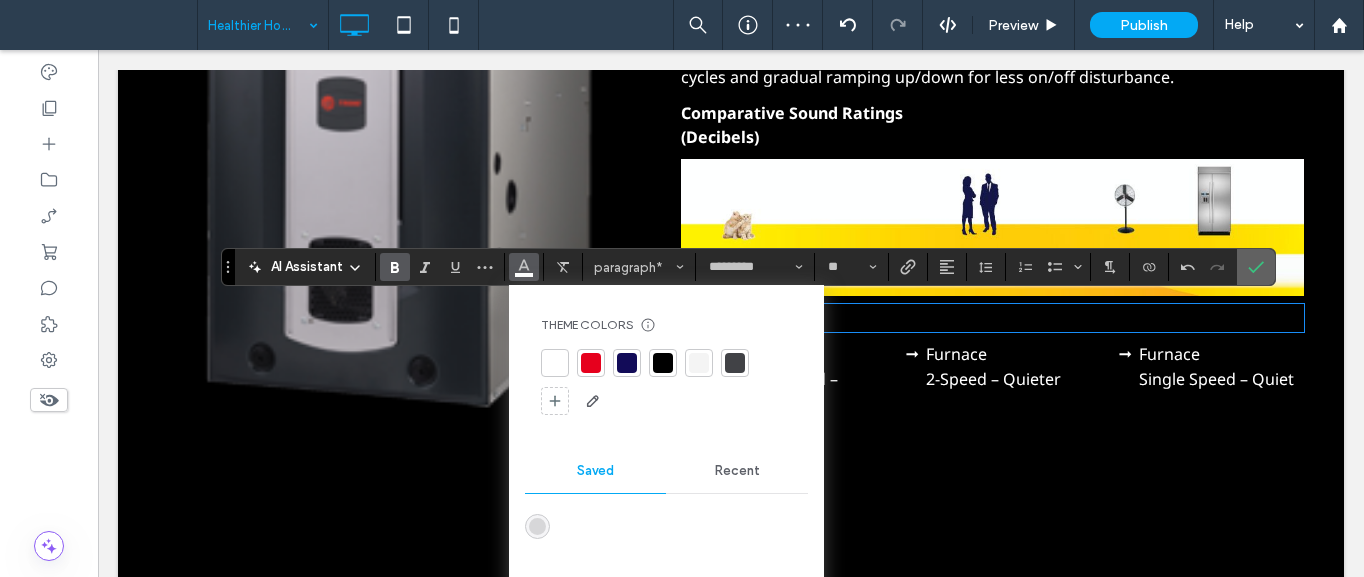 drag, startPoint x: 1250, startPoint y: 267, endPoint x: 1153, endPoint y: 227, distance: 104.92378 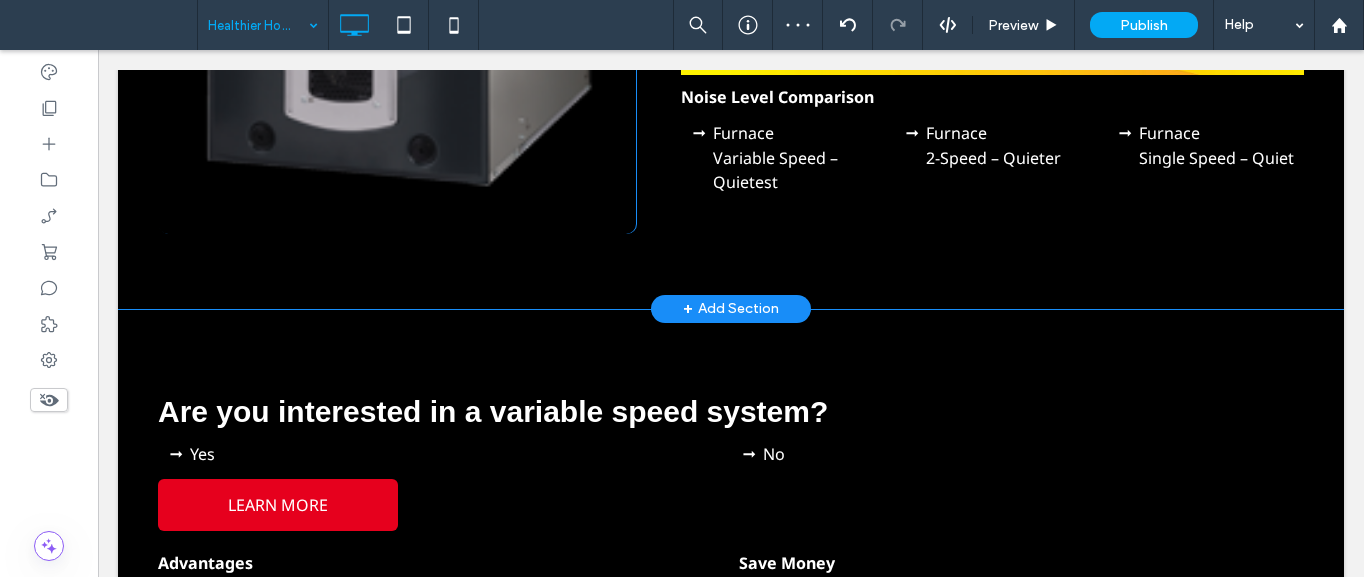 scroll, scrollTop: 8200, scrollLeft: 0, axis: vertical 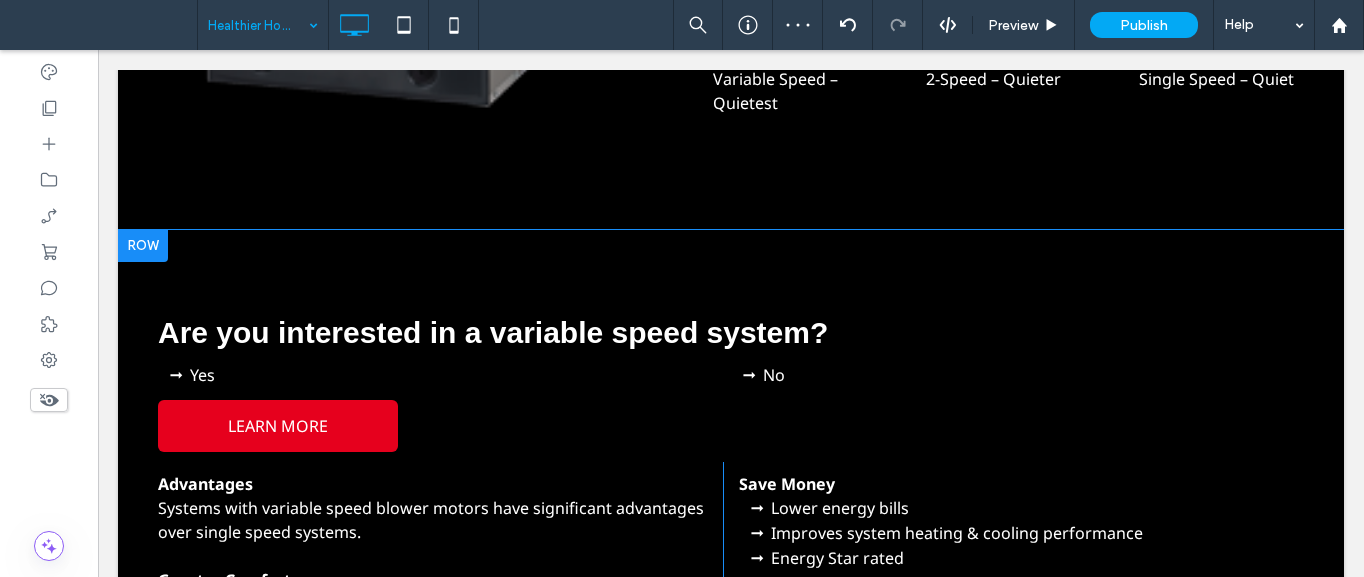 click on "Are you interested in a variable speed system?
Yes No
LEARN MORE
Advantages Systems with variable speed blower motors have significant advantages over single speed systems. Greater Comfort   Reduced room temperature fluctuation Better humidity control Quieter operation due to motor ramping up and down slowly vs on/off
Improved Indoor Air Quality   Air cleaners only filter the air when the blower is on - variable speed can run continuously for just pennies a day
Click To Paste
Save Money   Lower energy bills Improves system heating & cooling performance ﻿ Energy Star rated
Click To Paste
Click To Paste
Row + Add Section" at bounding box center (731, 551) 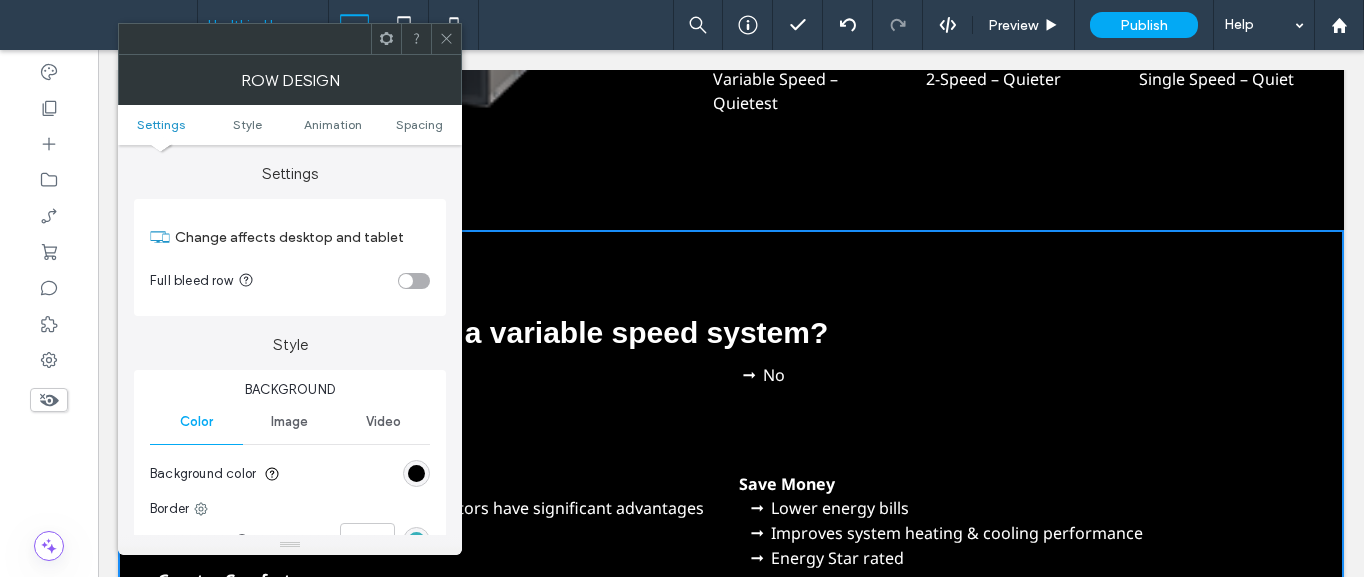 click at bounding box center (416, 473) 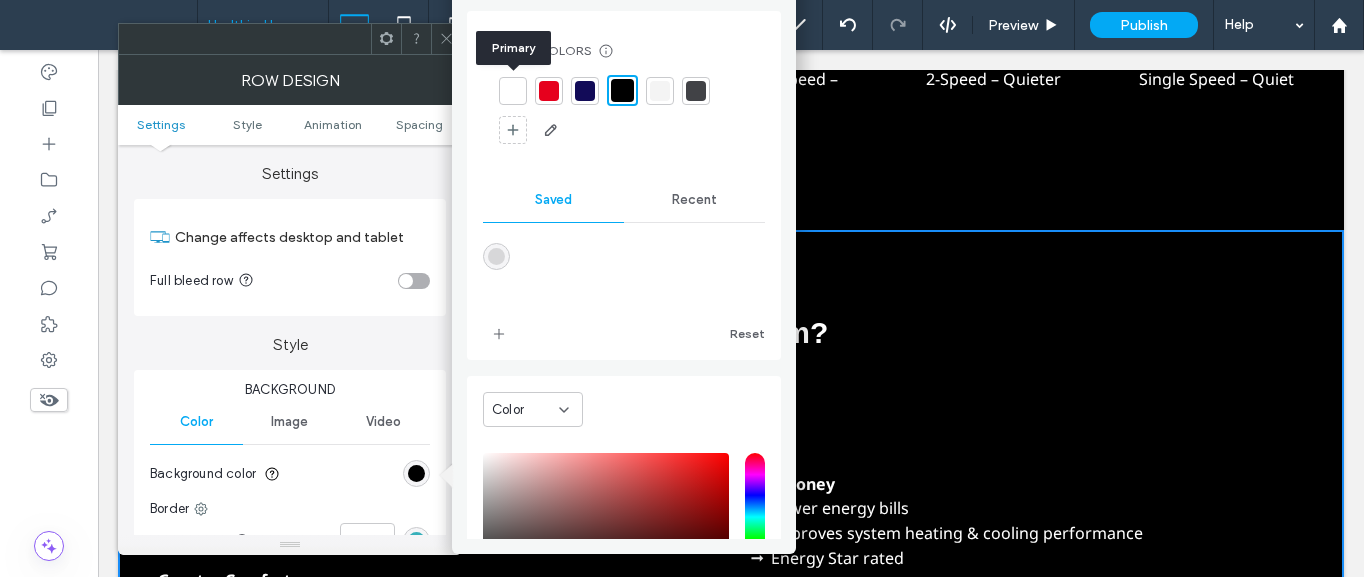 click at bounding box center (513, 91) 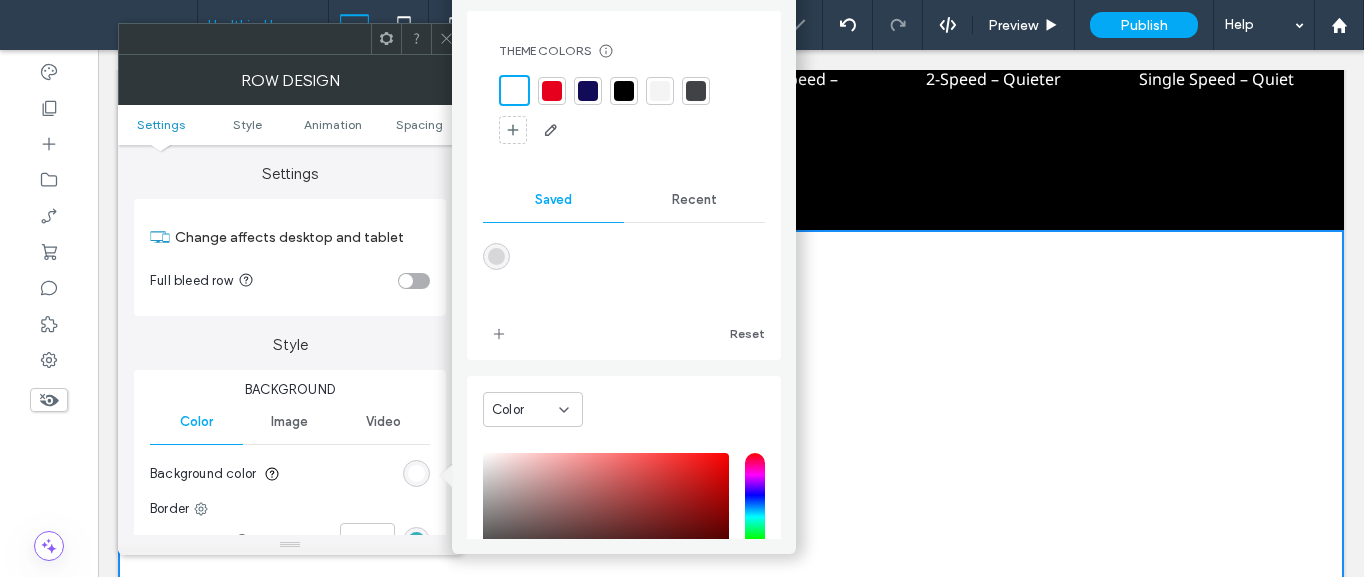 click at bounding box center [660, 91] 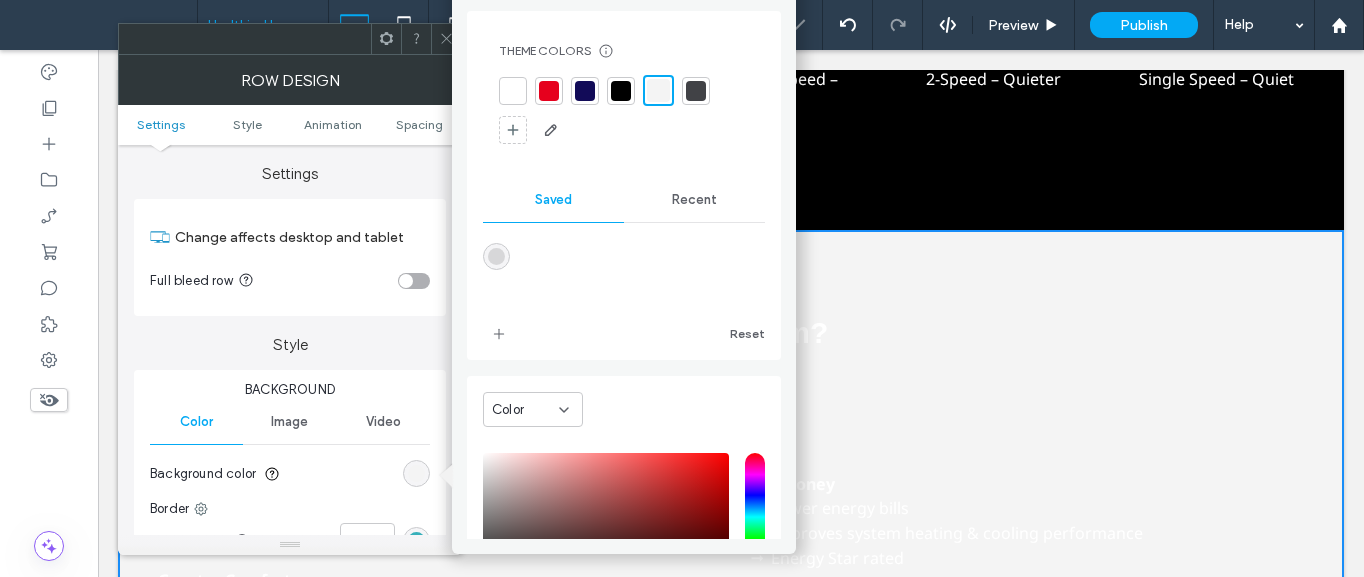 click 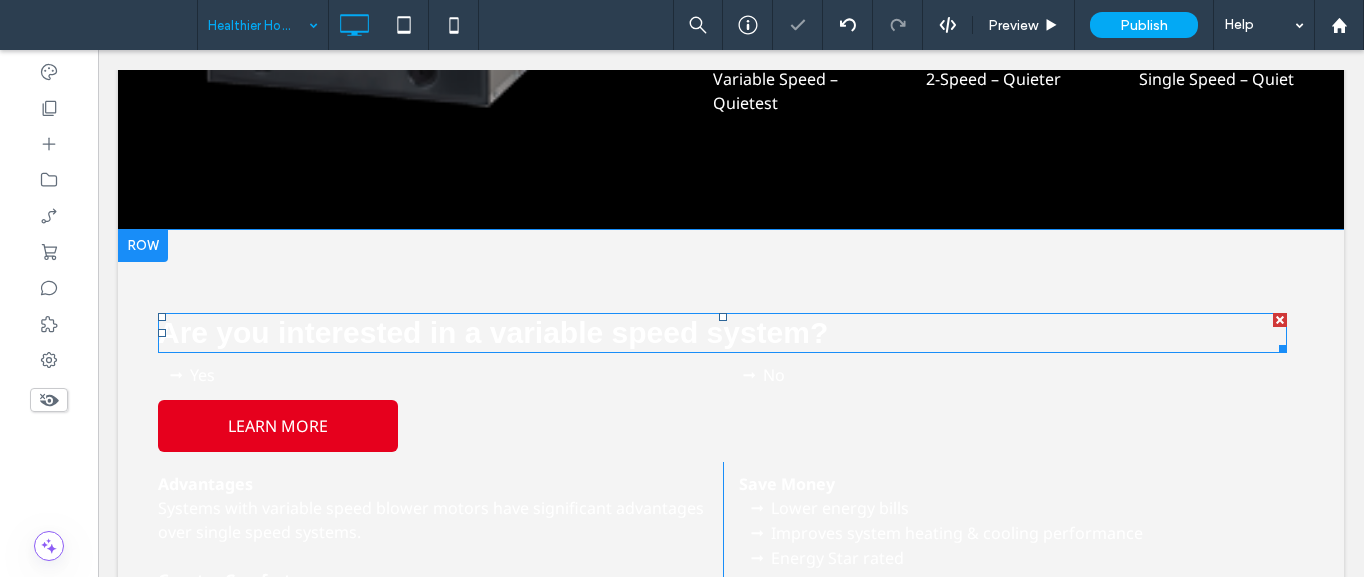 click on "Are you interested in a variable speed system?" at bounding box center (493, 332) 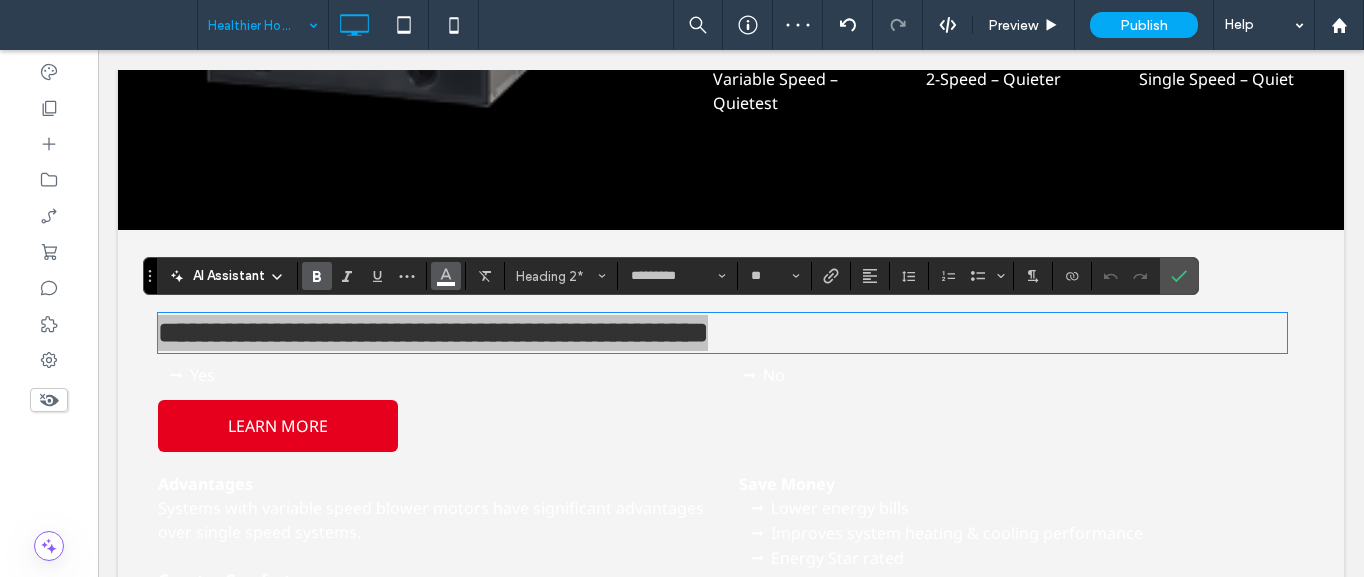 click 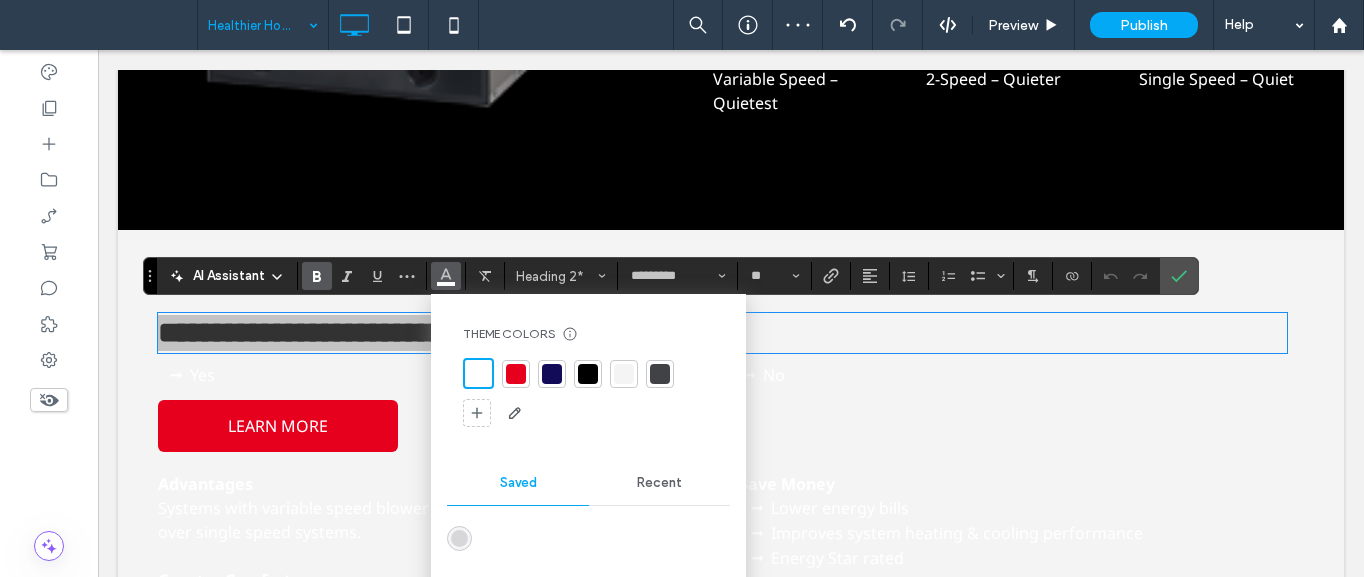type 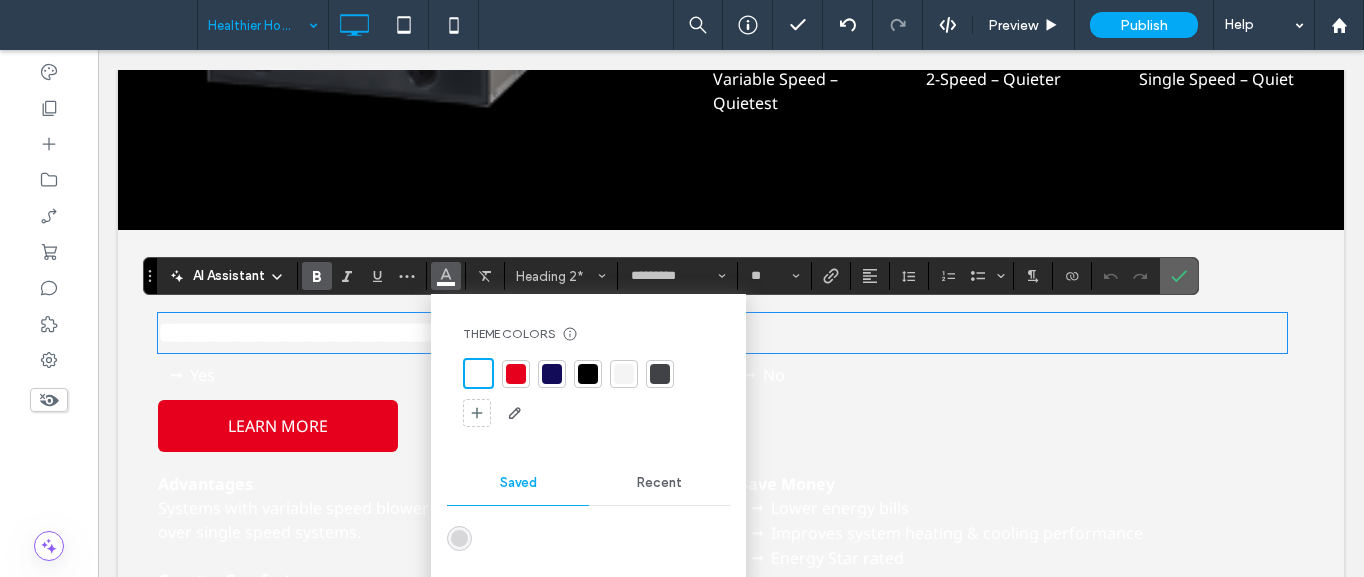 drag, startPoint x: 1072, startPoint y: 230, endPoint x: 1177, endPoint y: 280, distance: 116.297035 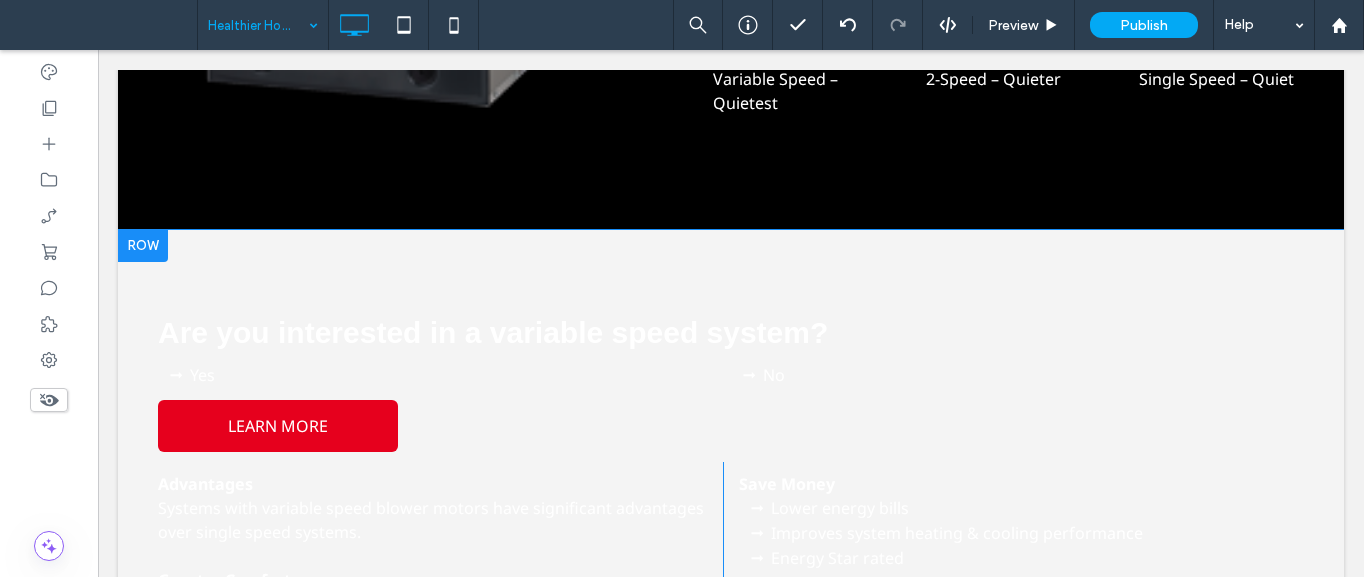click on "Are you interested in a variable speed system?" at bounding box center [493, 332] 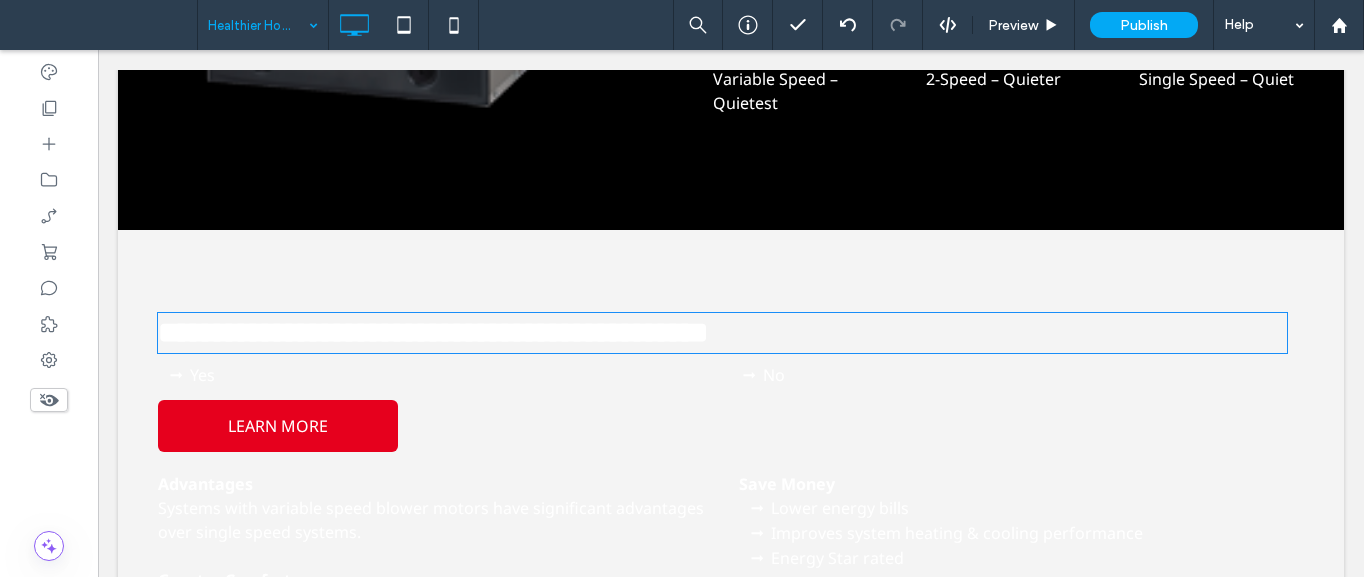 type on "*********" 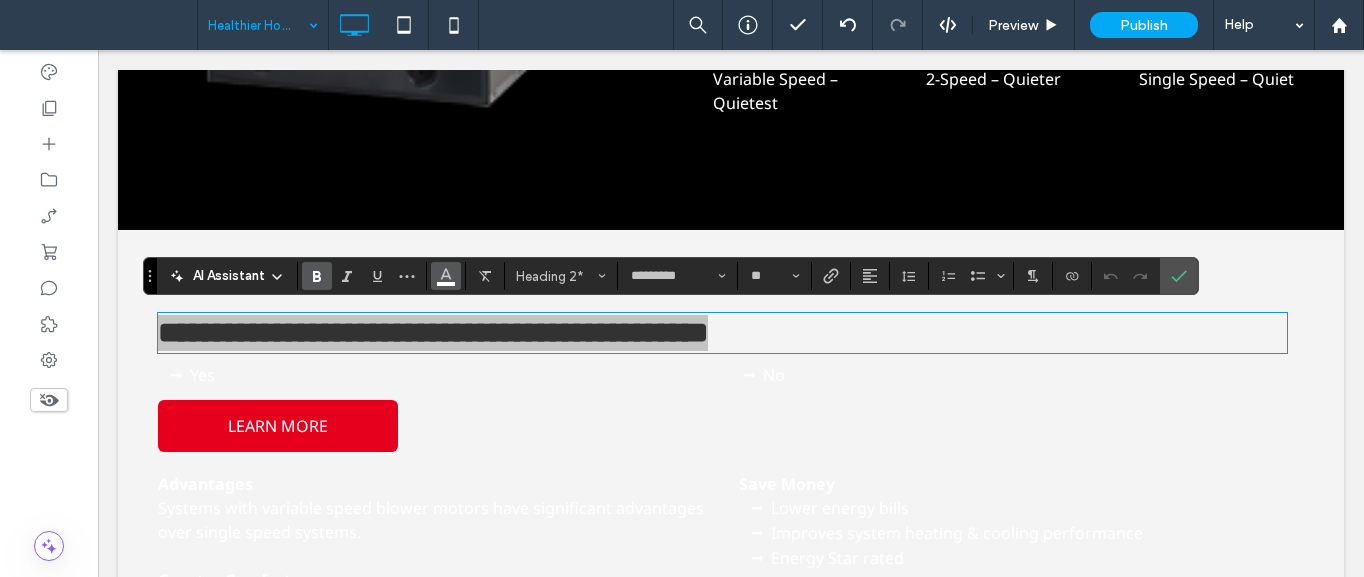 click 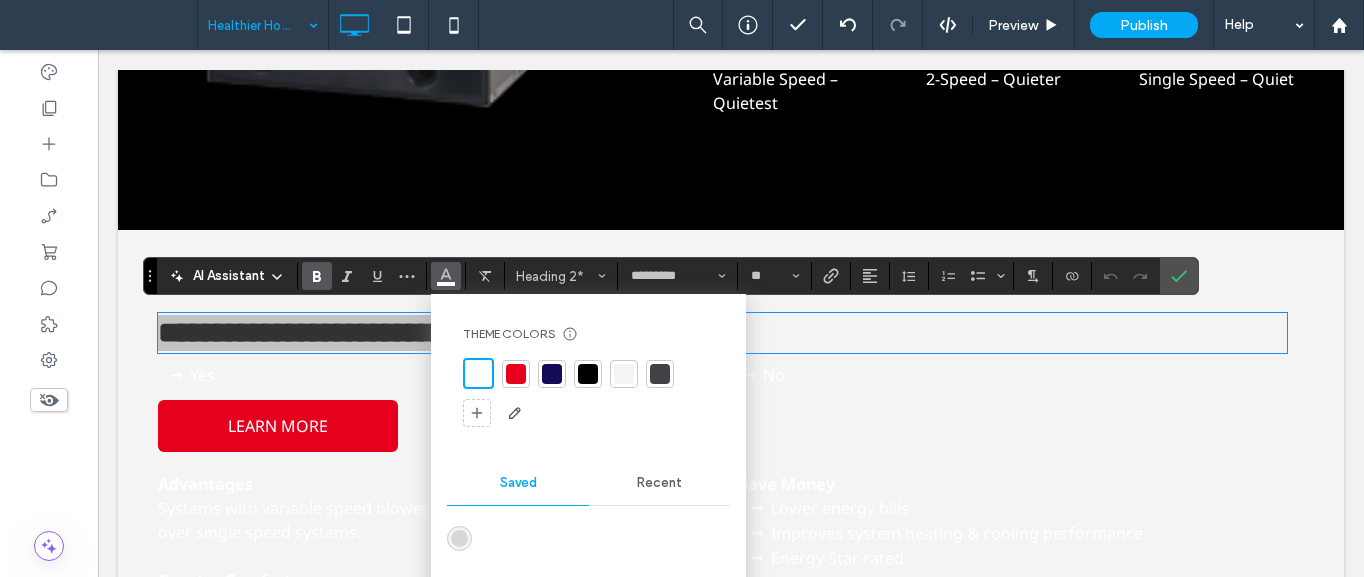 click at bounding box center [552, 374] 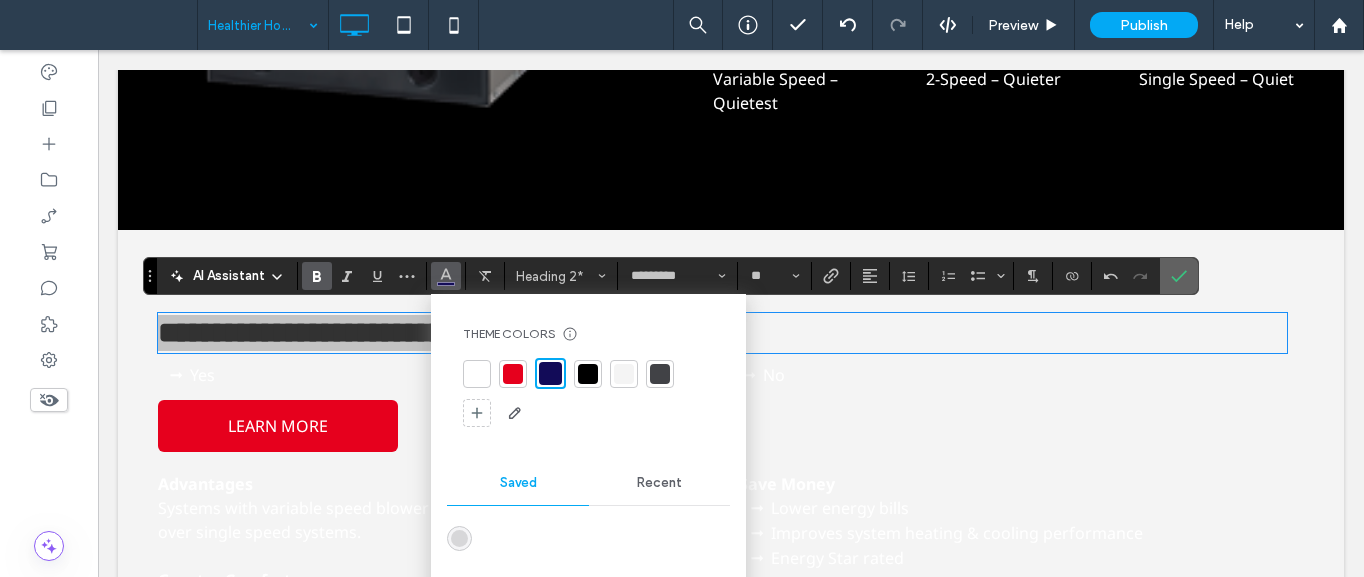 click 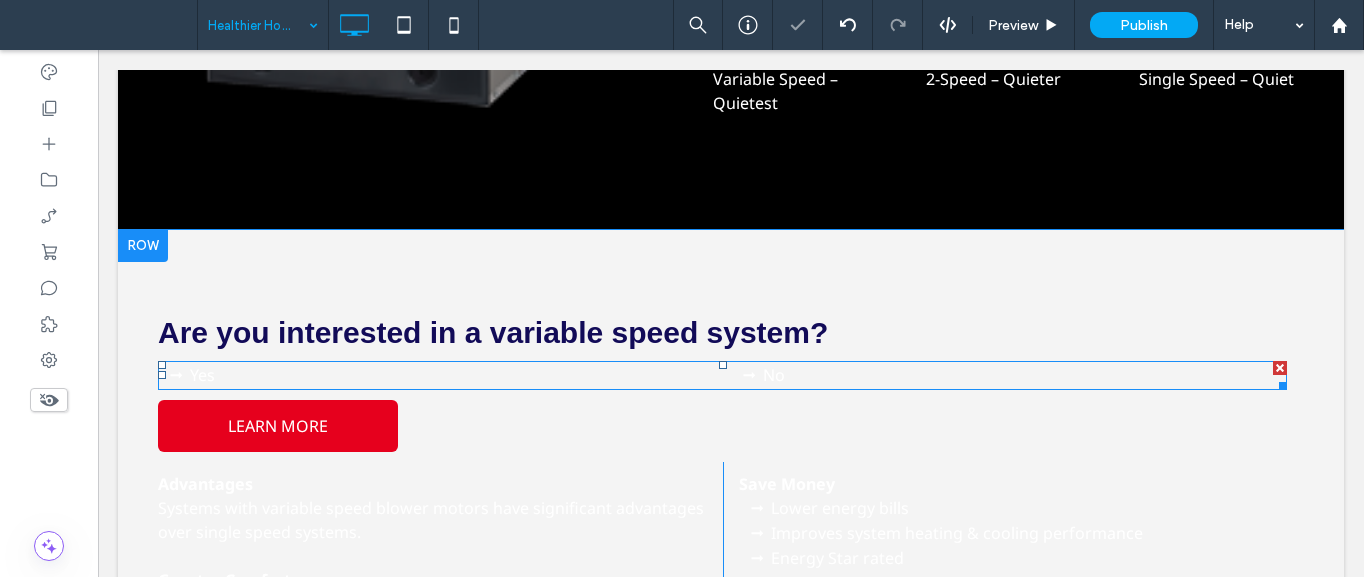 click on "Yes" at bounding box center [452, 375] 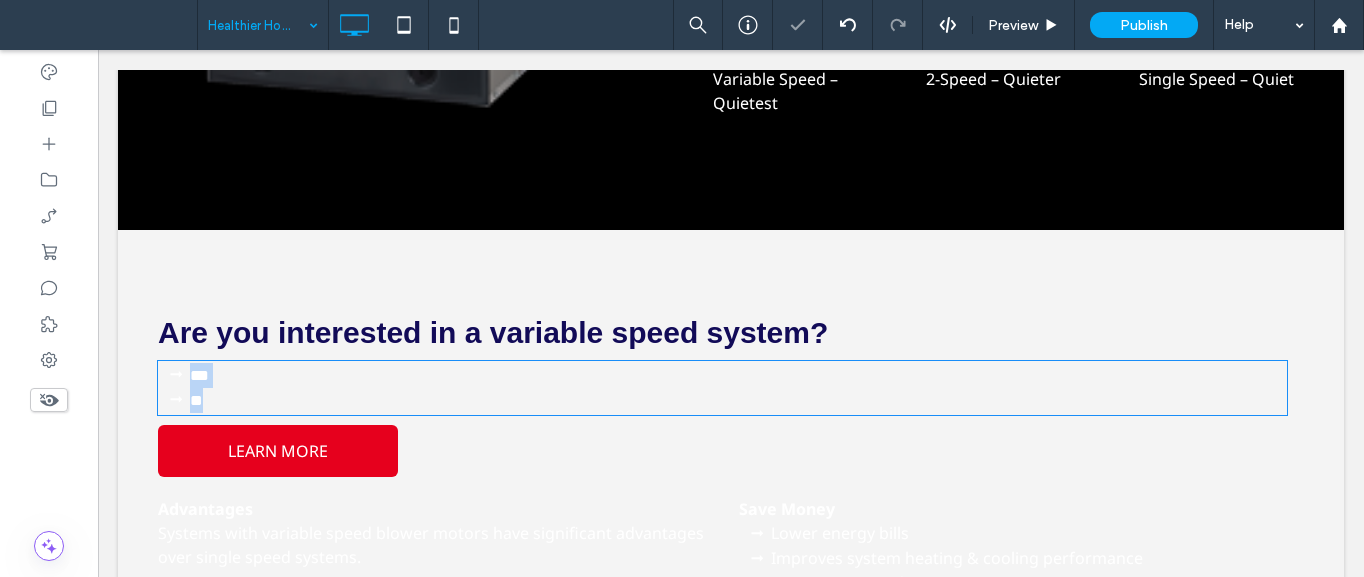 type on "*********" 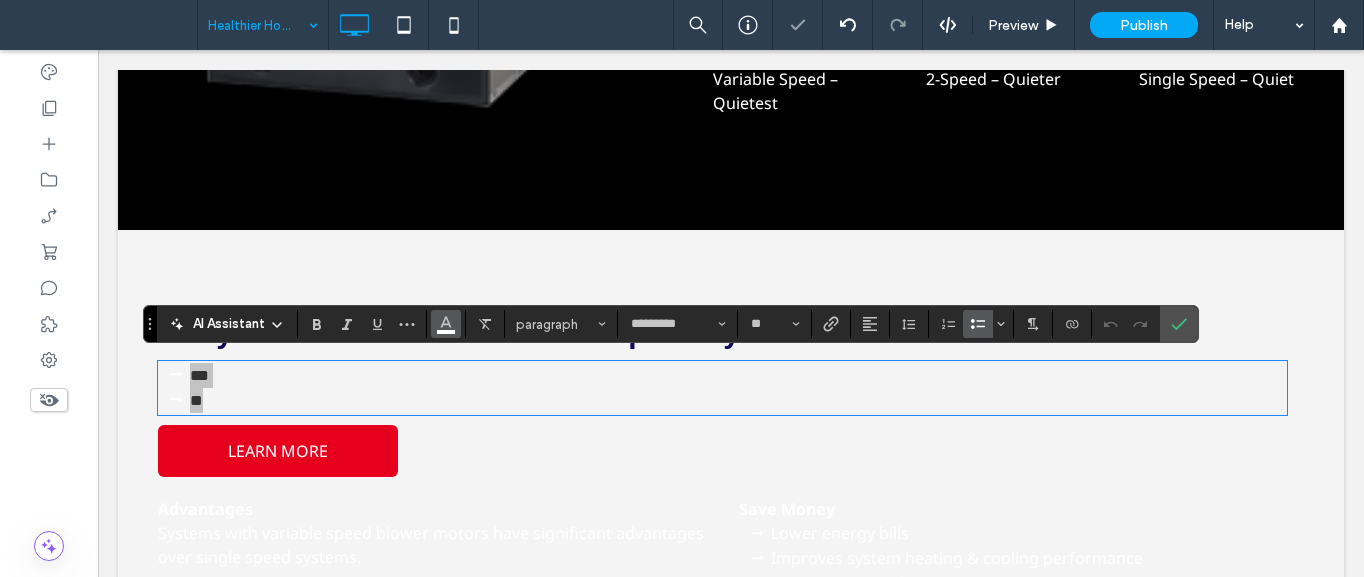 click 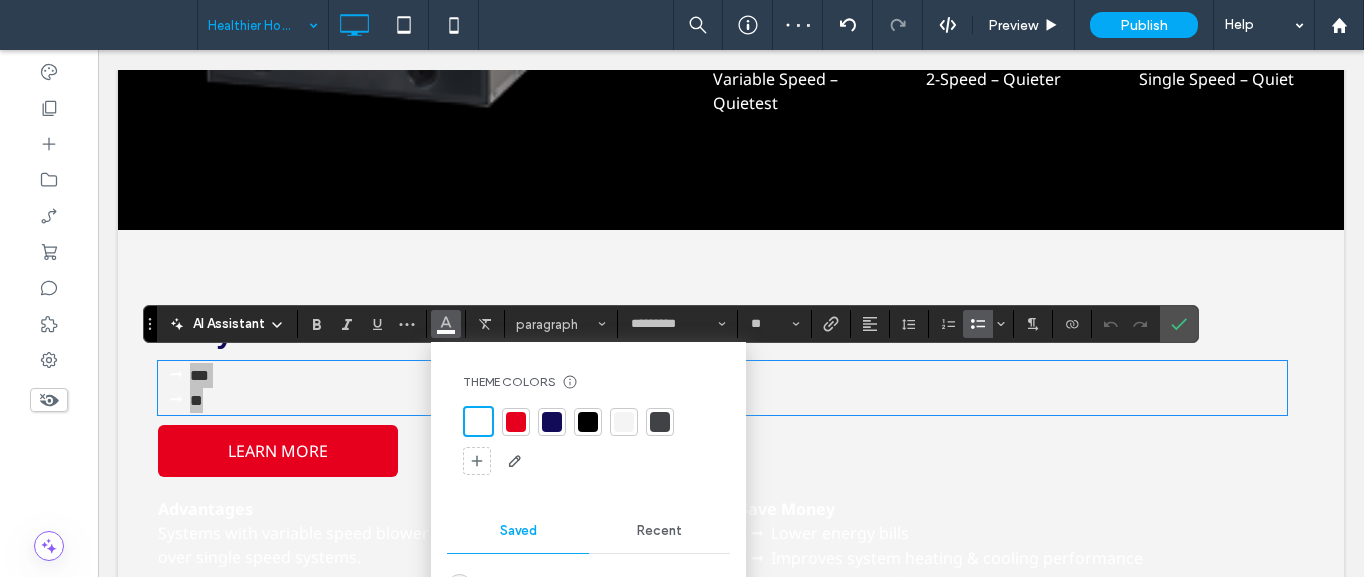 drag, startPoint x: 588, startPoint y: 424, endPoint x: 690, endPoint y: 436, distance: 102.70345 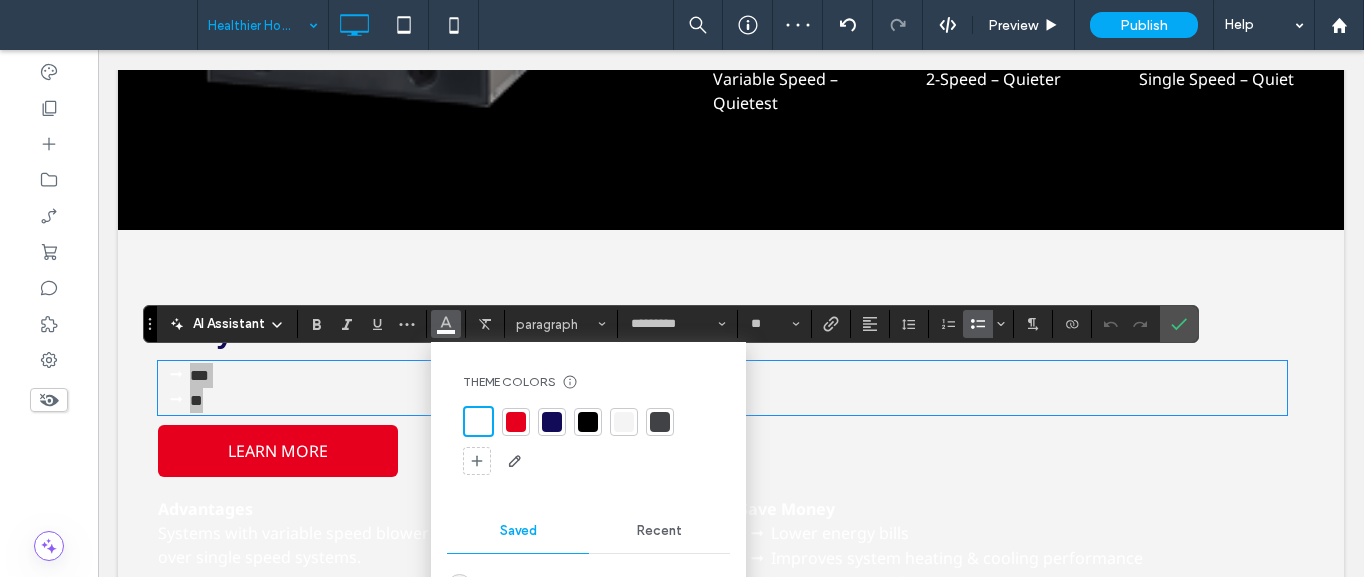 click at bounding box center (588, 422) 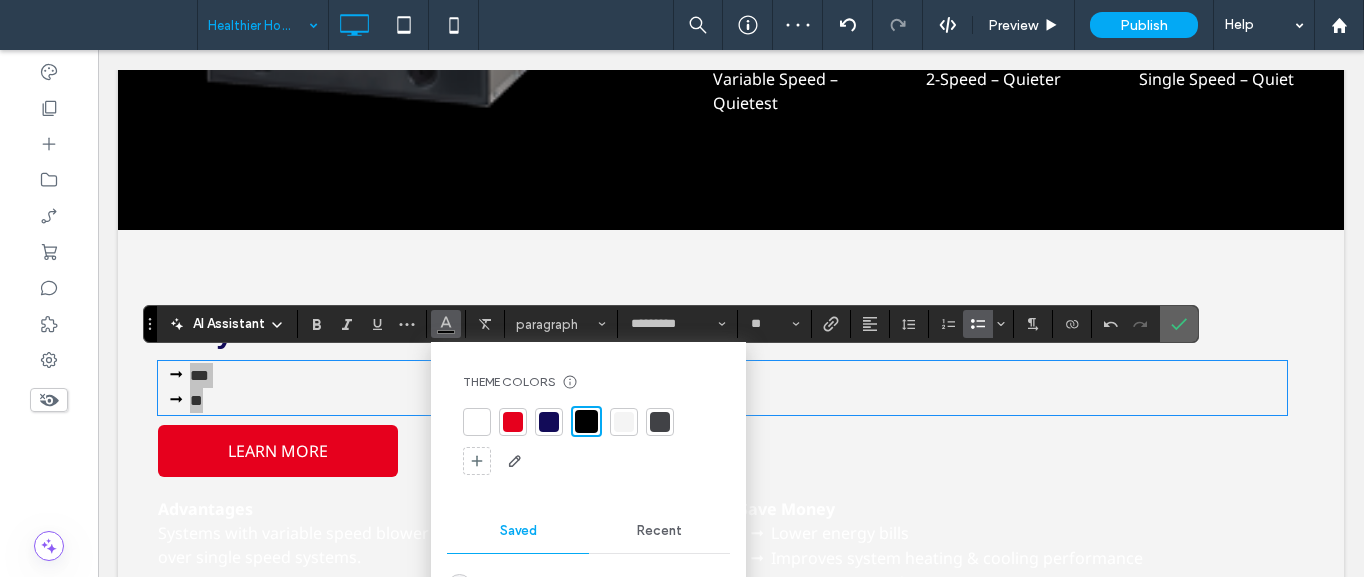 drag, startPoint x: 1180, startPoint y: 325, endPoint x: 507, endPoint y: 361, distance: 673.96216 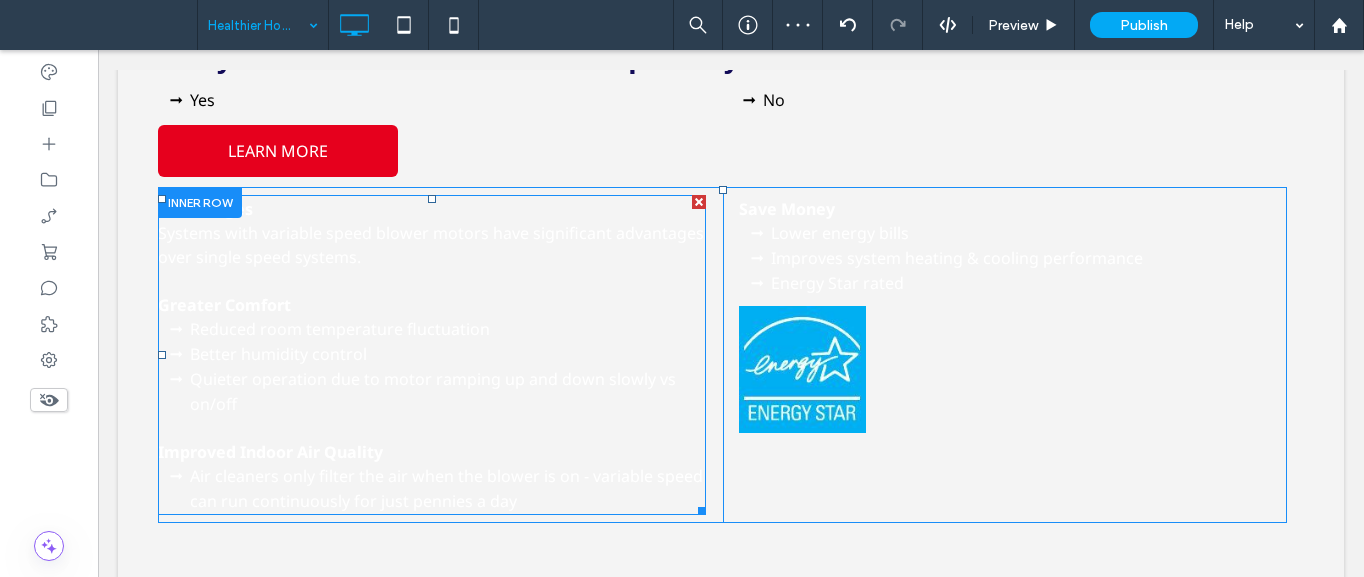 scroll, scrollTop: 8500, scrollLeft: 0, axis: vertical 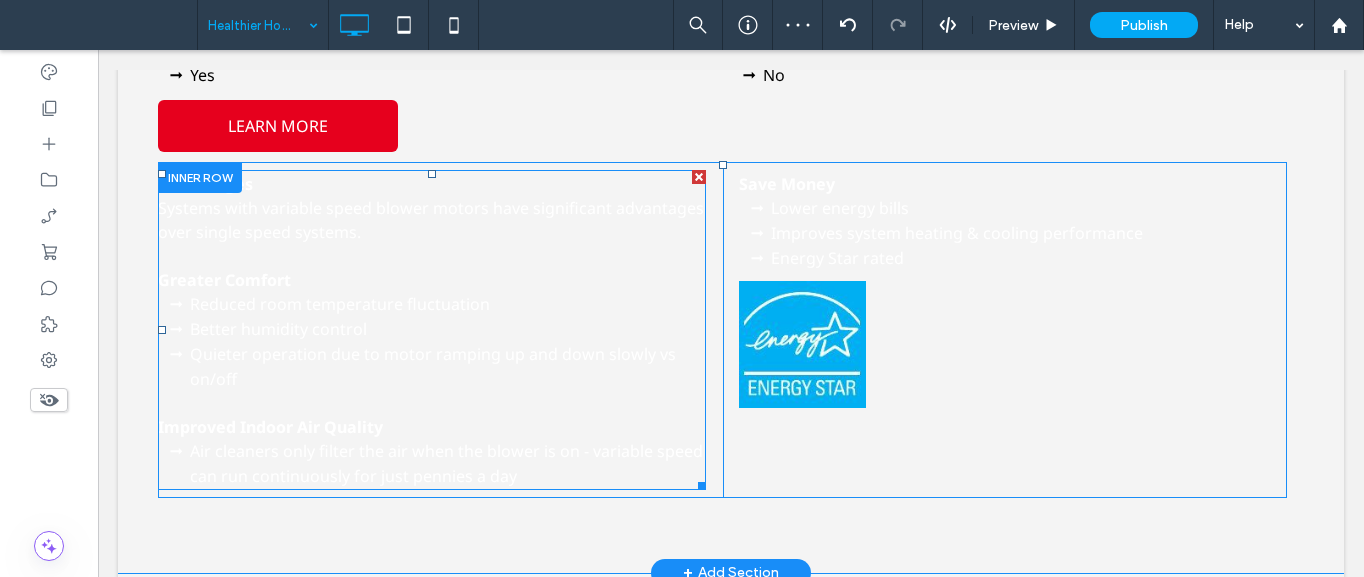click at bounding box center (432, 256) 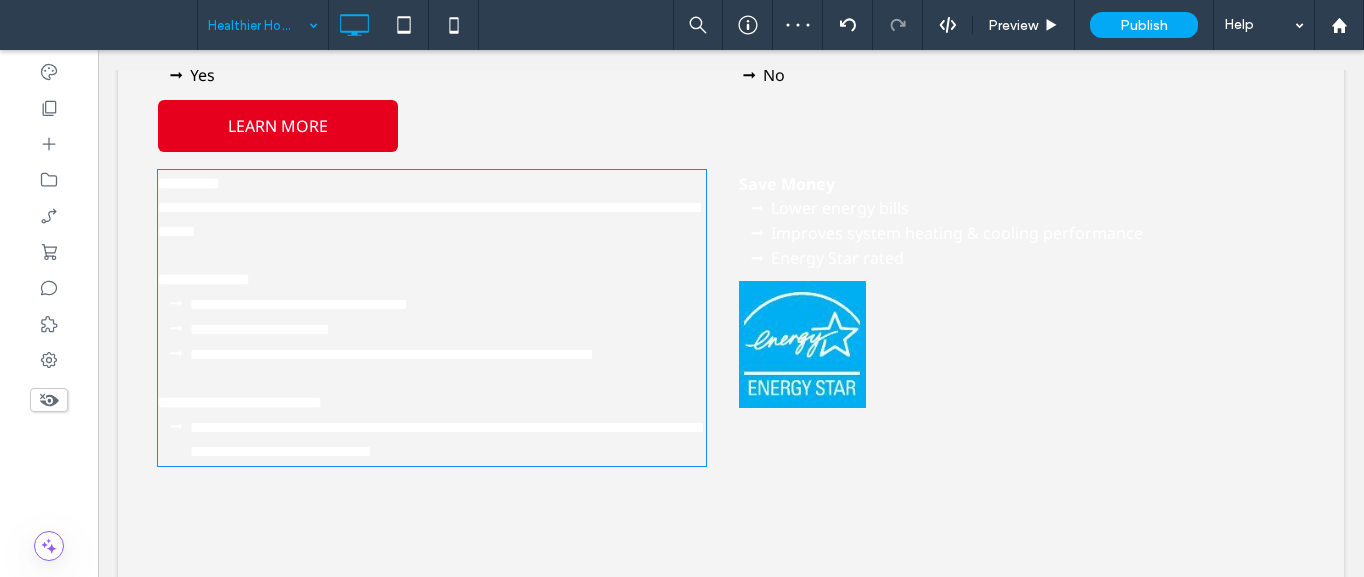 type on "*********" 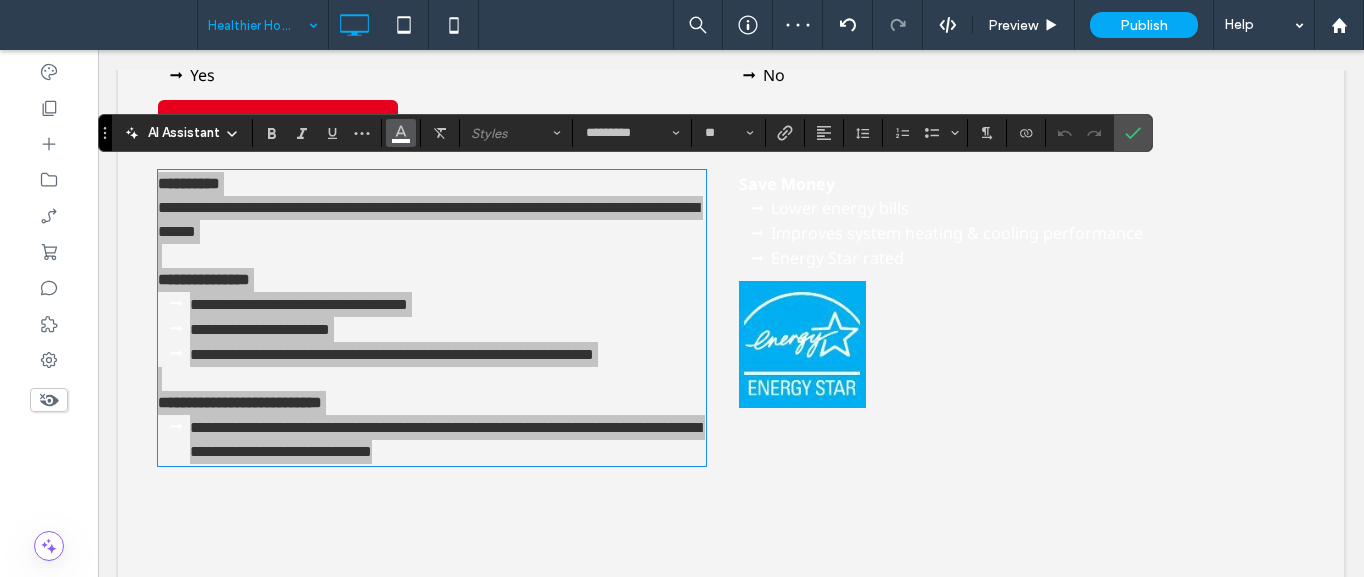 click 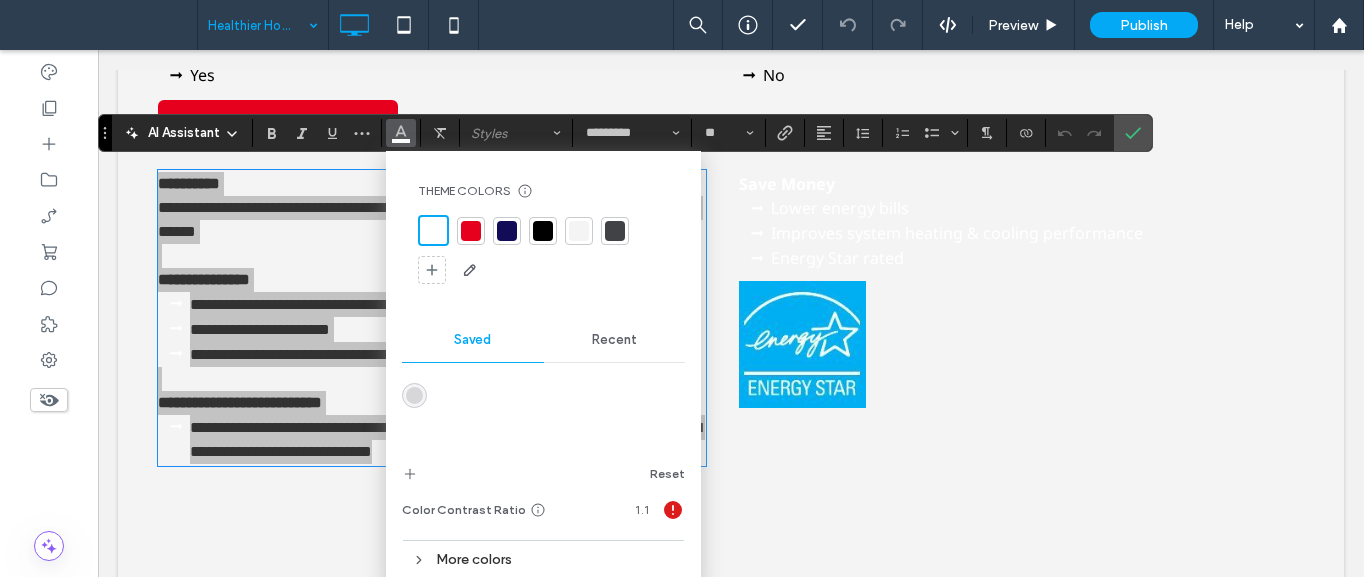 click at bounding box center [543, 231] 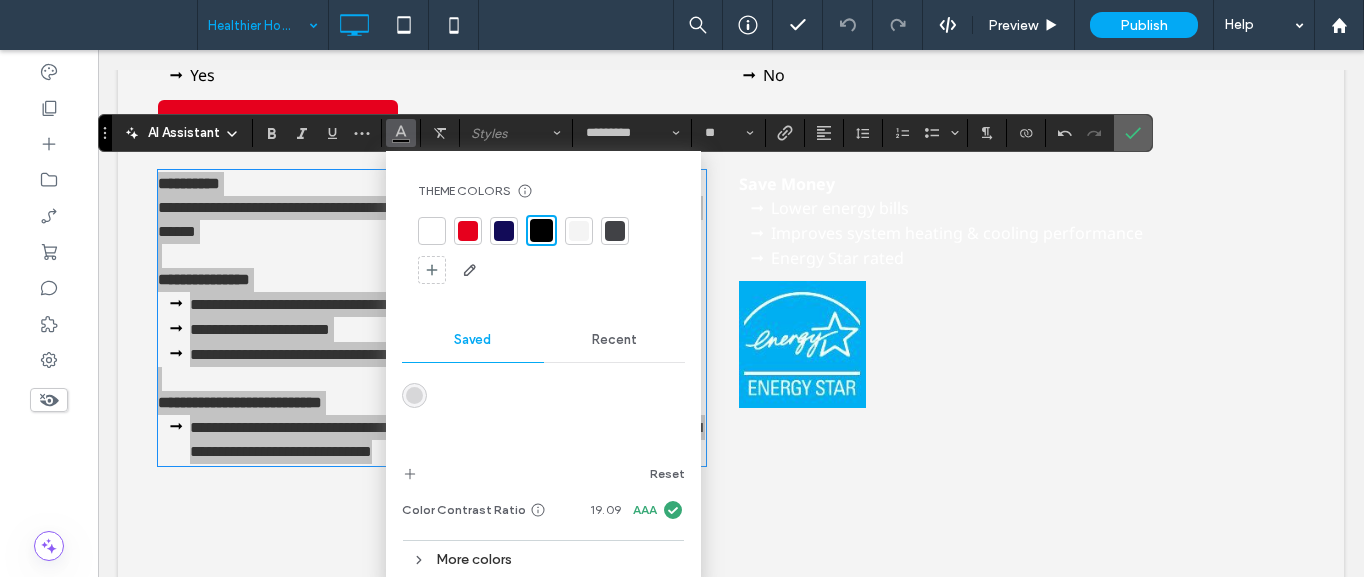 click 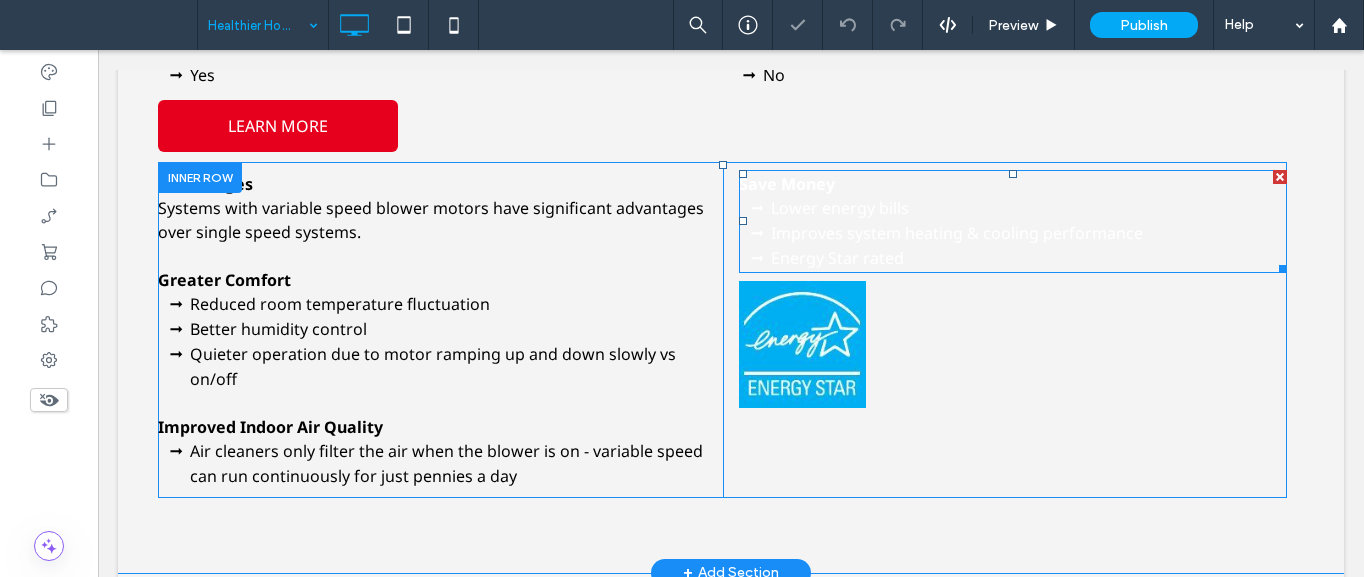click on "Lower energy bills" at bounding box center (1029, 208) 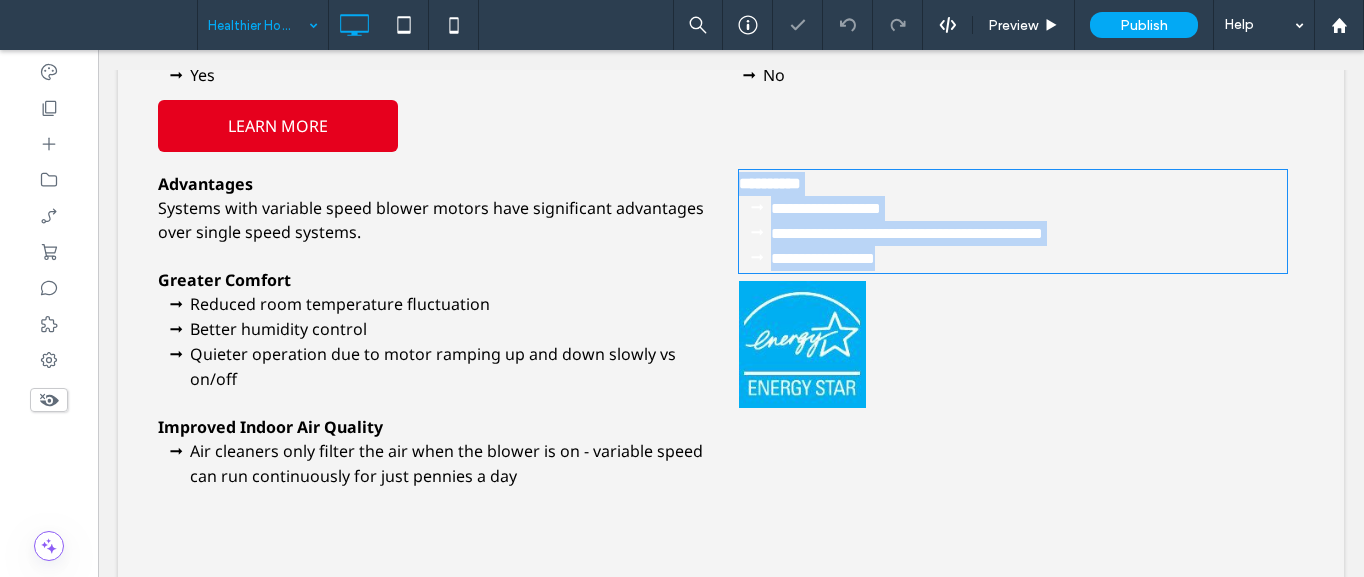 click on "**********" at bounding box center [1029, 208] 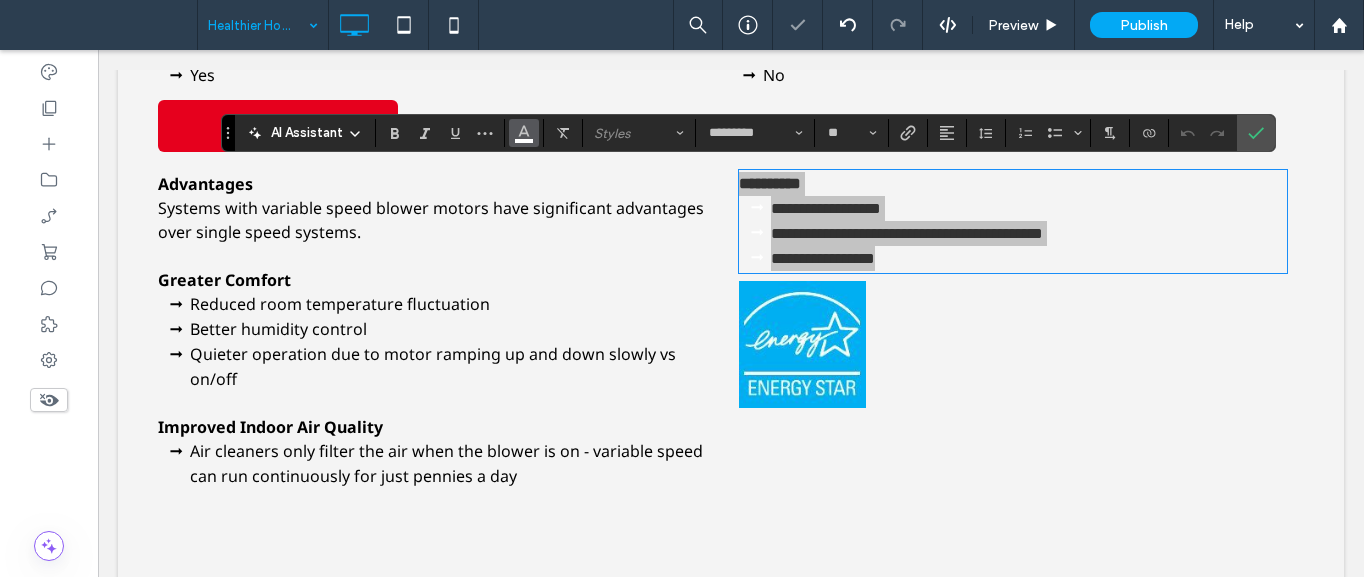 click at bounding box center [524, 133] 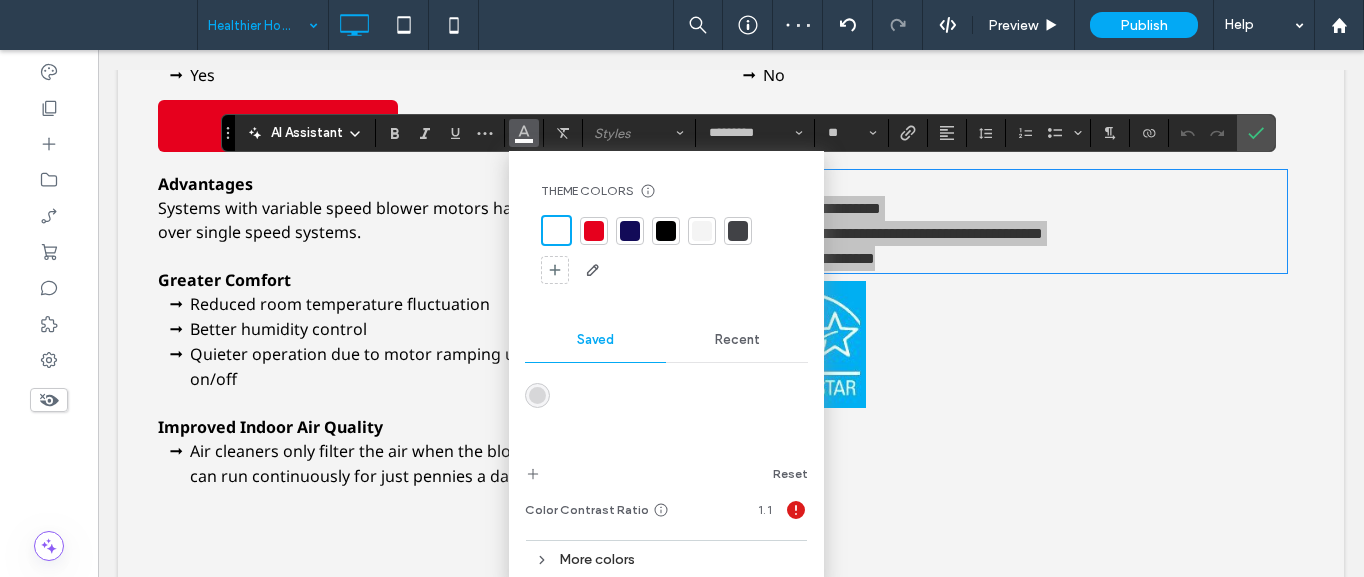 click at bounding box center [666, 231] 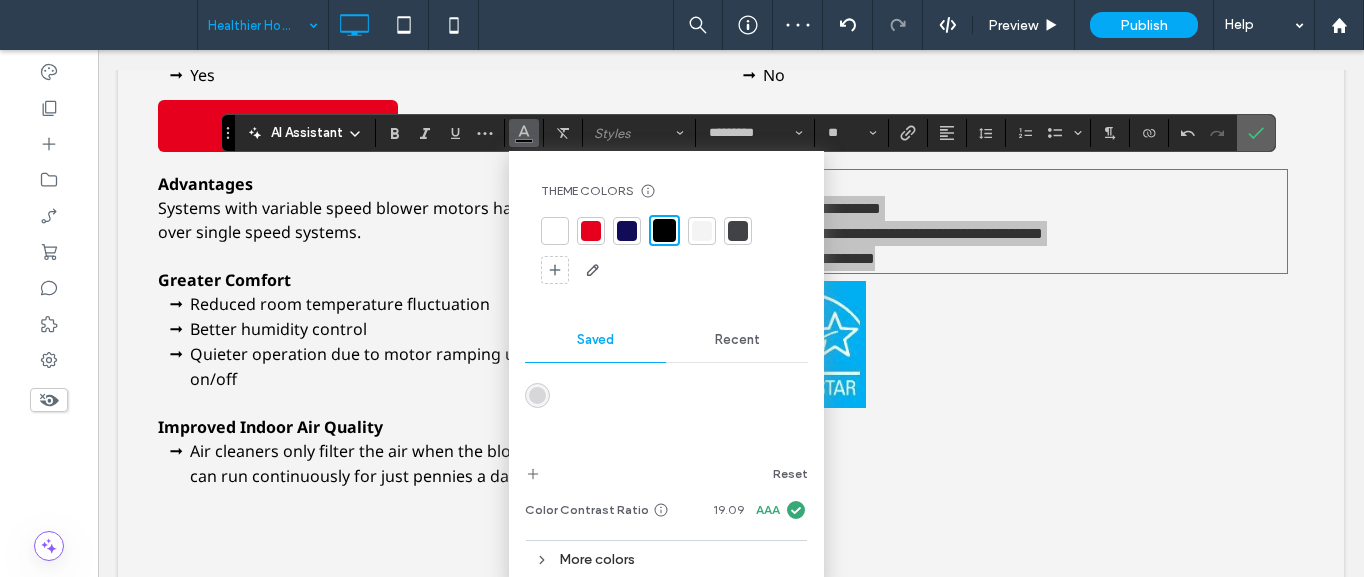click 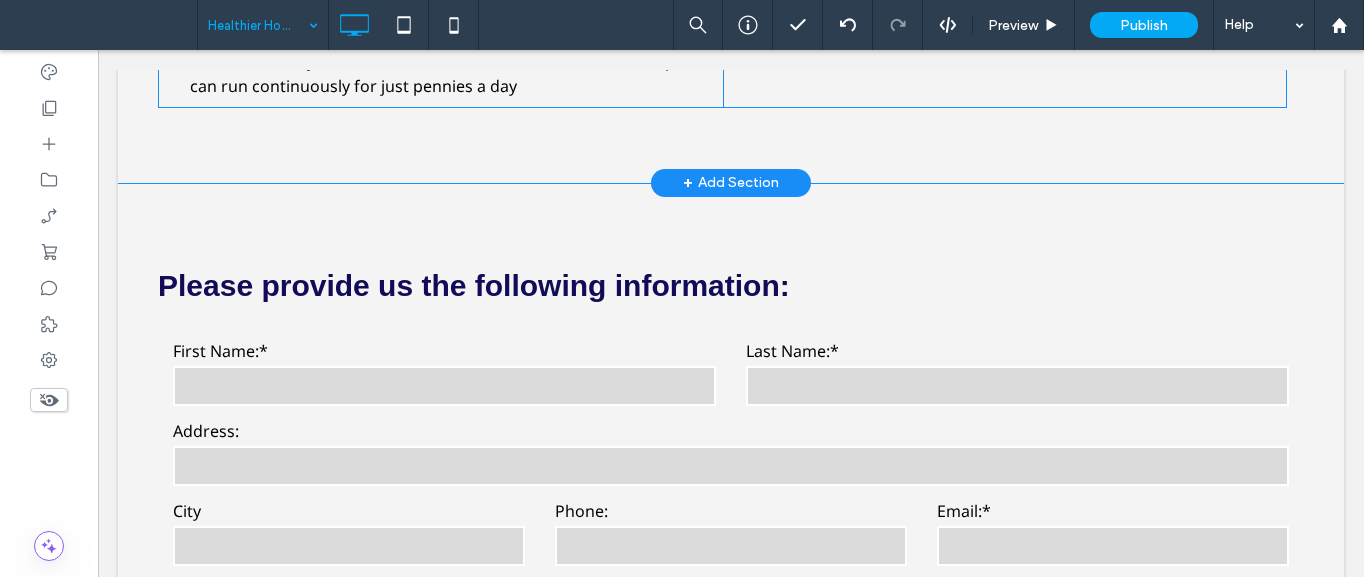 scroll, scrollTop: 8700, scrollLeft: 0, axis: vertical 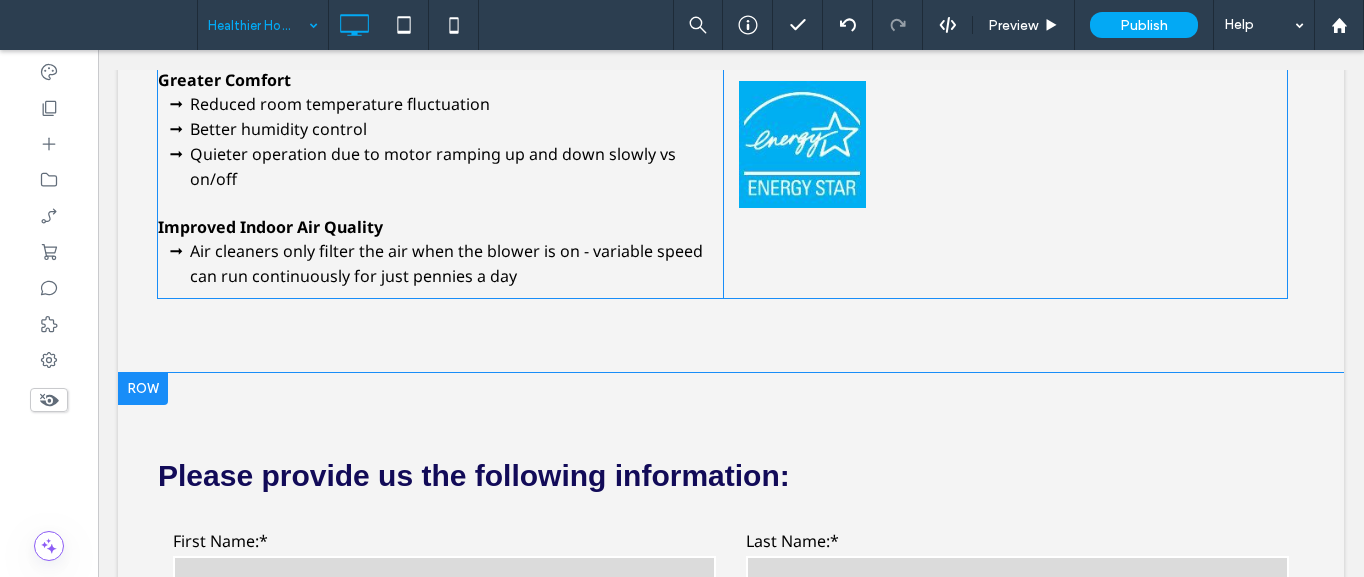 click on "**********" at bounding box center [731, 764] 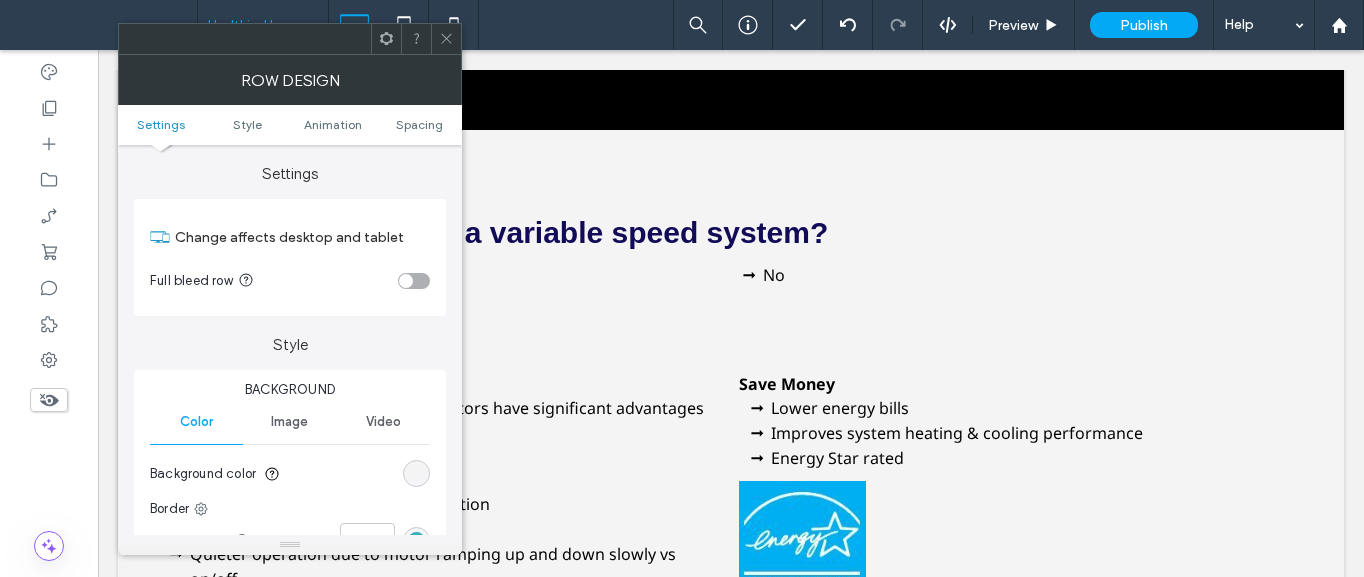 scroll, scrollTop: 8600, scrollLeft: 0, axis: vertical 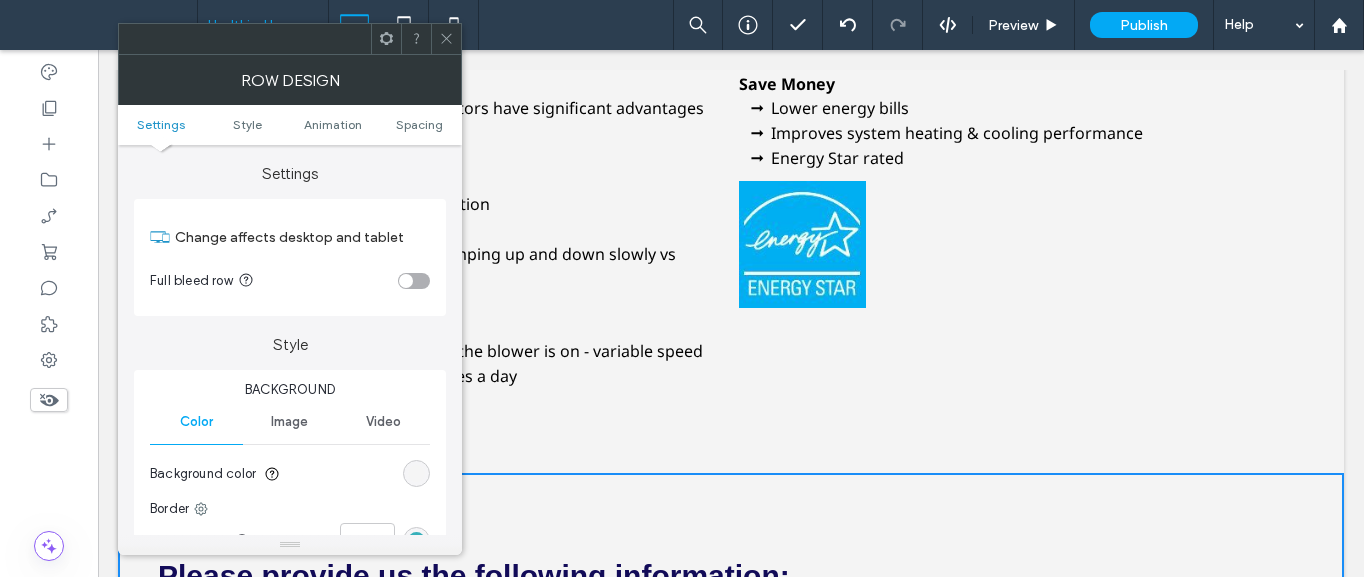 click at bounding box center [416, 473] 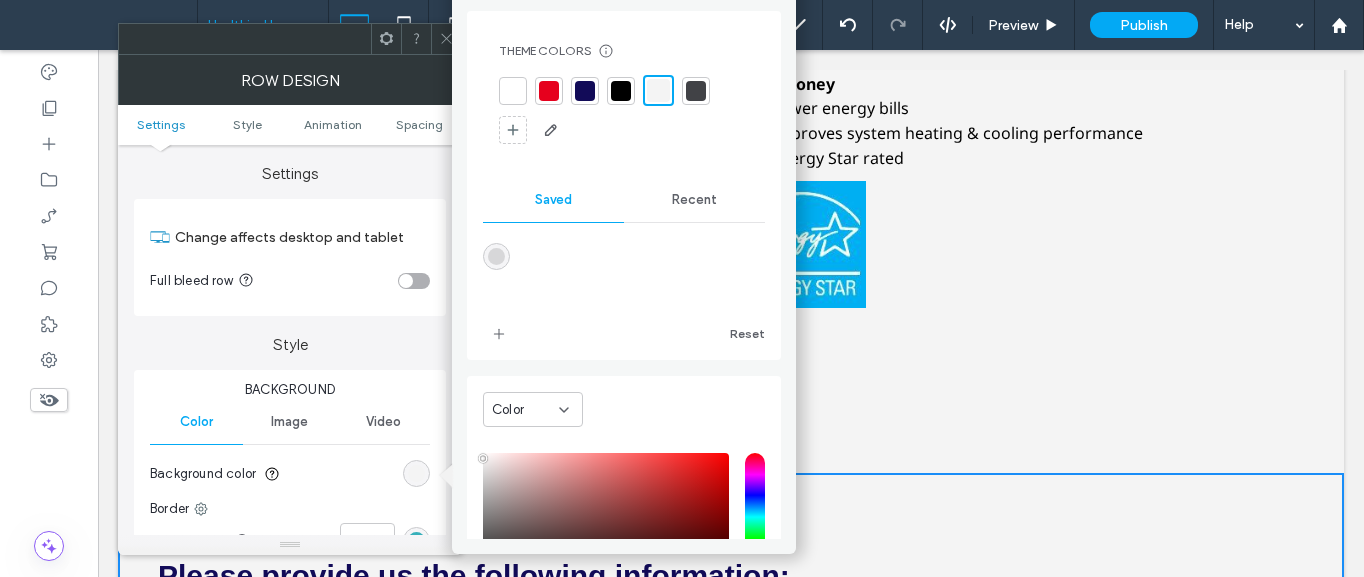 click at bounding box center (513, 91) 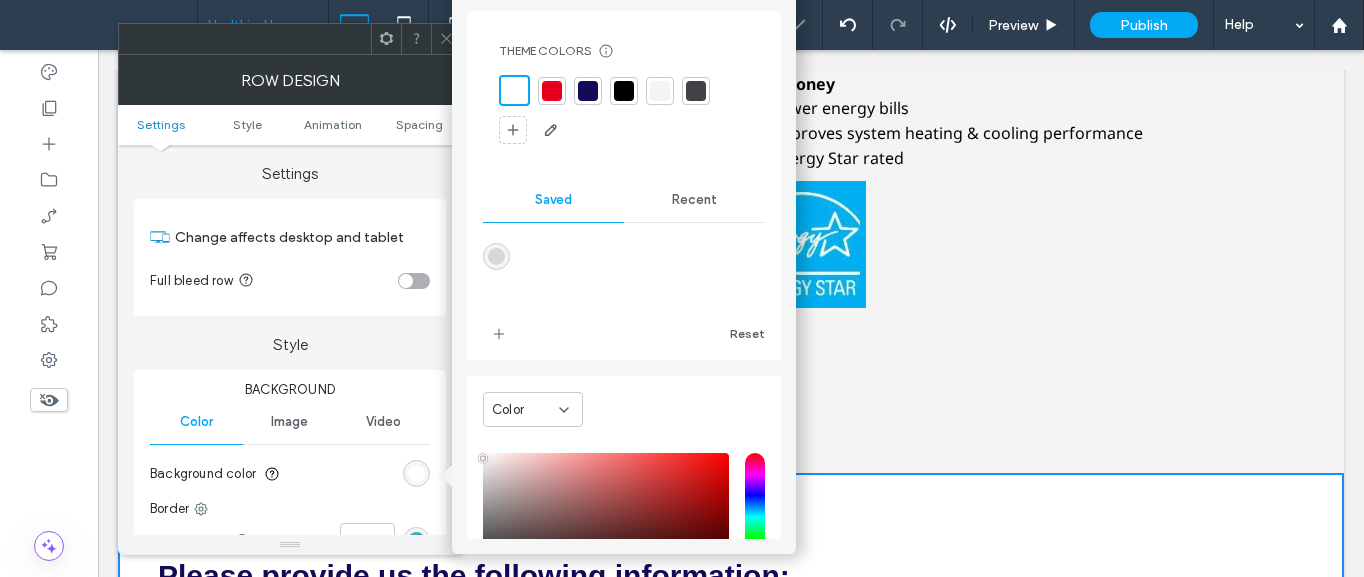 click 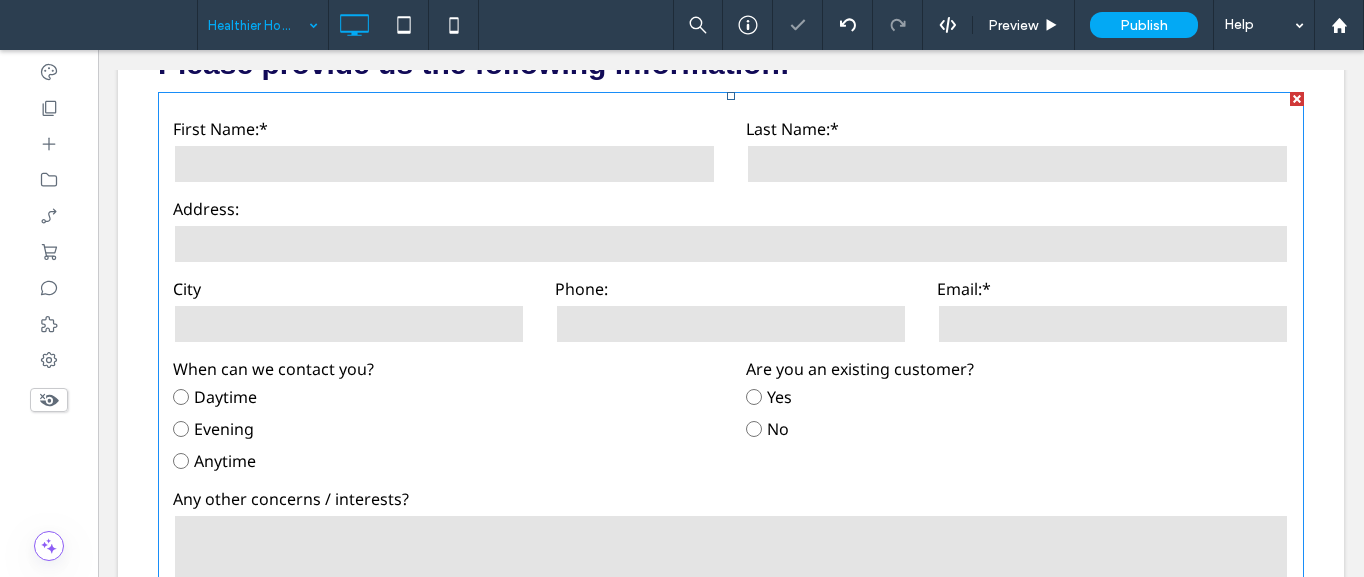 scroll, scrollTop: 9400, scrollLeft: 0, axis: vertical 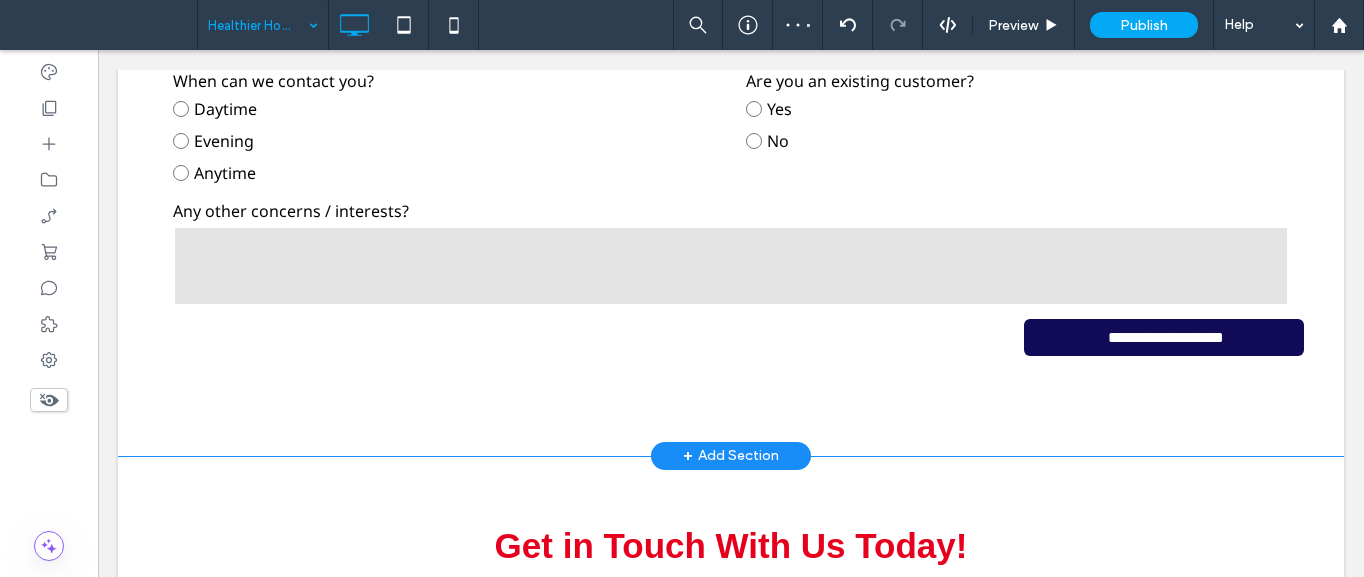 click on "**********" at bounding box center (731, 64) 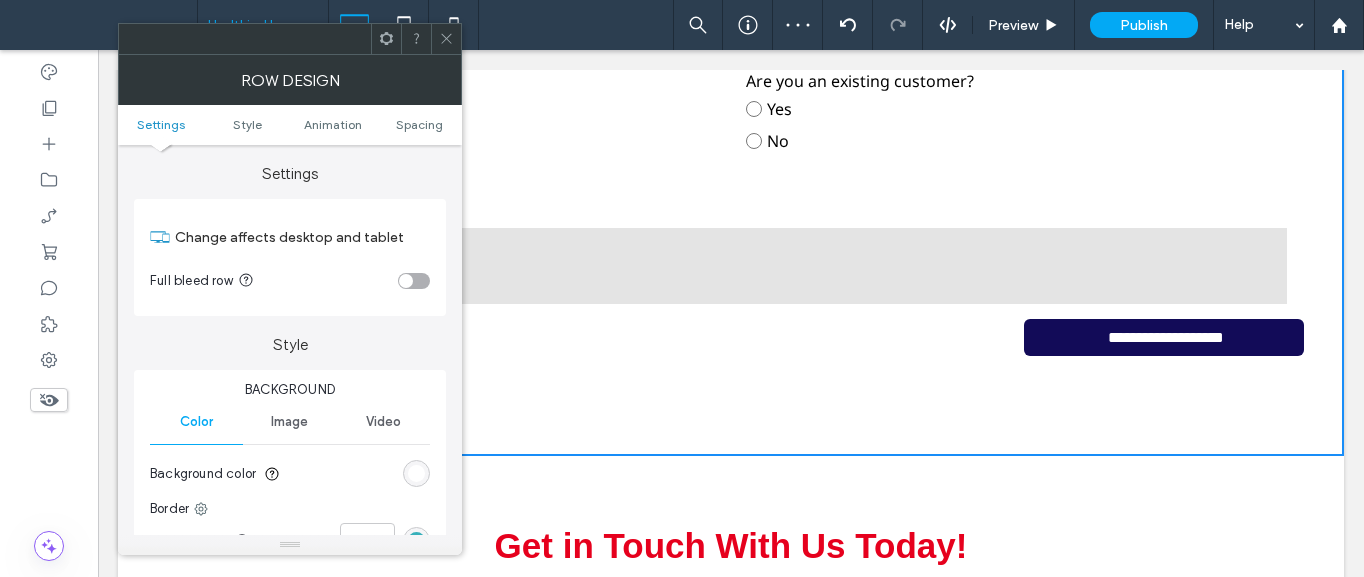 click at bounding box center (446, 39) 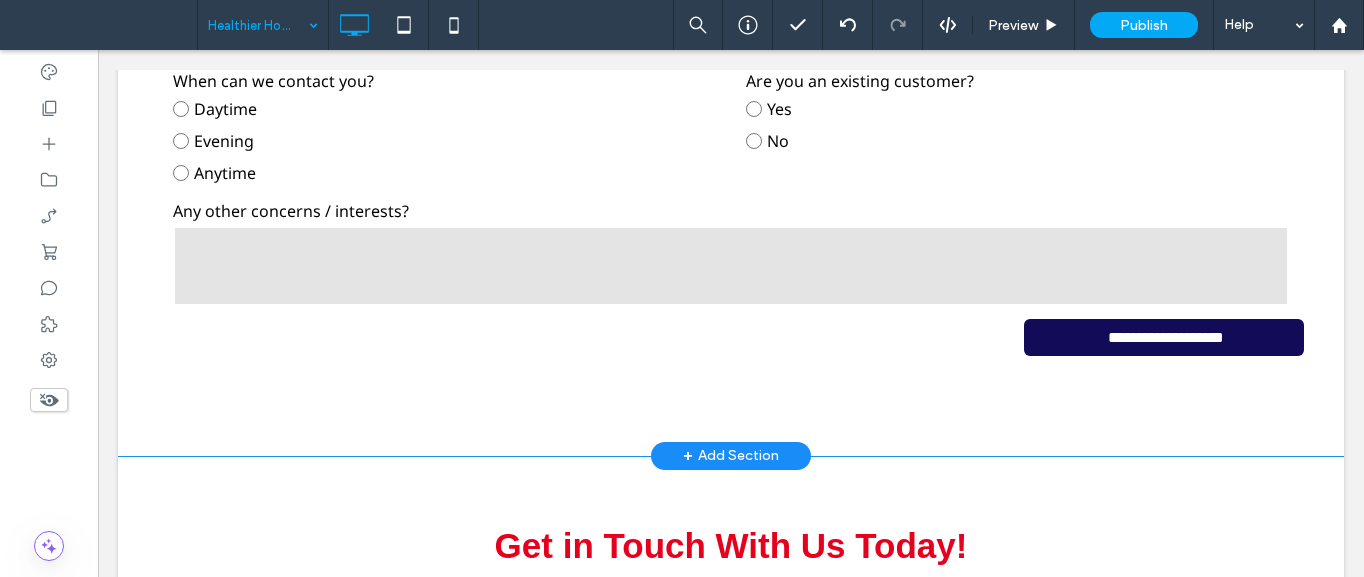 click on "**********" at bounding box center [731, 64] 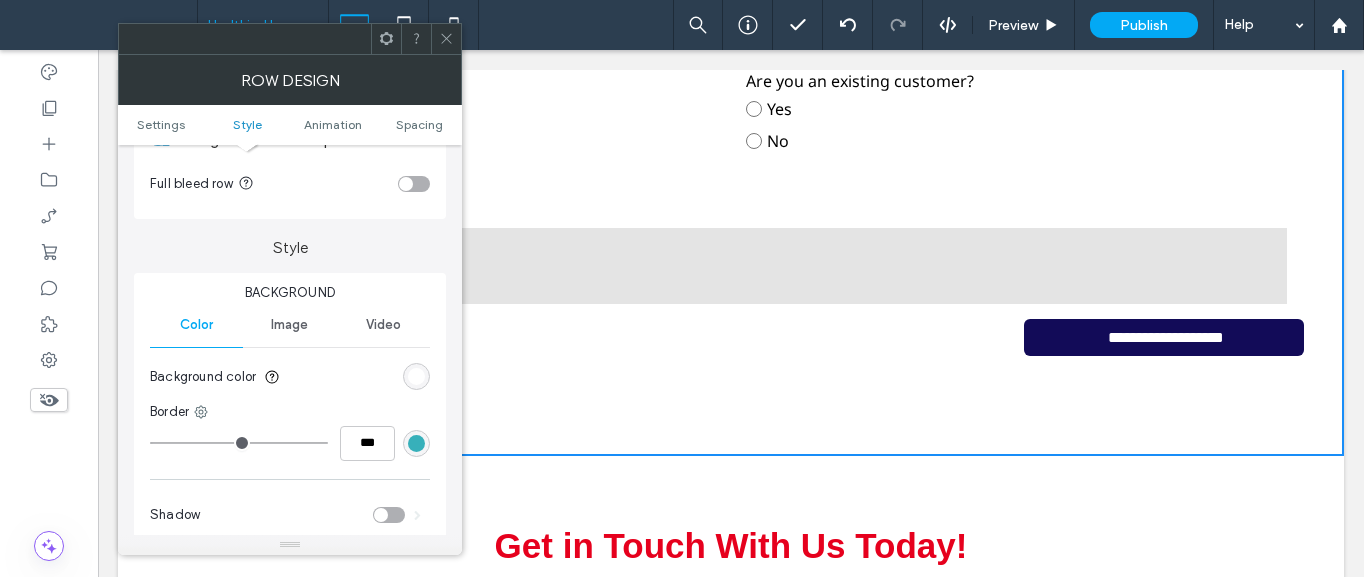 scroll, scrollTop: 200, scrollLeft: 0, axis: vertical 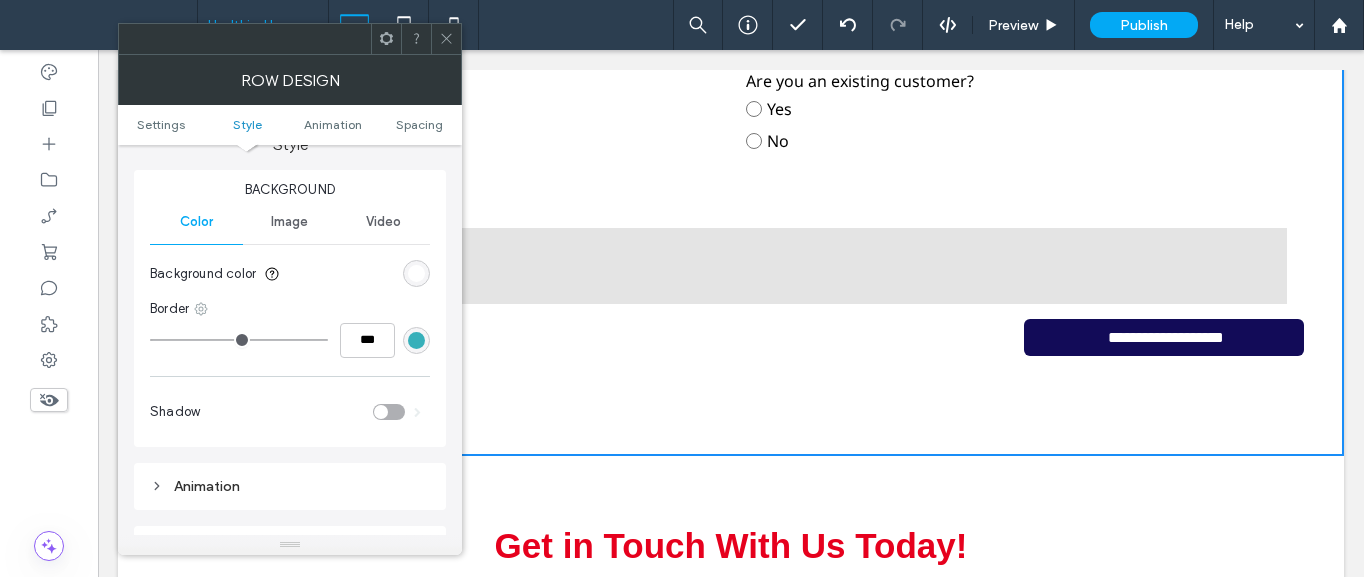 click 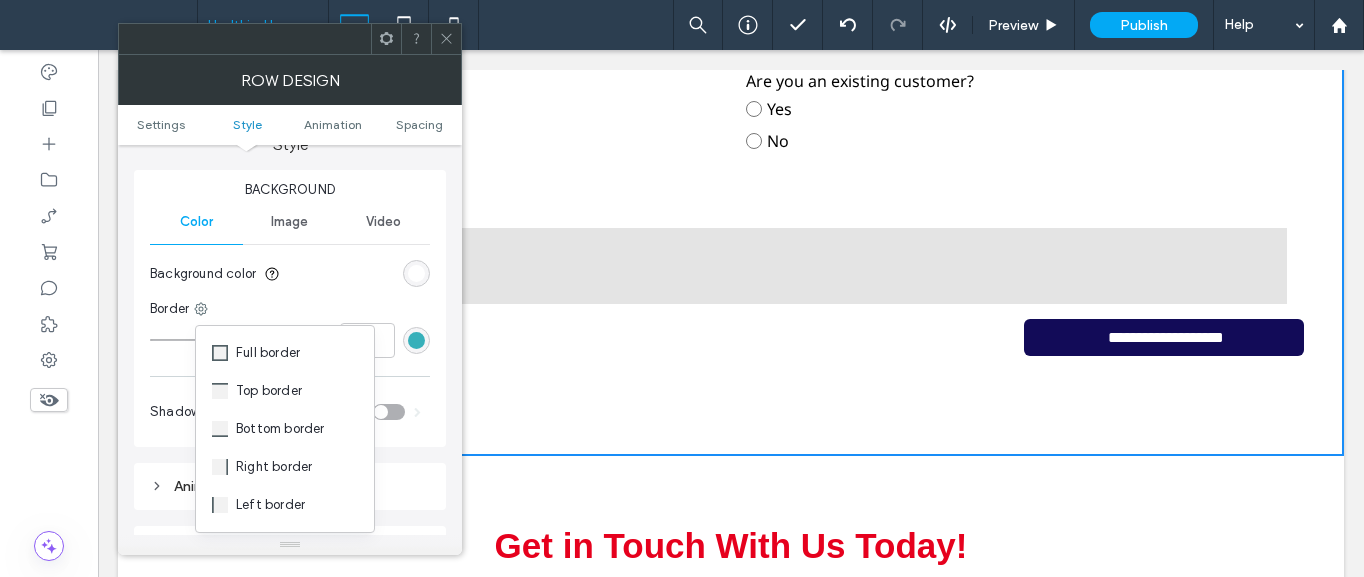 drag, startPoint x: 259, startPoint y: 431, endPoint x: 351, endPoint y: 388, distance: 101.55294 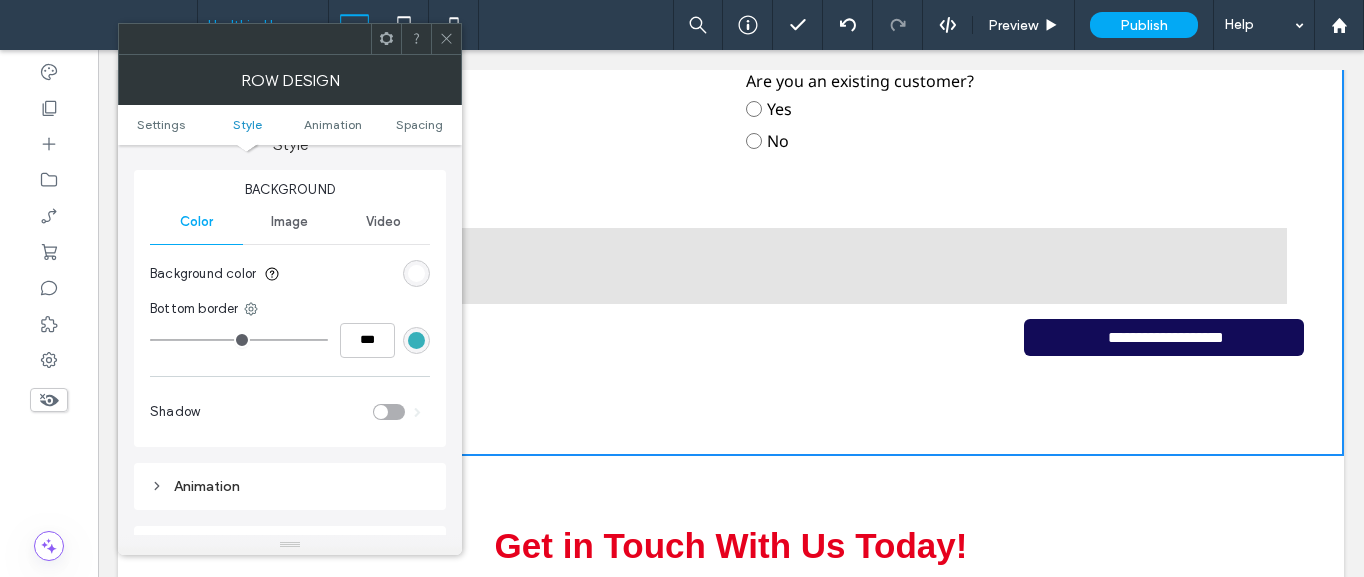 click at bounding box center [416, 340] 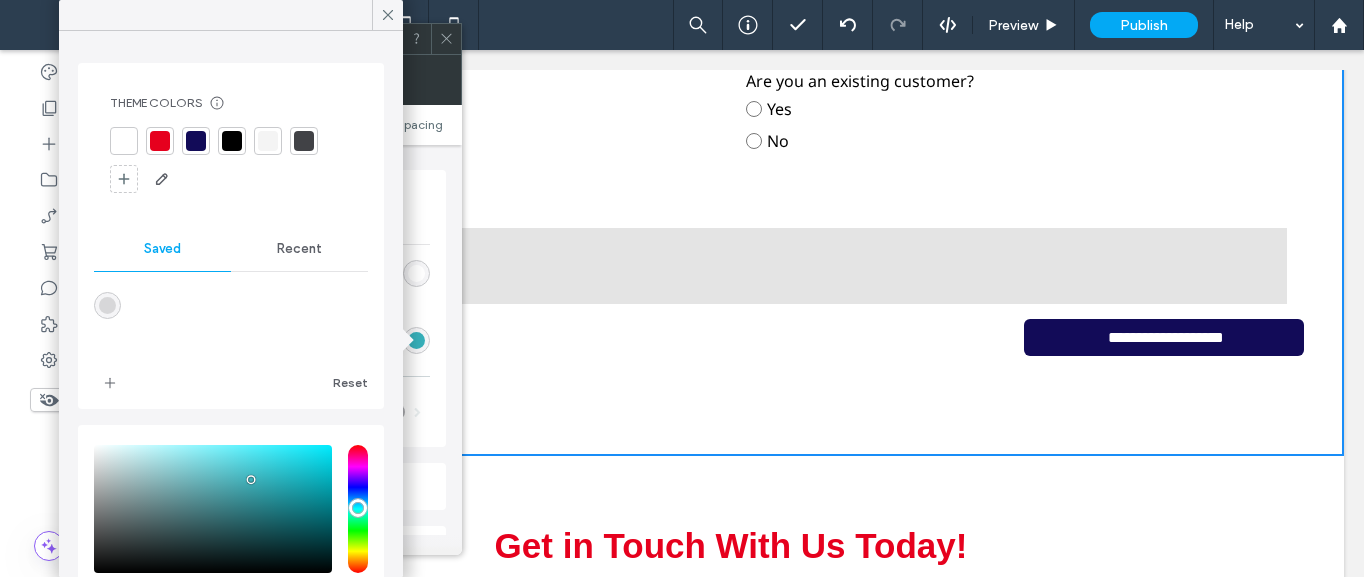 click on "Recent" at bounding box center [299, 249] 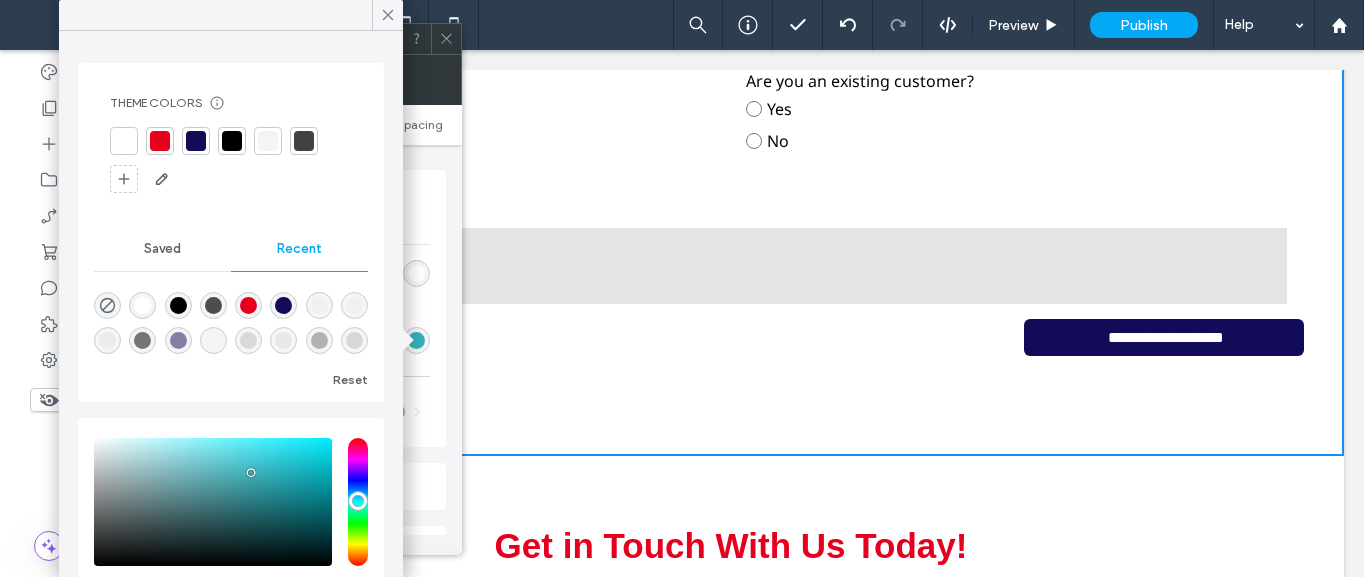 click at bounding box center [142, 340] 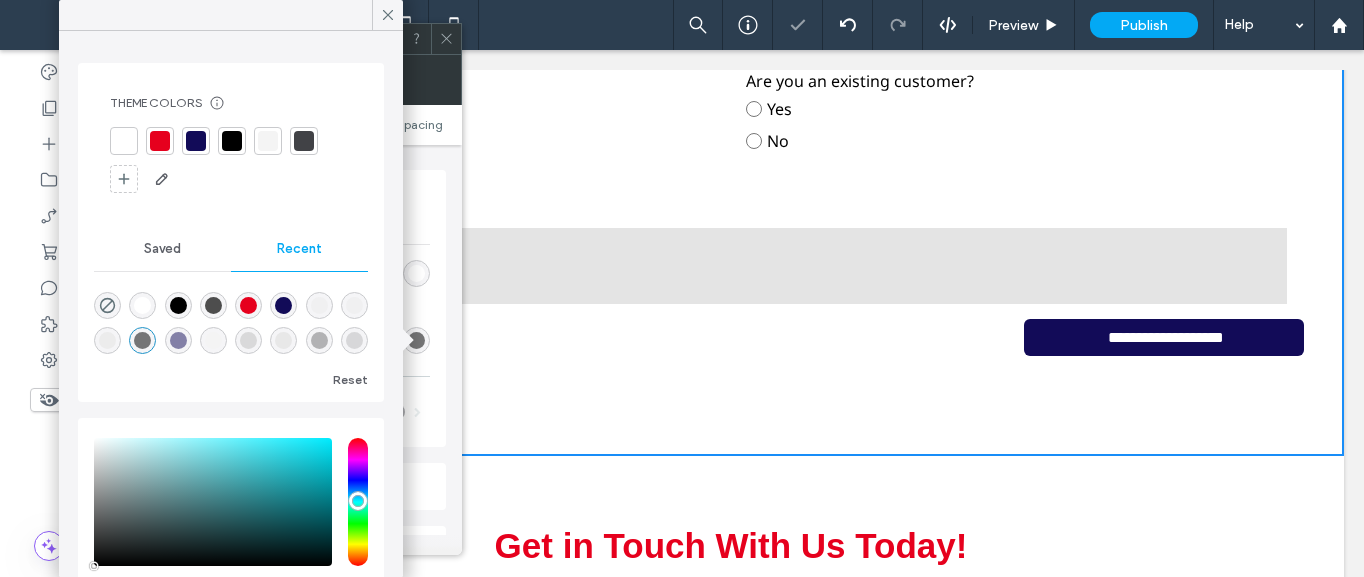 type on "*" 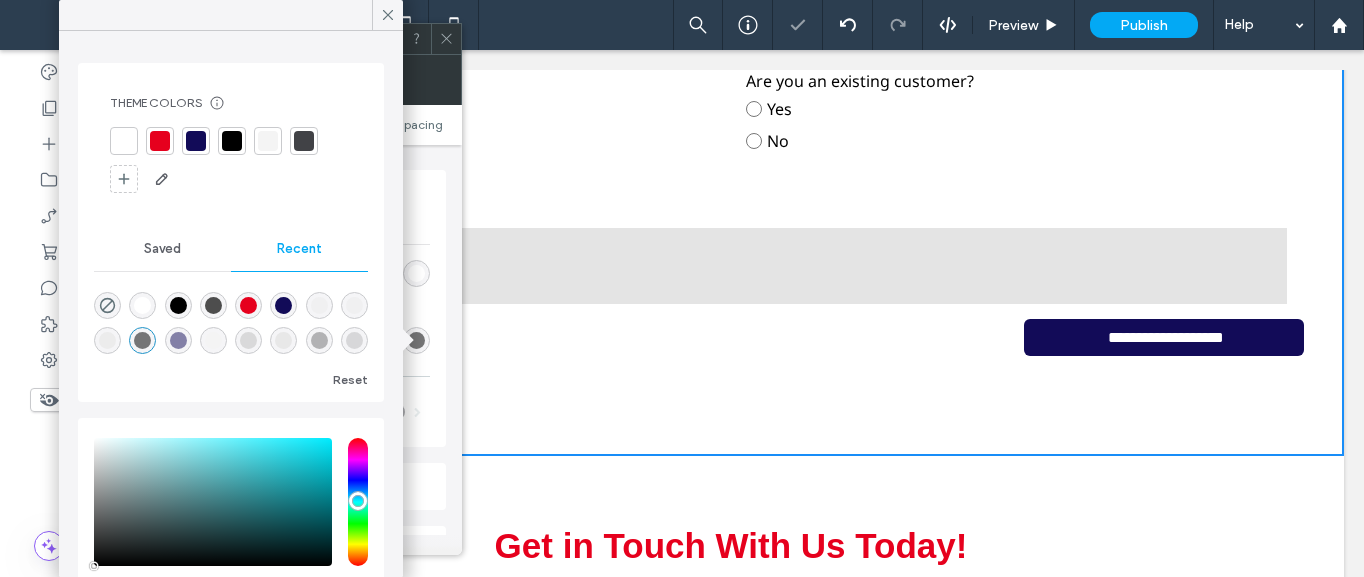 type on "*******" 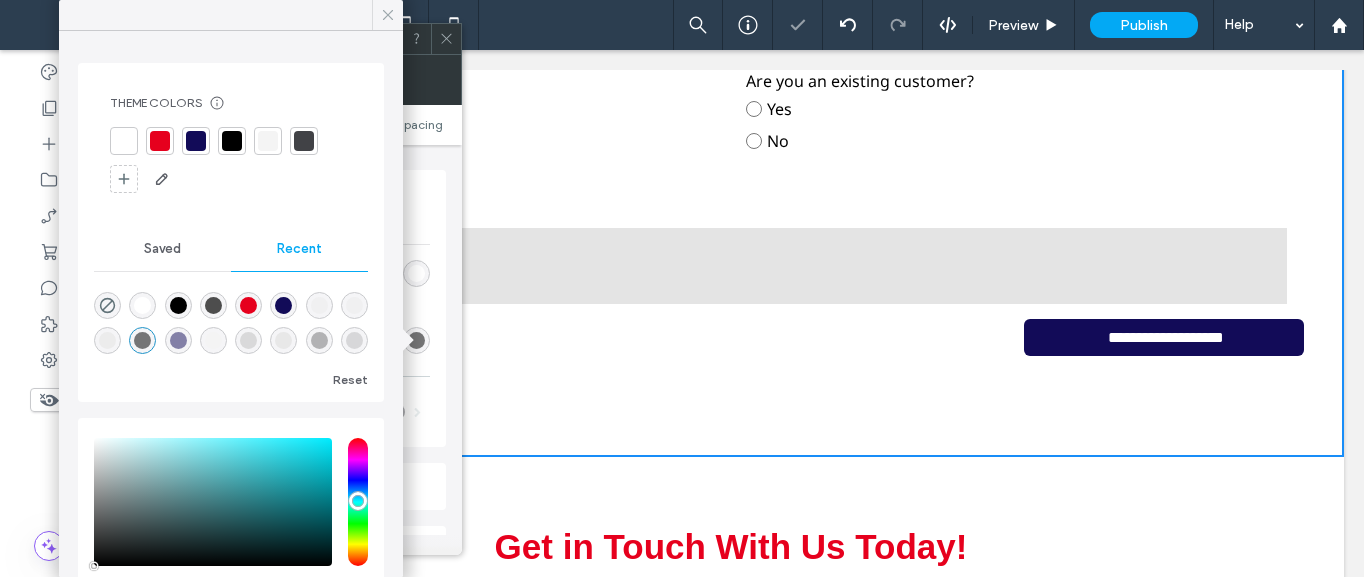 click at bounding box center [387, 15] 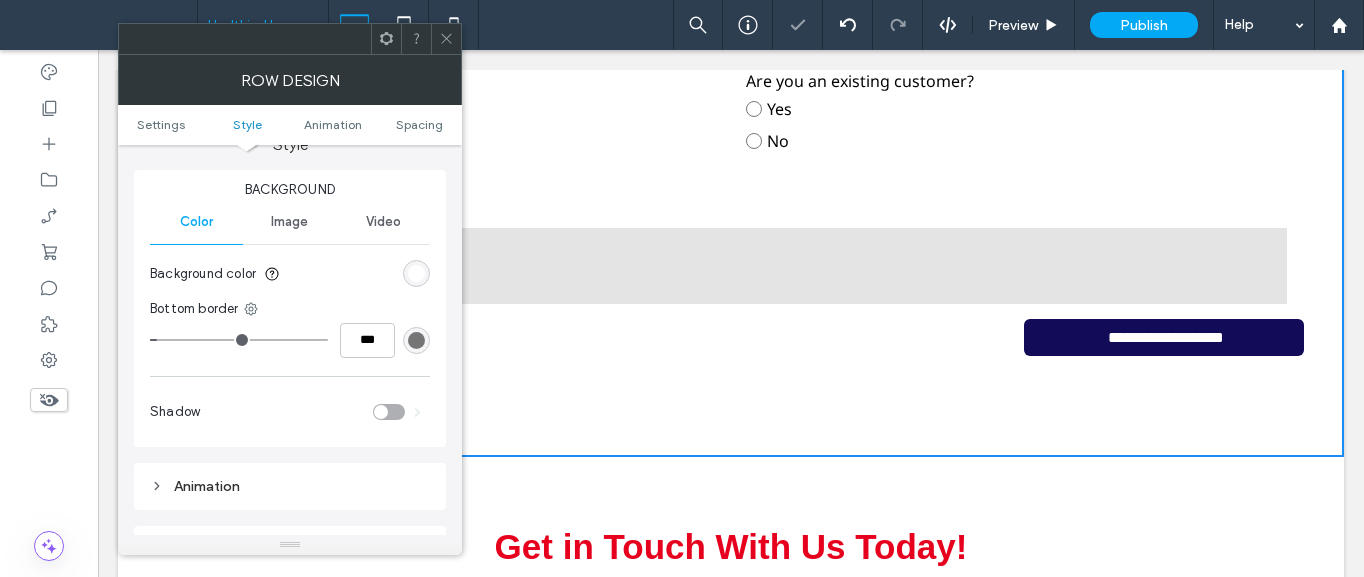 click 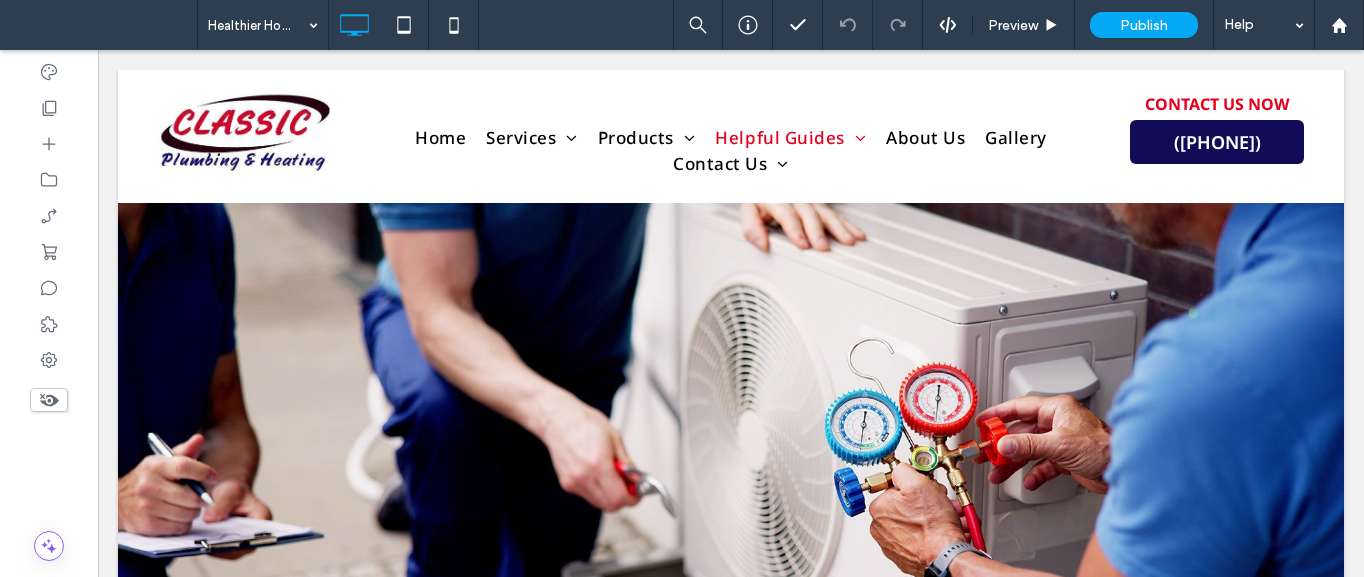 scroll, scrollTop: 8217, scrollLeft: 0, axis: vertical 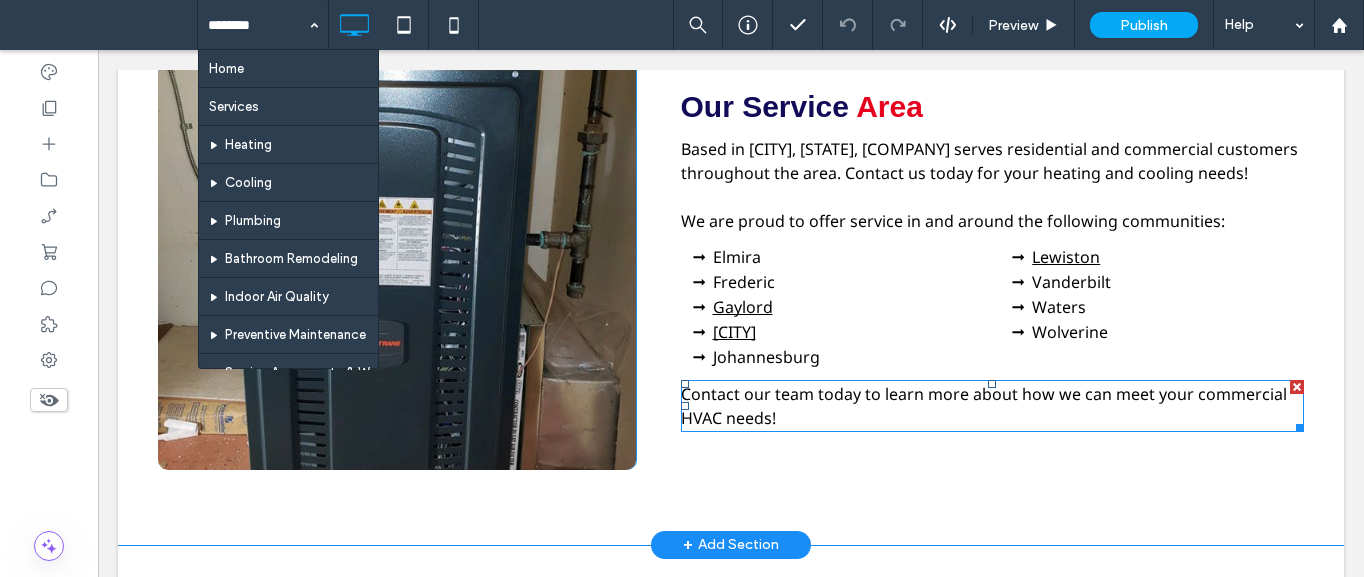 click at bounding box center [1297, 387] 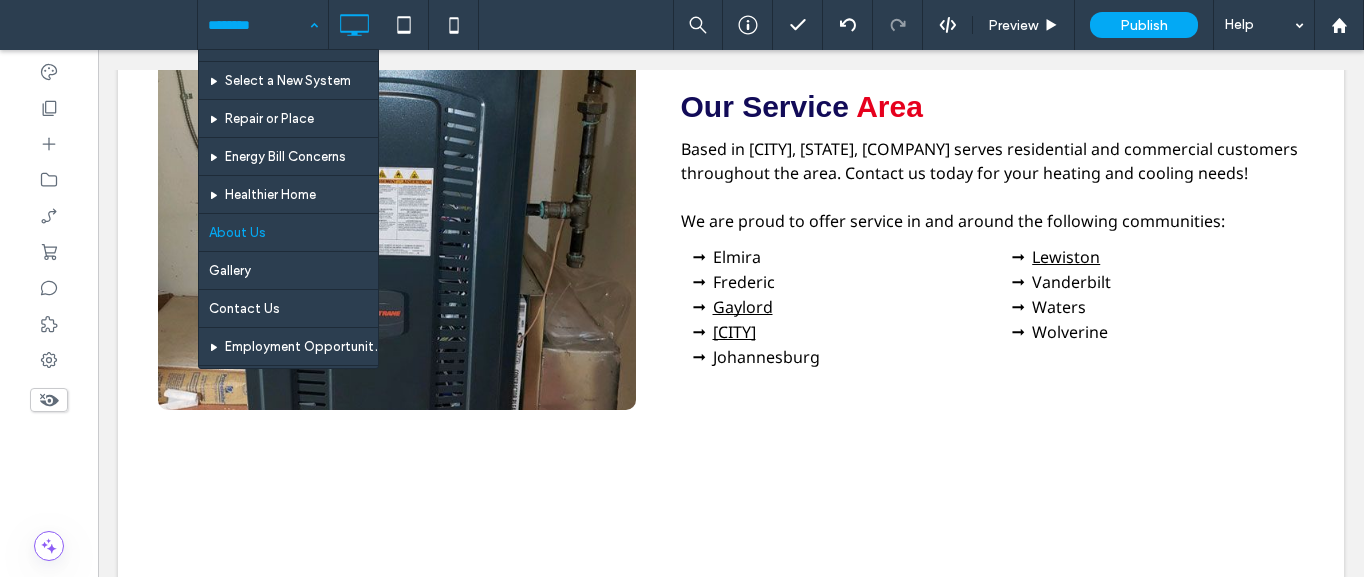 scroll, scrollTop: 1700, scrollLeft: 0, axis: vertical 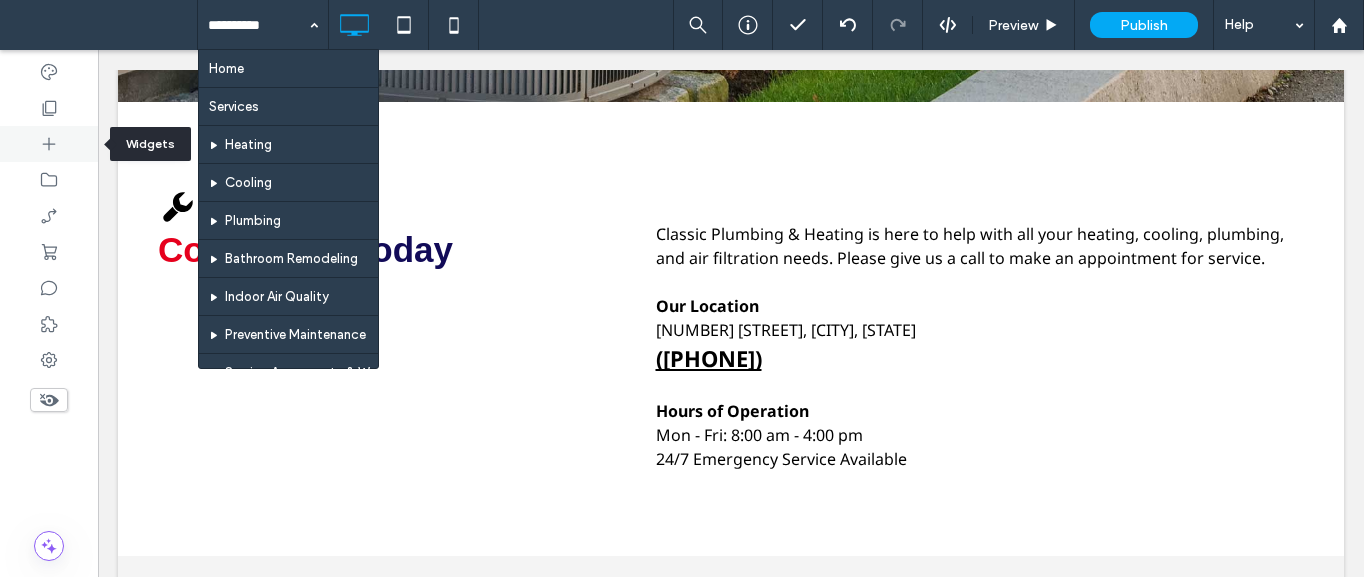 click 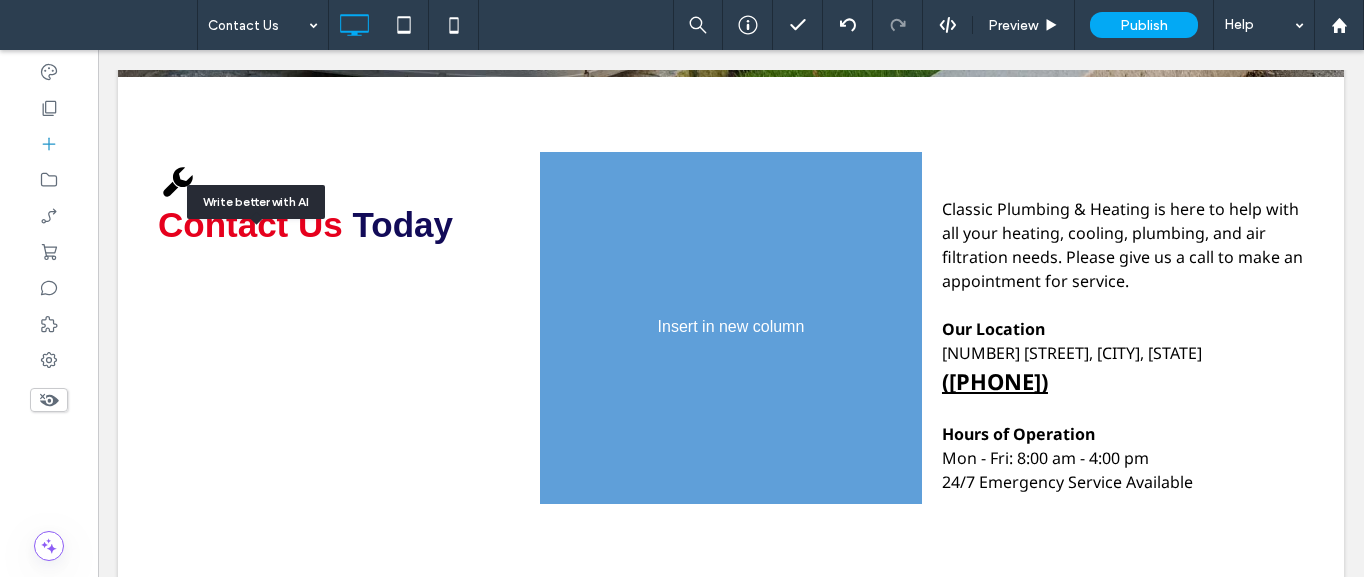 scroll, scrollTop: 635, scrollLeft: 0, axis: vertical 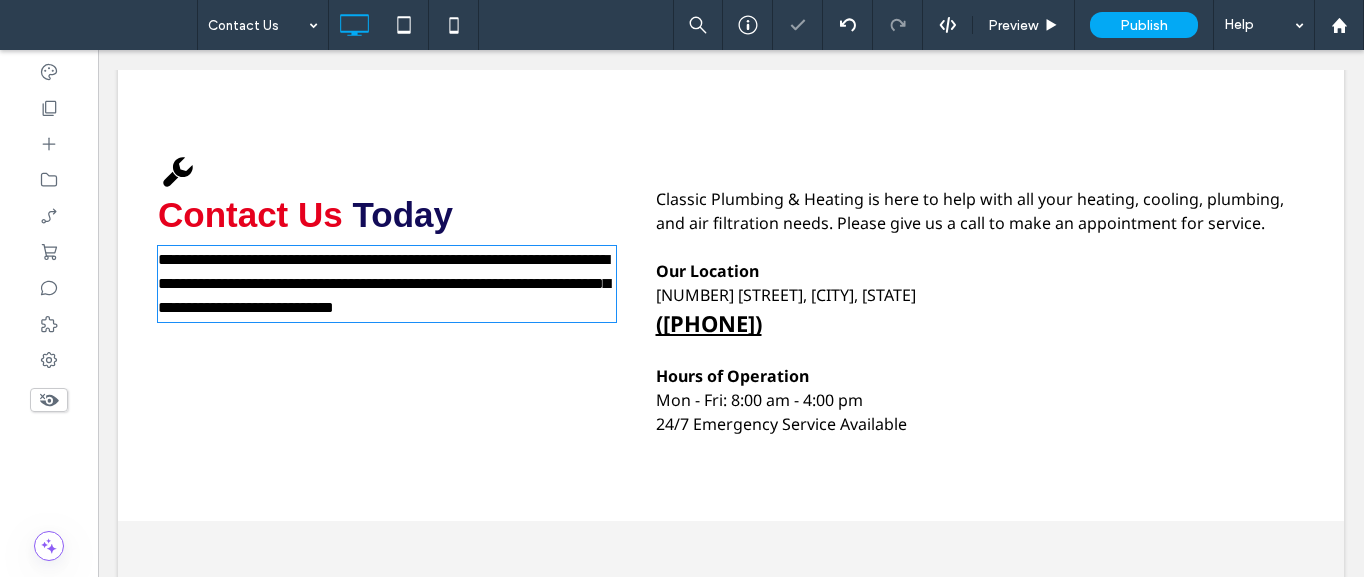 type on "*********" 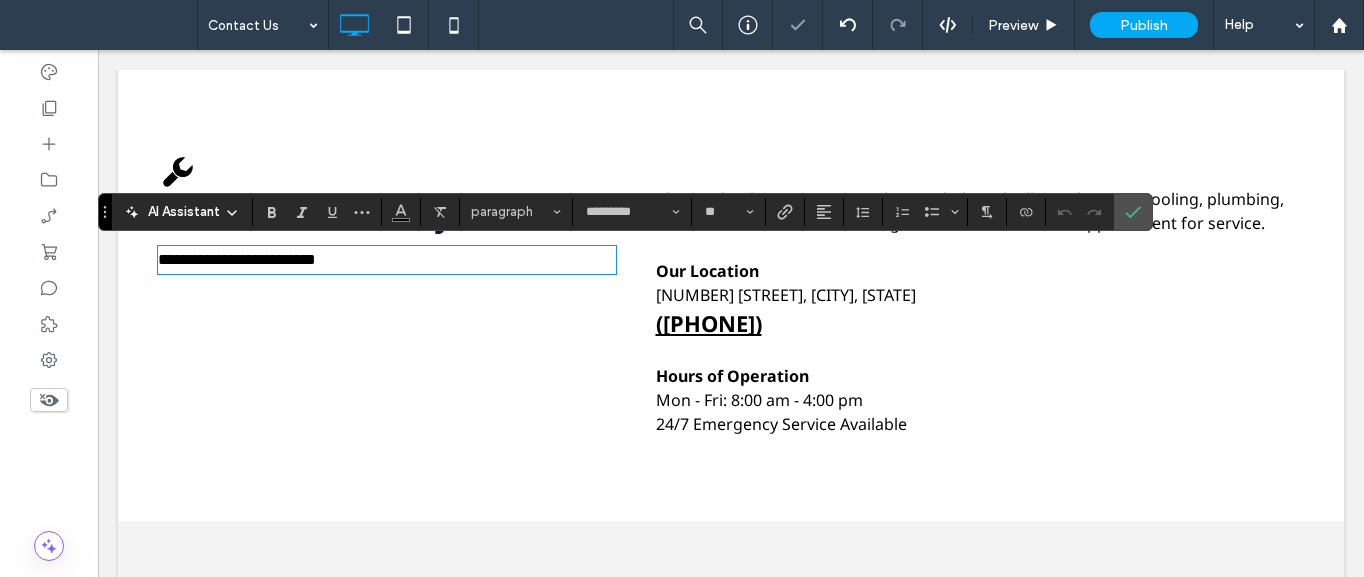 scroll, scrollTop: 0, scrollLeft: 0, axis: both 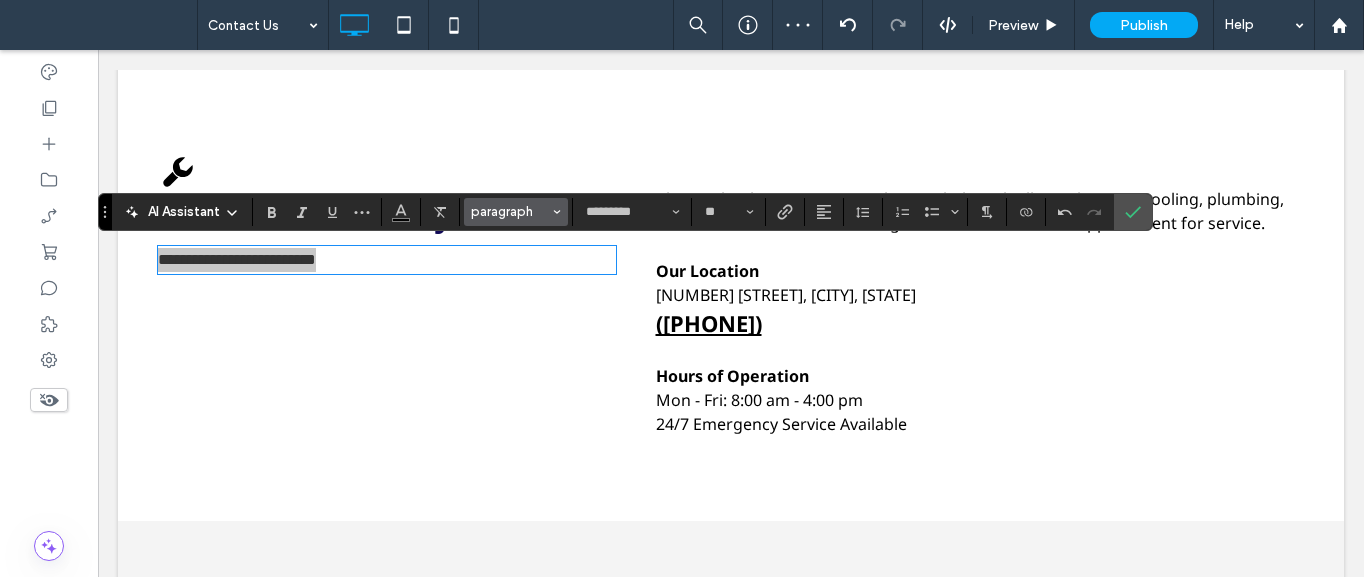 click on "paragraph" at bounding box center (516, 212) 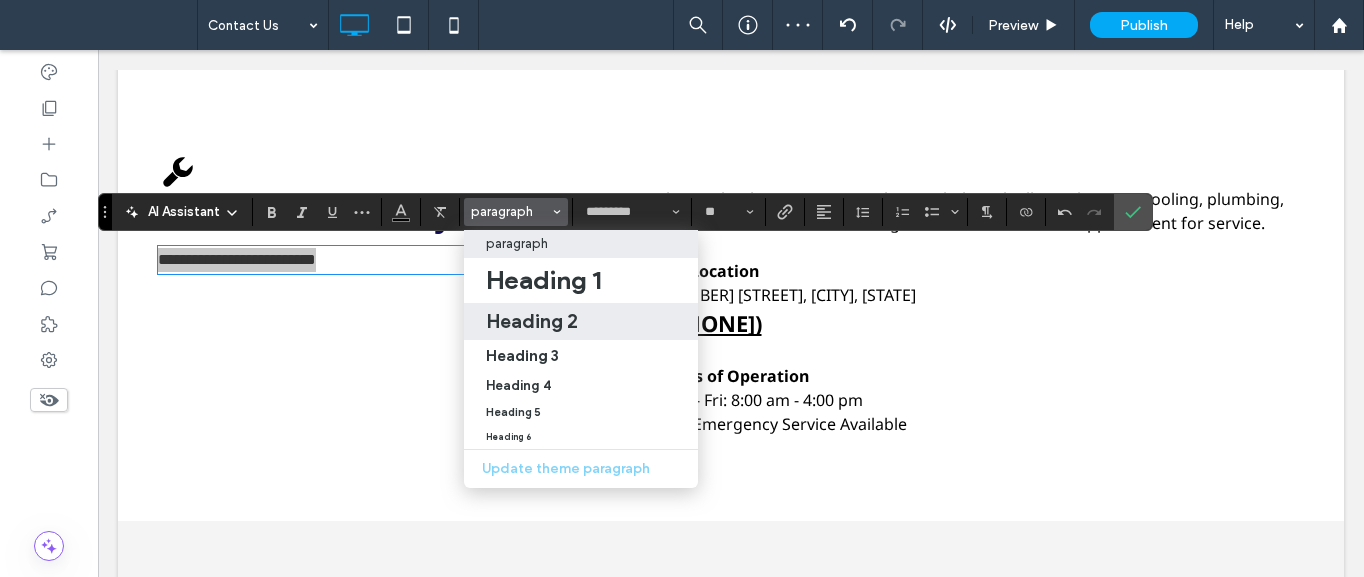 click on "Heading 2" at bounding box center (532, 321) 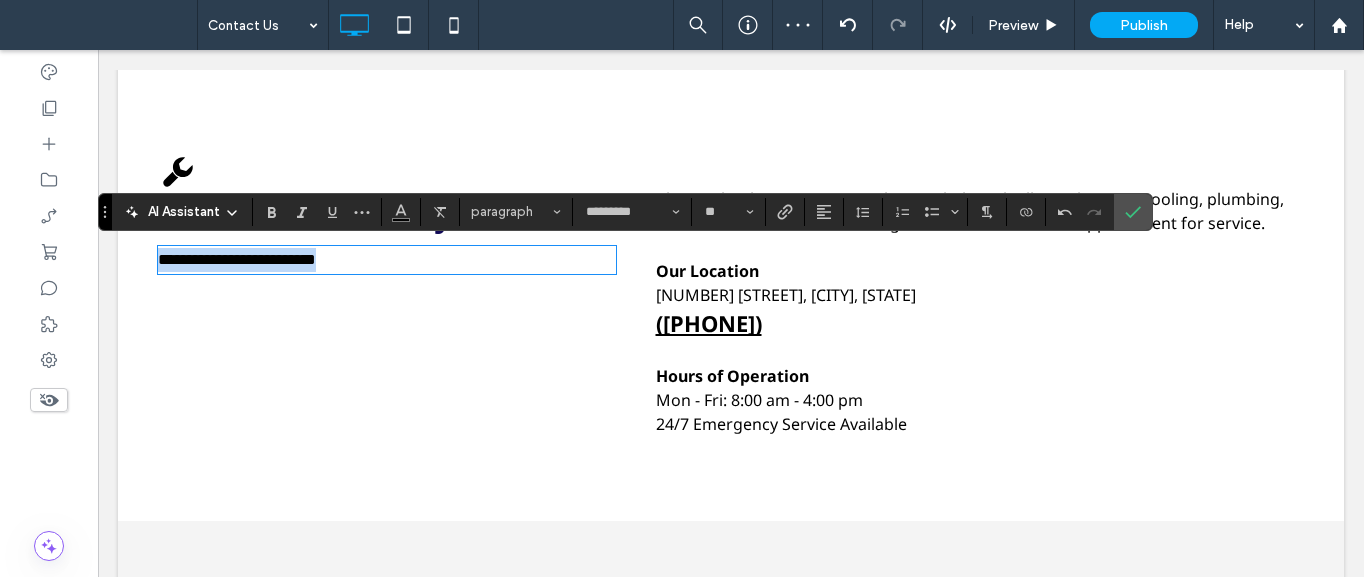 type on "*********" 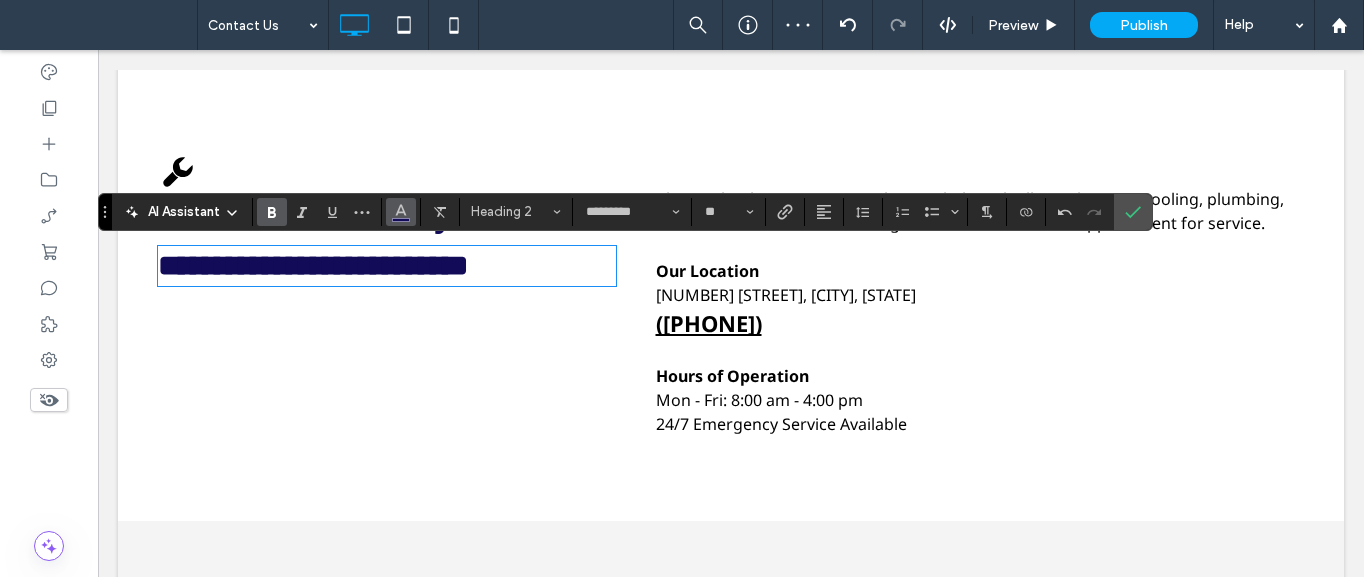 click 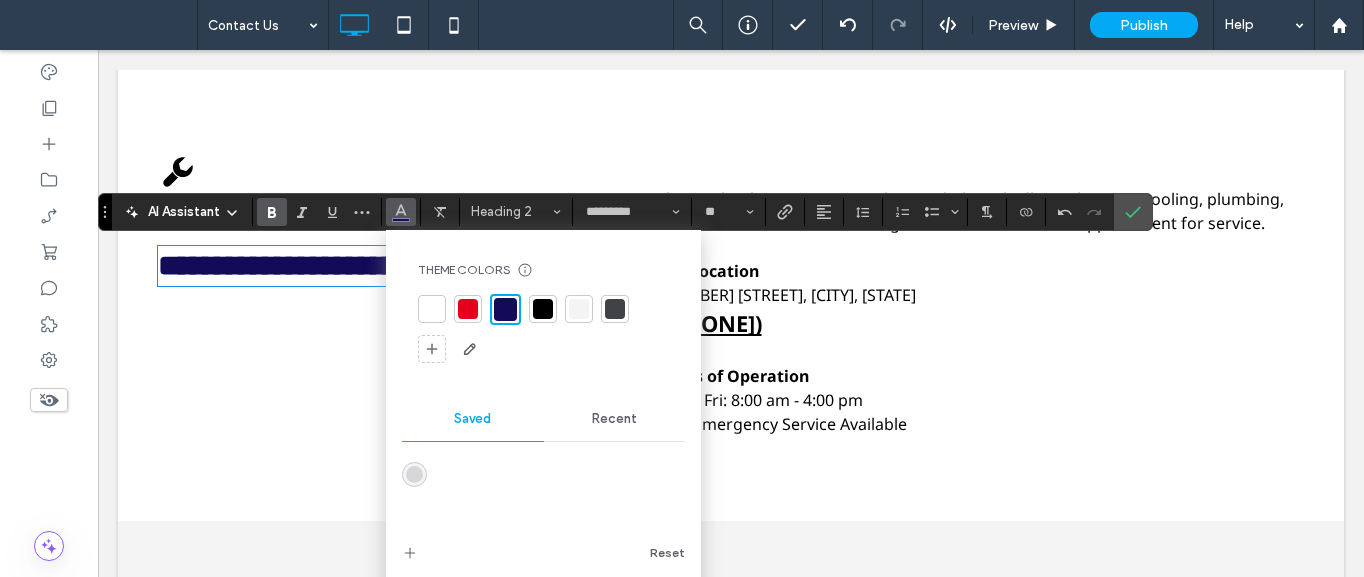 click at bounding box center [505, 309] 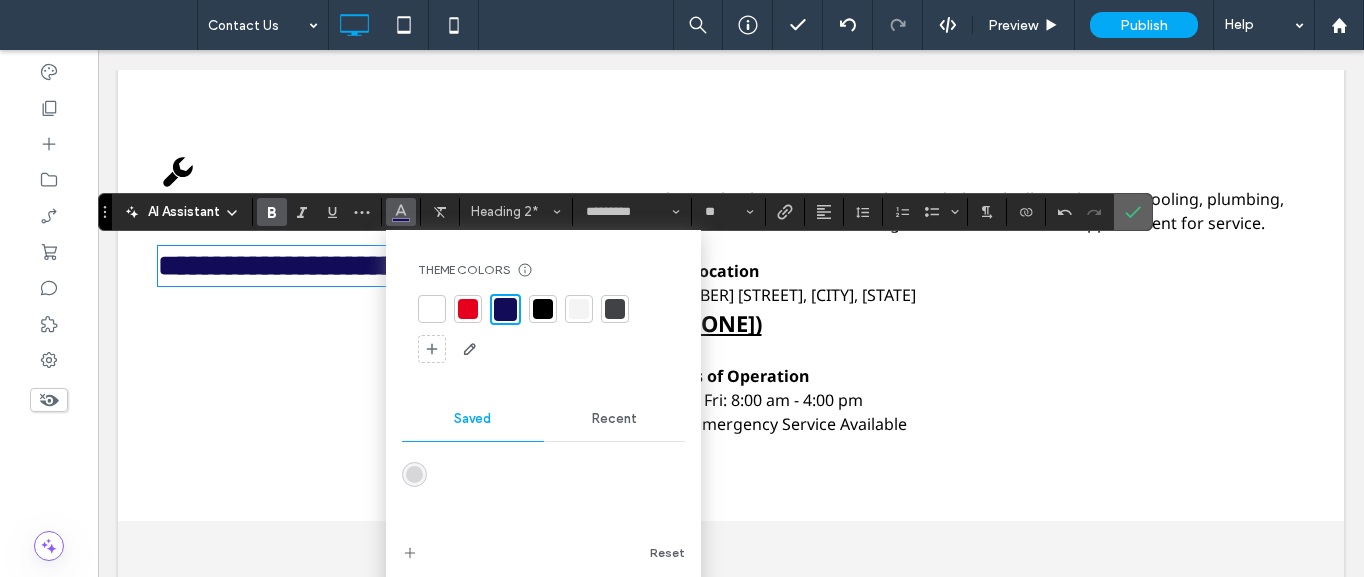 click at bounding box center [1133, 212] 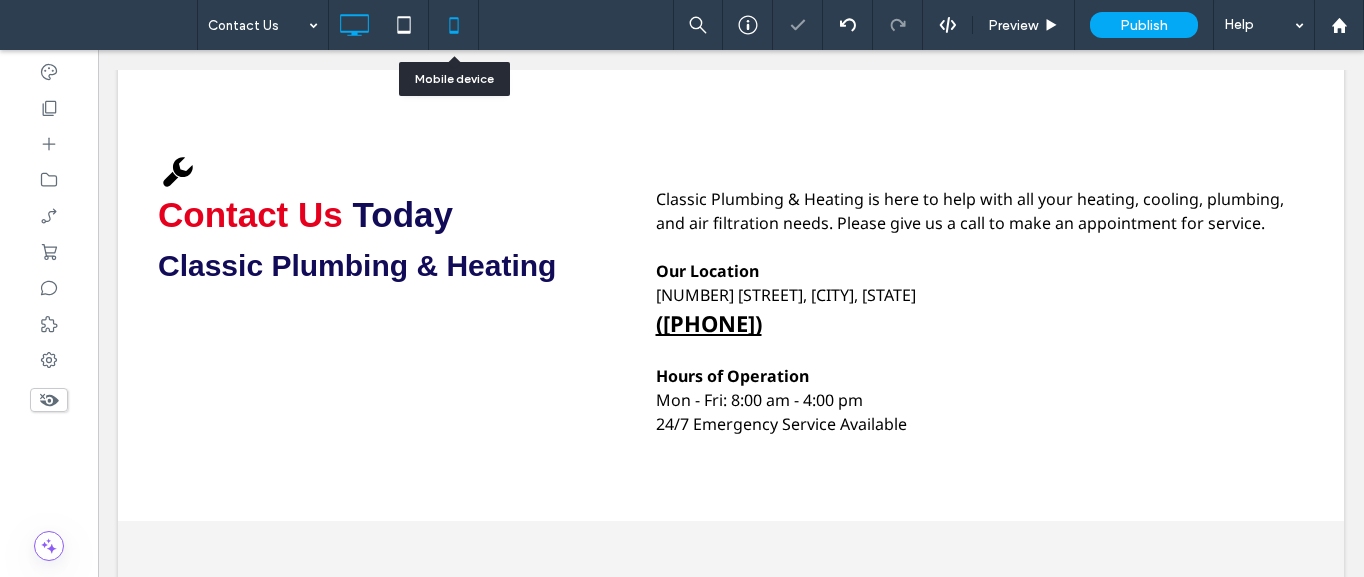 click 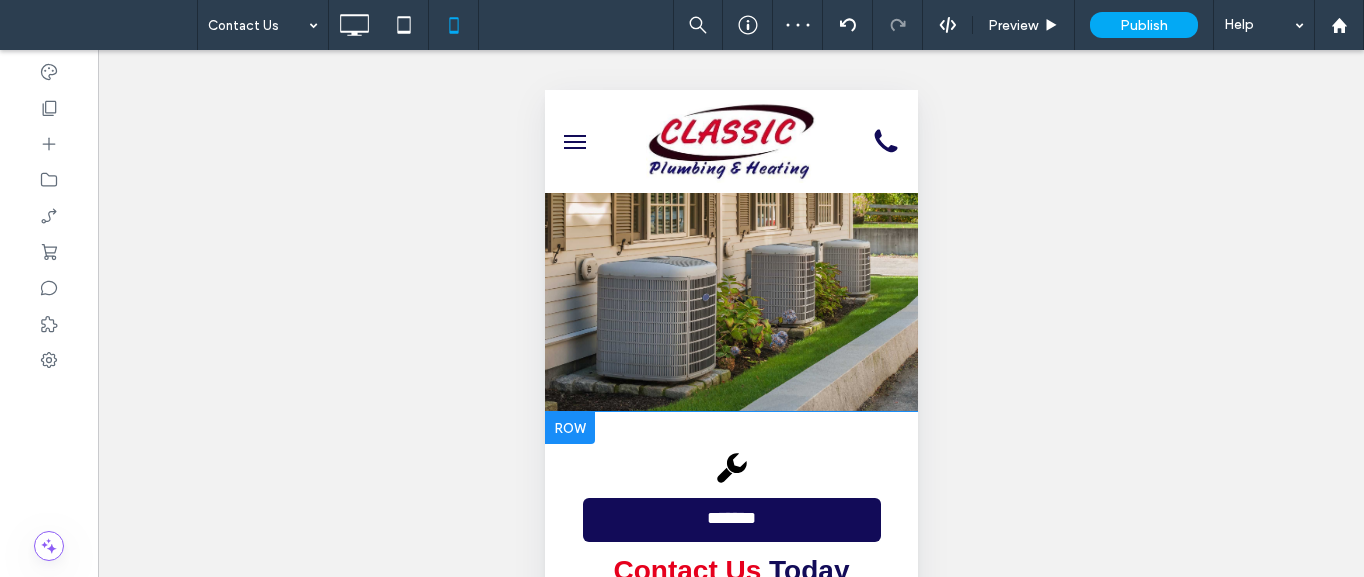 scroll, scrollTop: 300, scrollLeft: 0, axis: vertical 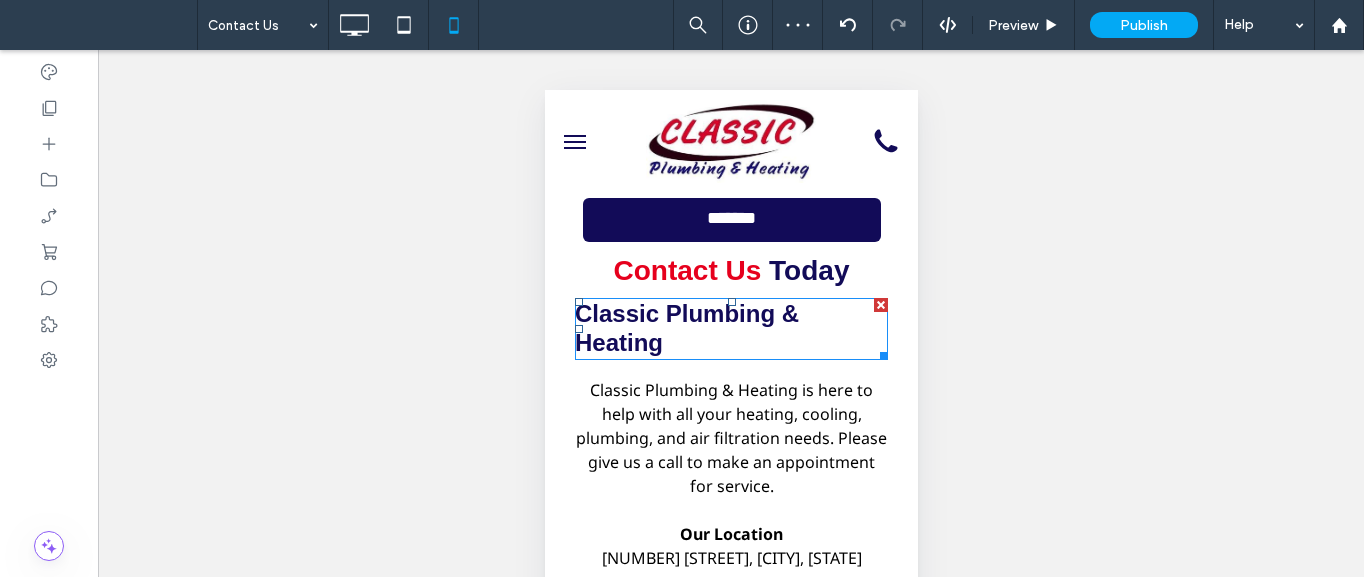 click on "Classic Plumbing & Heating" at bounding box center [686, 328] 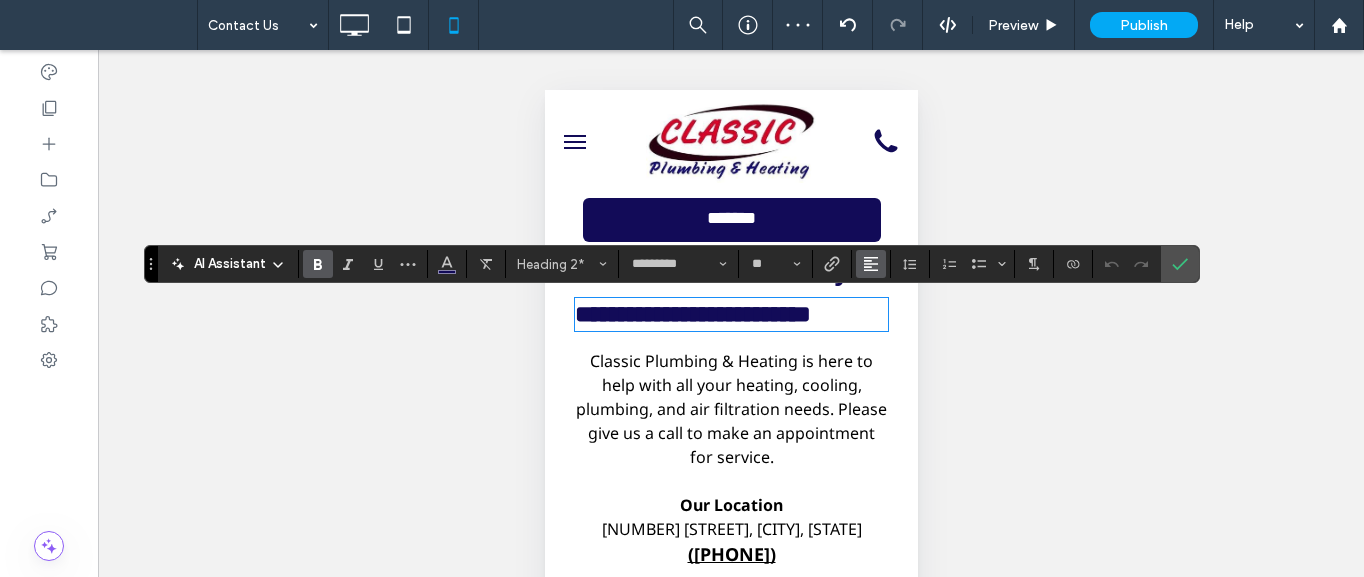 click 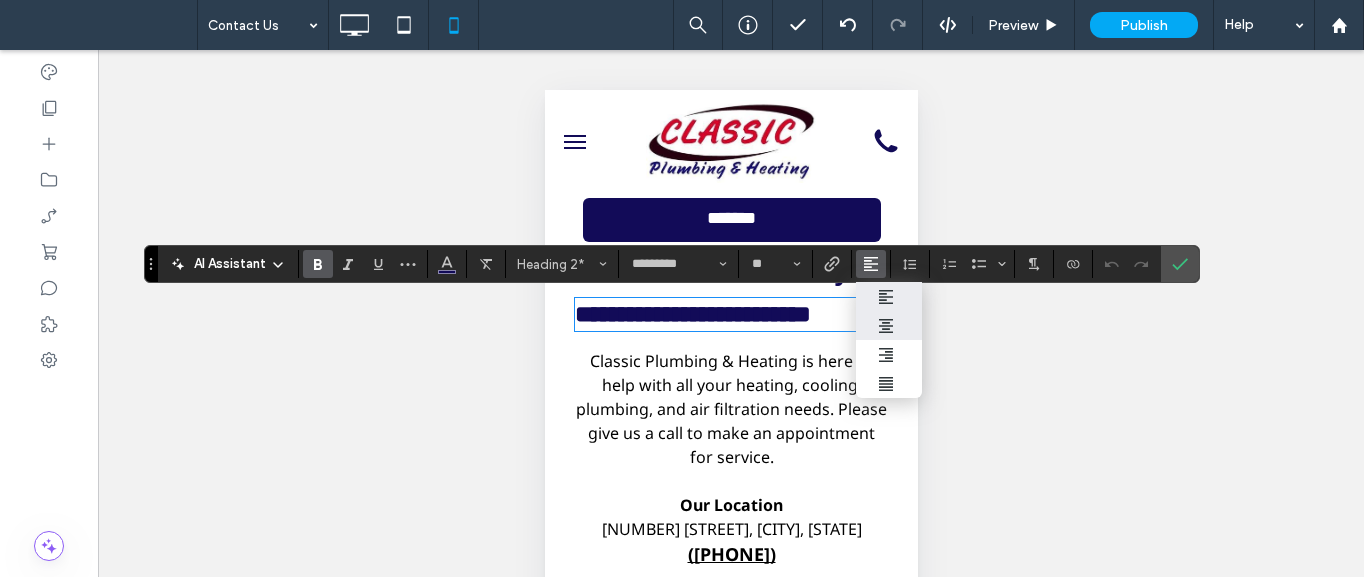 click at bounding box center (889, 326) 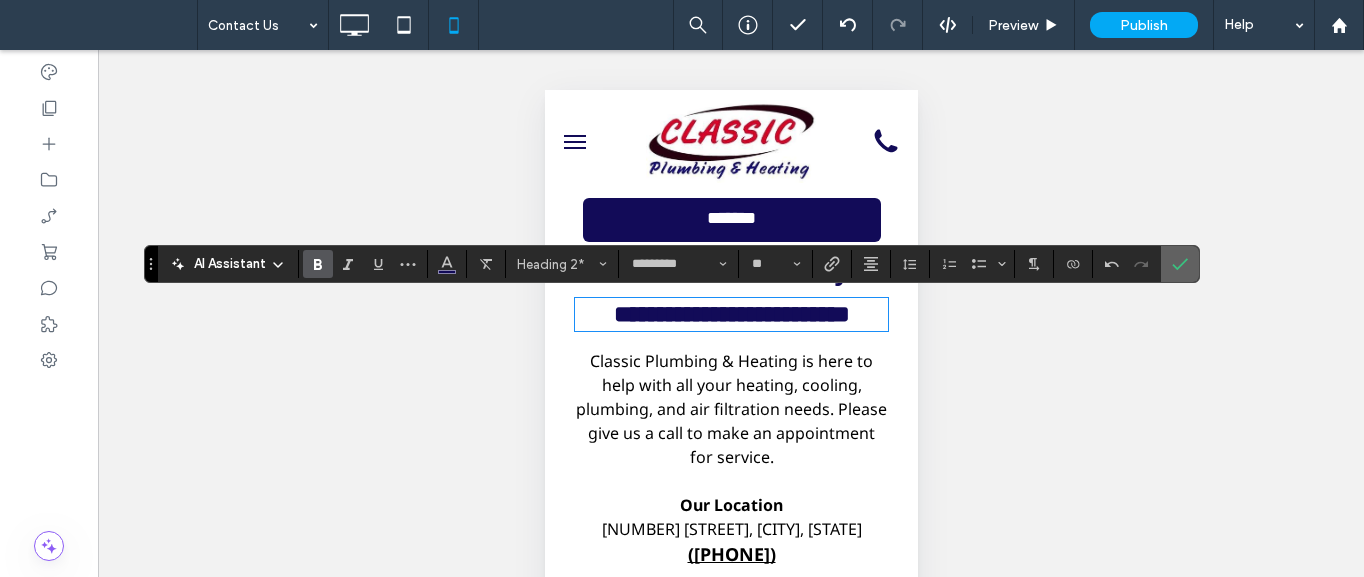 click at bounding box center (1180, 264) 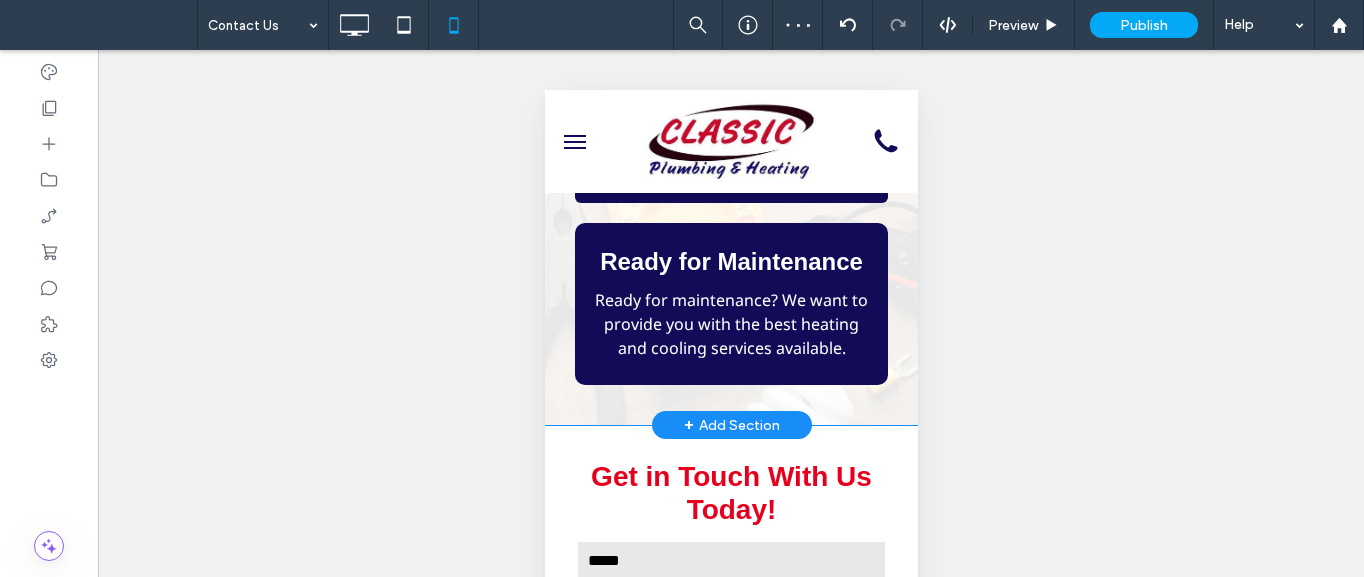 scroll, scrollTop: 2300, scrollLeft: 0, axis: vertical 